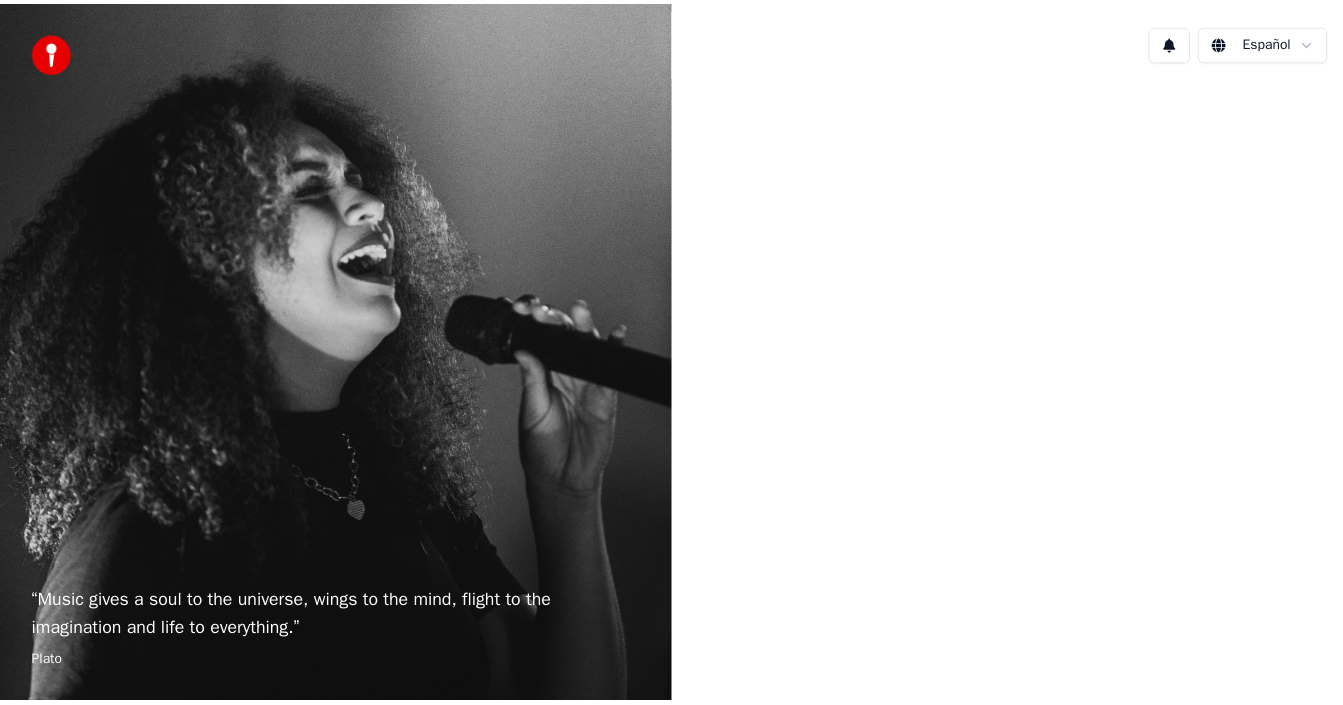 scroll, scrollTop: 0, scrollLeft: 0, axis: both 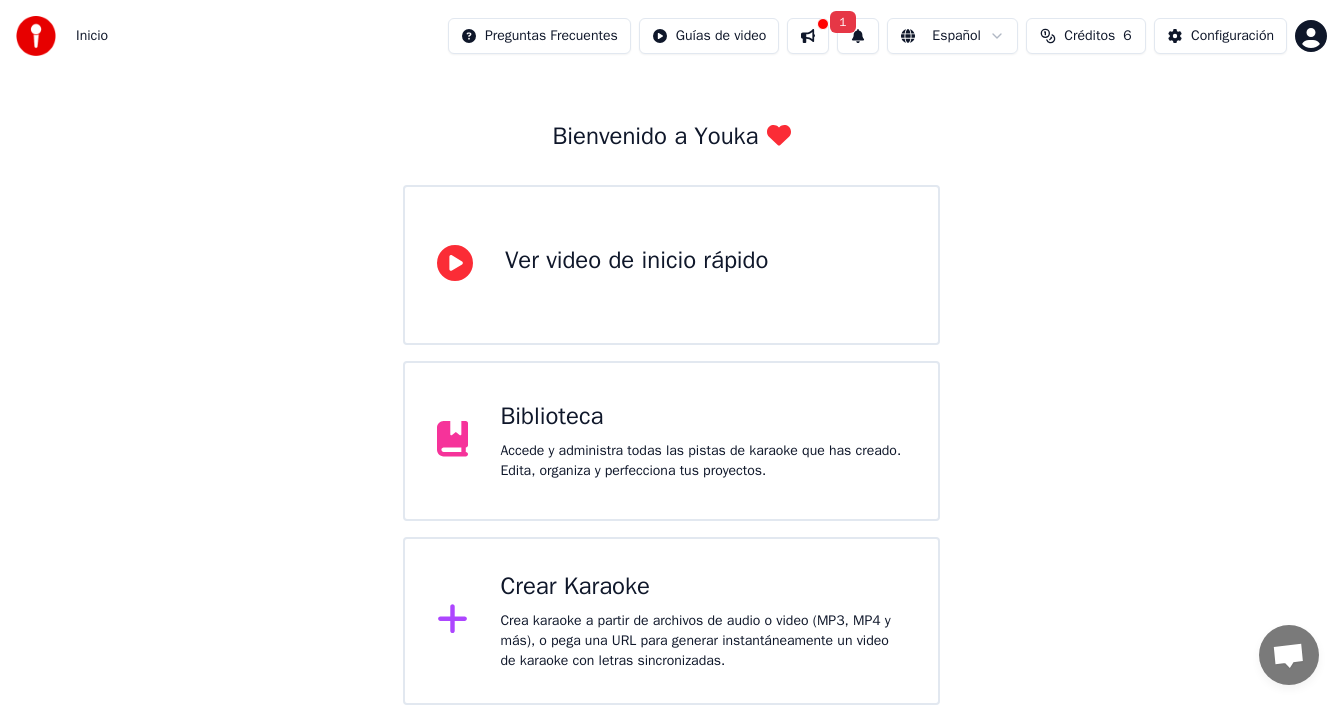 click on "Crear Karaoke" at bounding box center (703, 587) 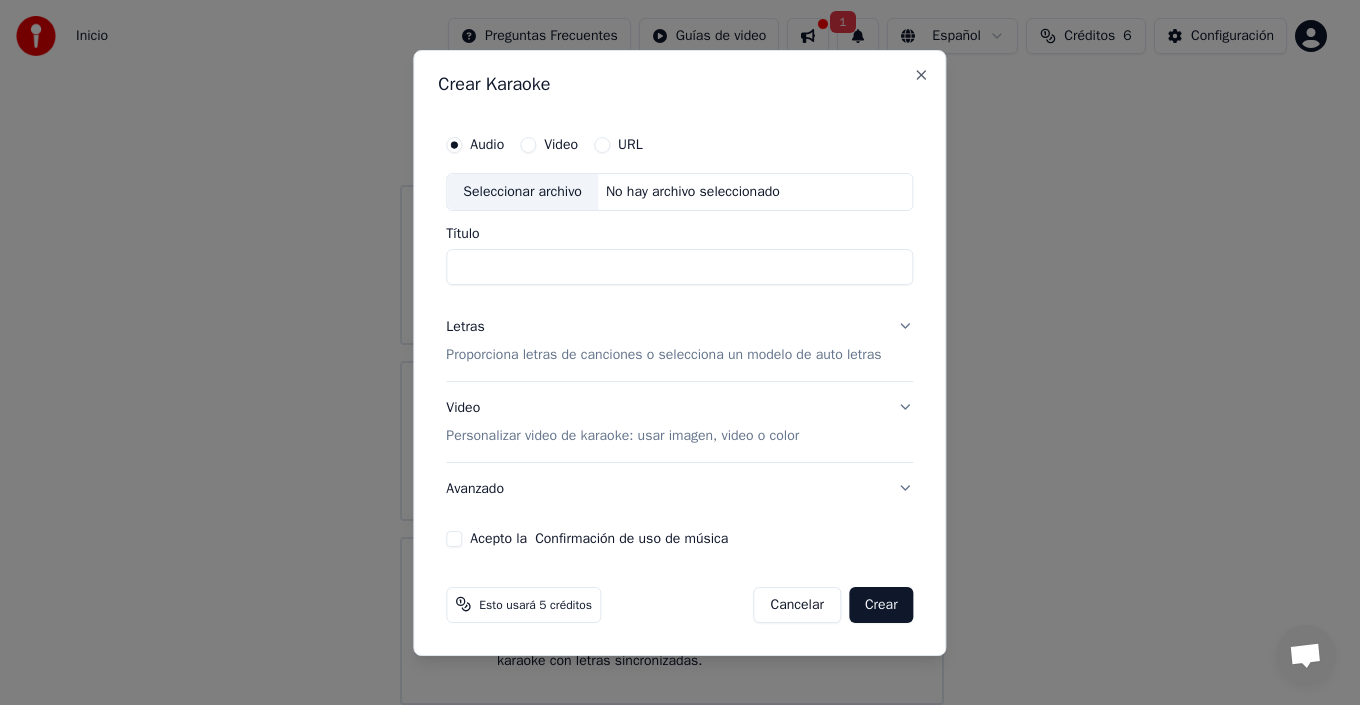 click on "Título" at bounding box center (679, 267) 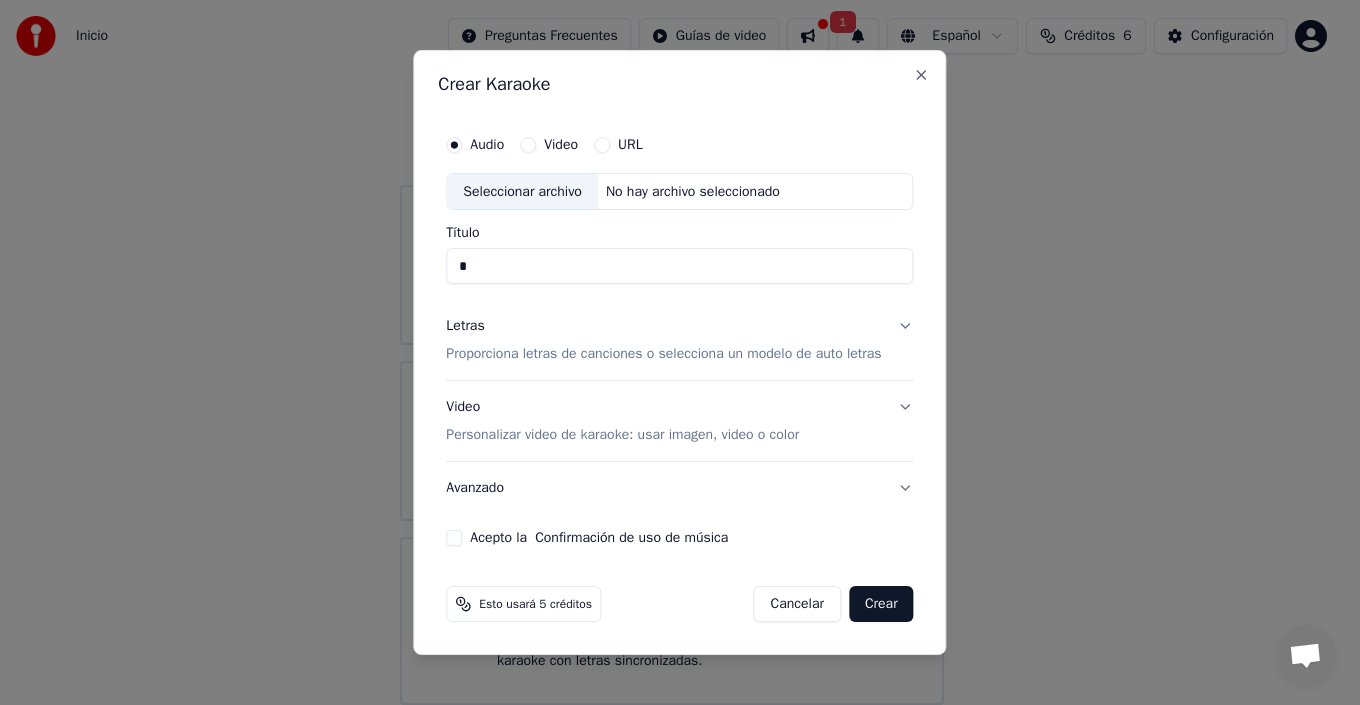 type on "*" 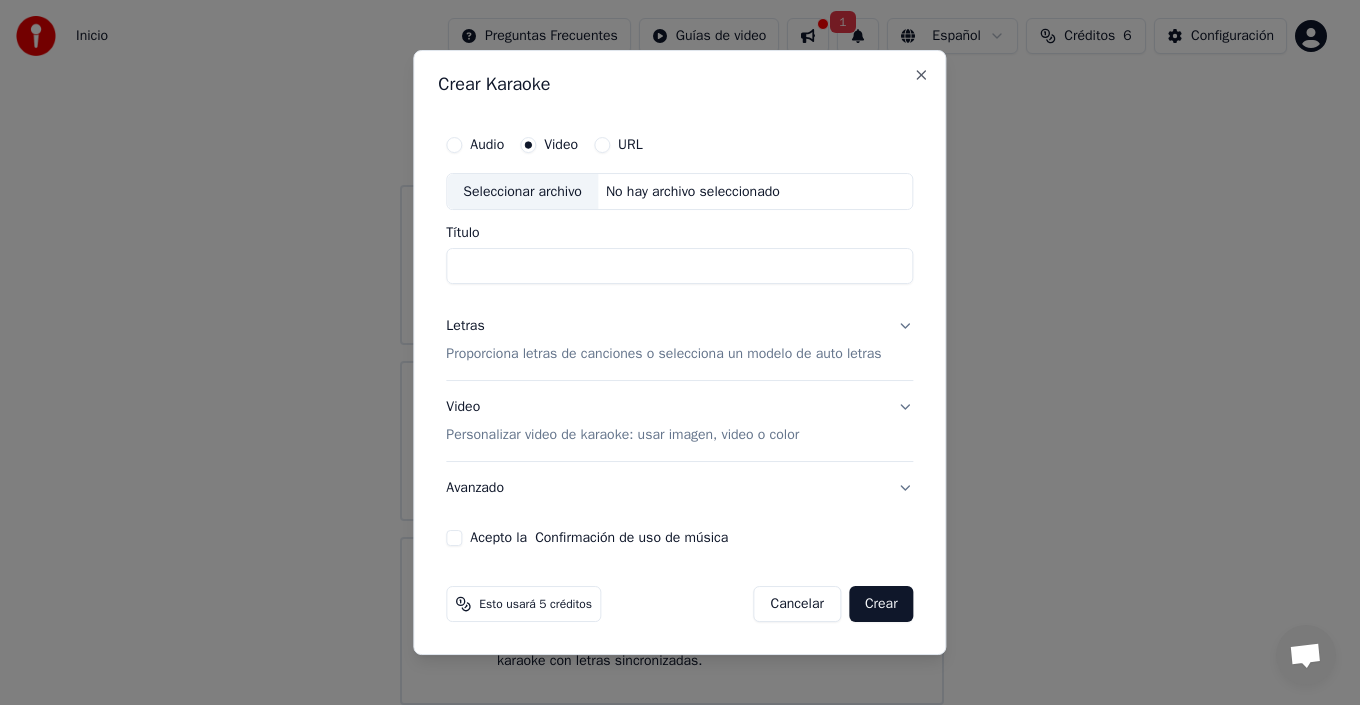 click on "URL" at bounding box center (618, 145) 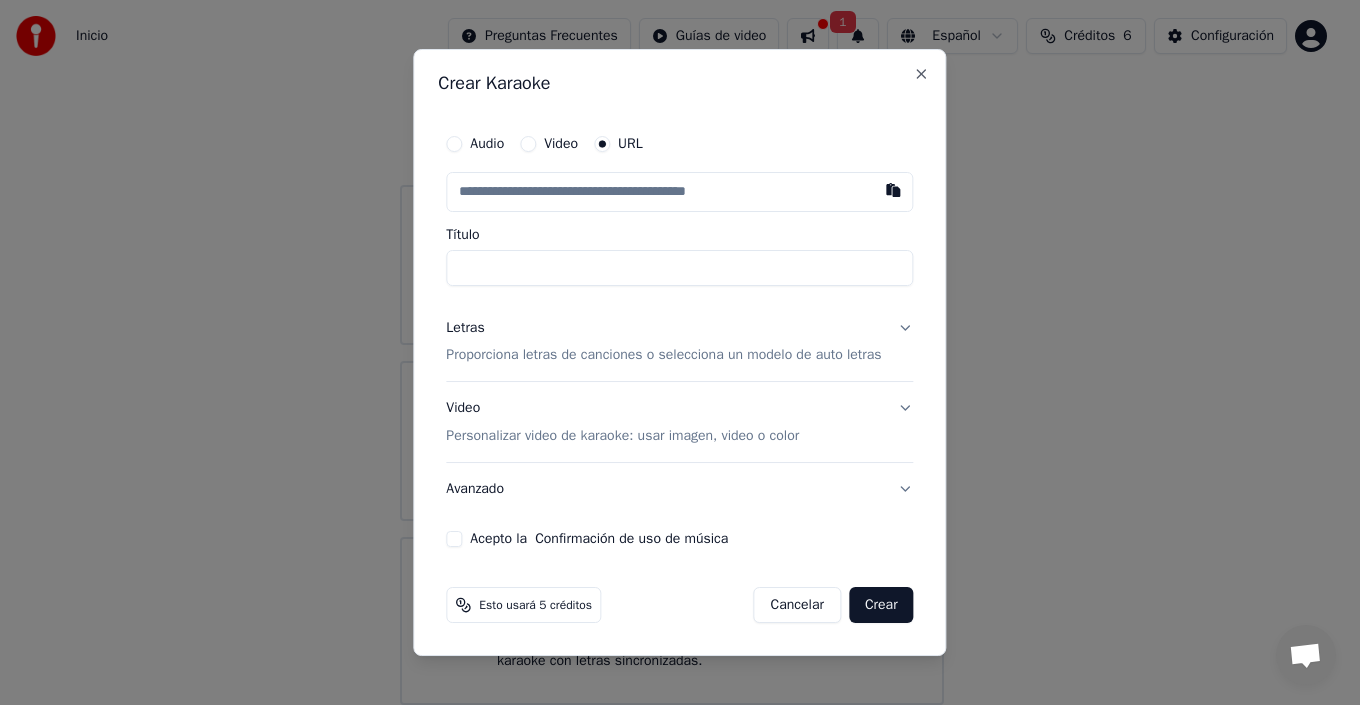 click on "Video" at bounding box center (561, 144) 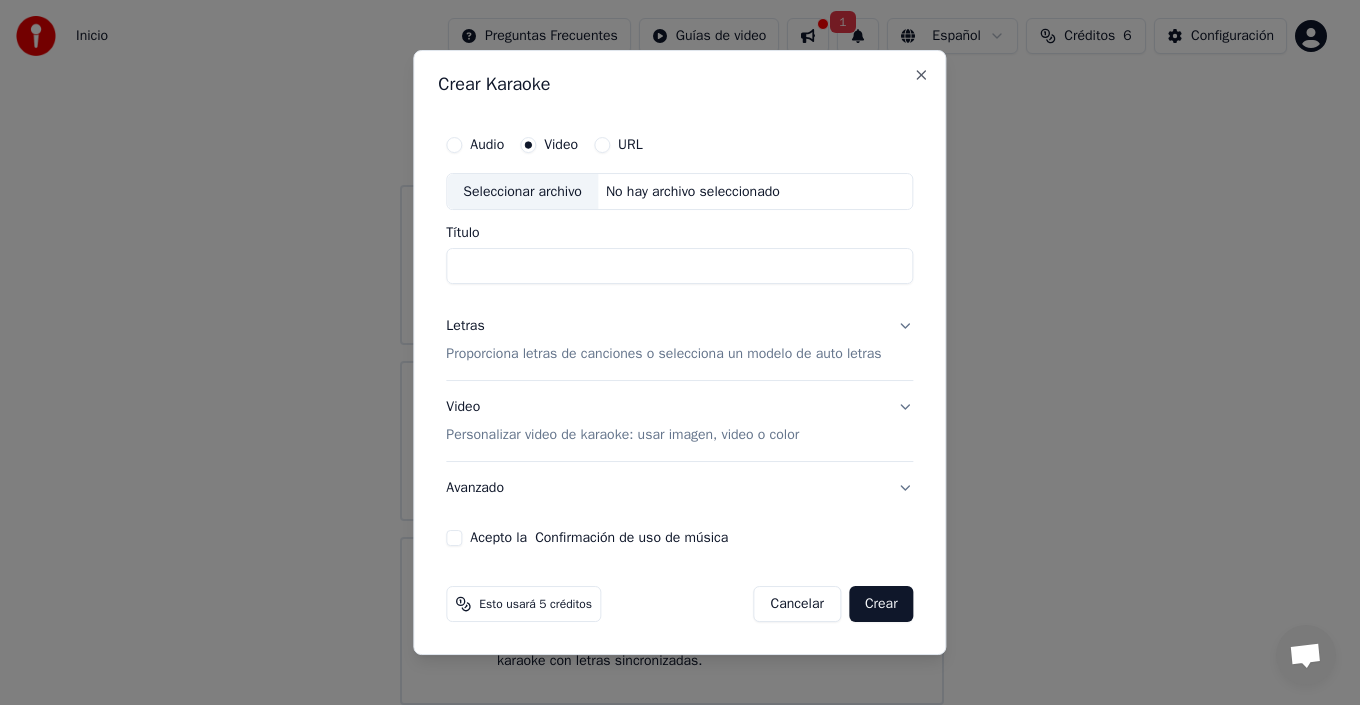 click on "Audio" at bounding box center [475, 145] 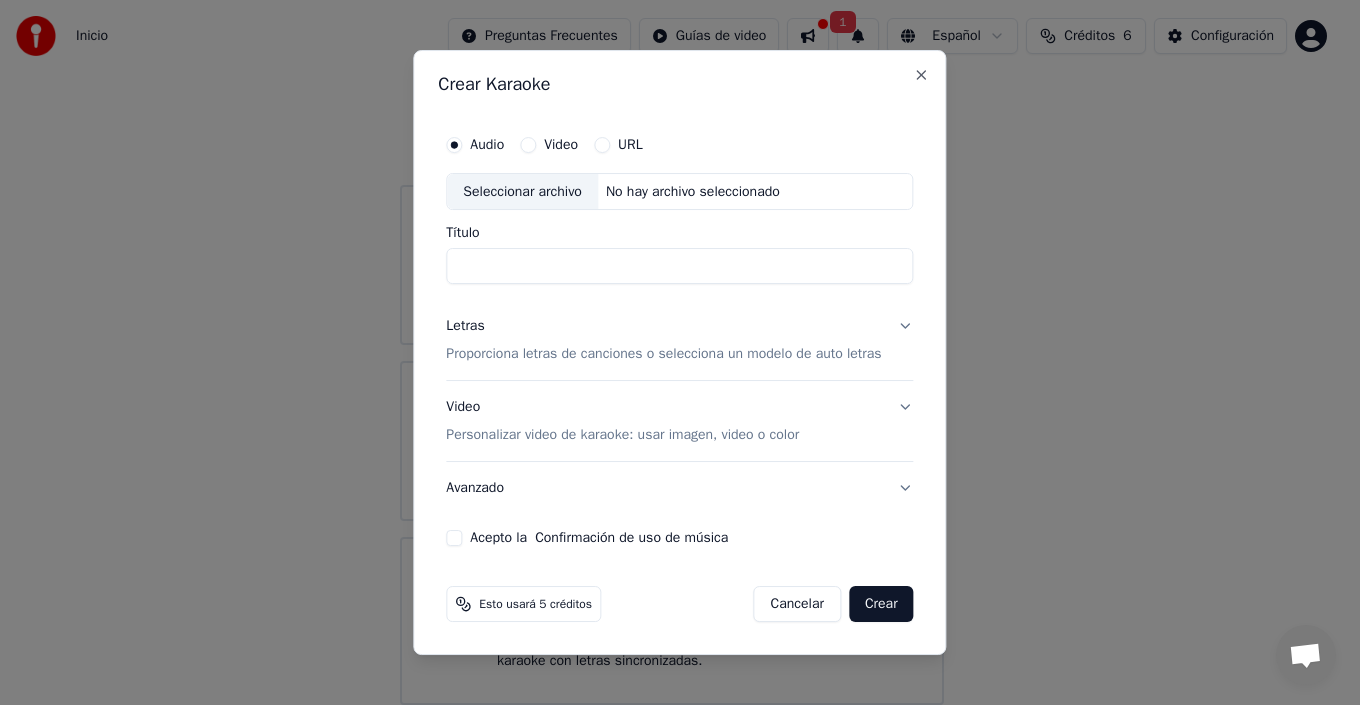 click 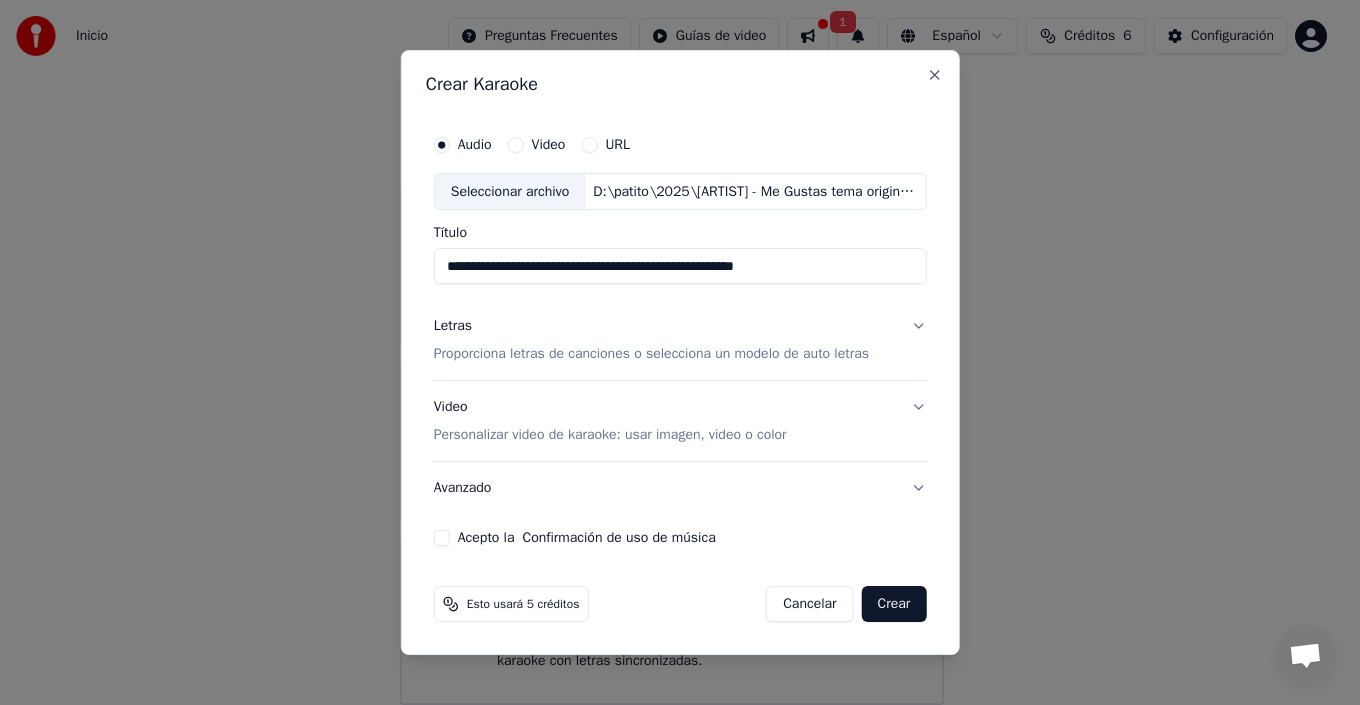 click on "Letras Proporciona letras de canciones o selecciona un modelo de auto letras" at bounding box center (680, 341) 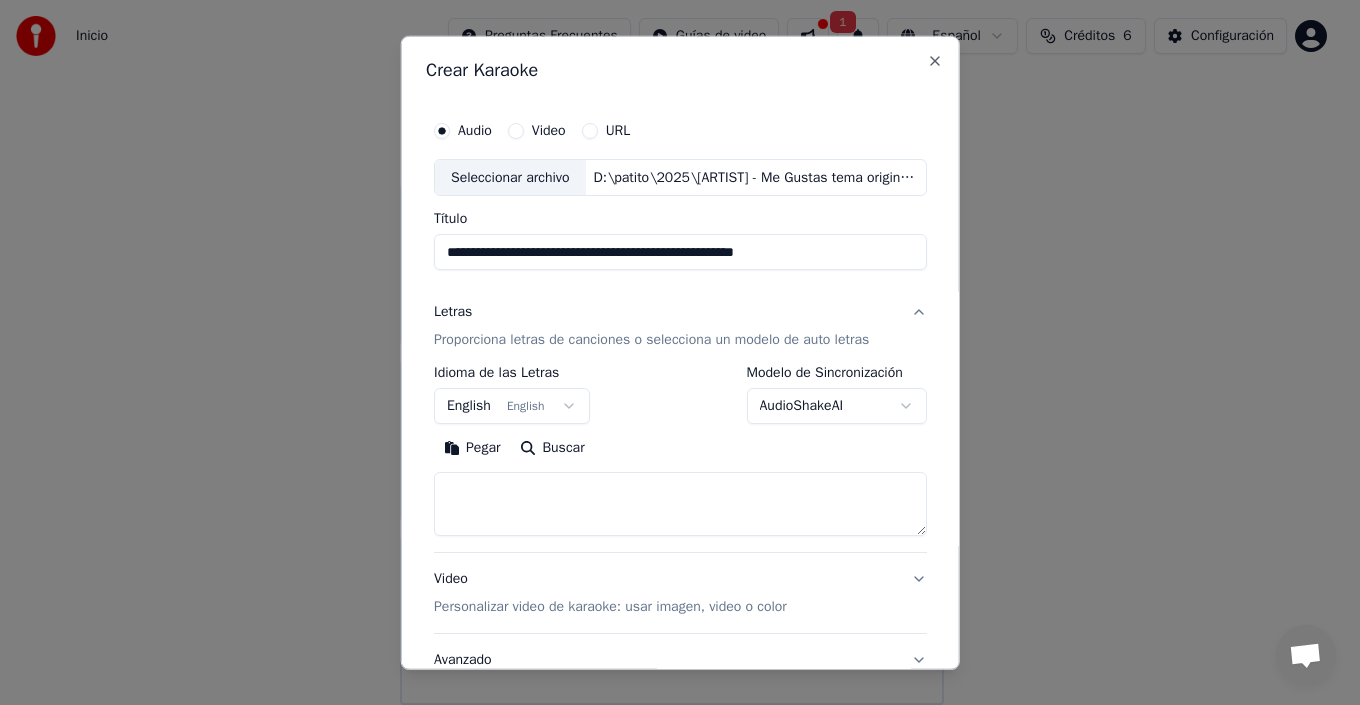 click on "English English" at bounding box center [512, 406] 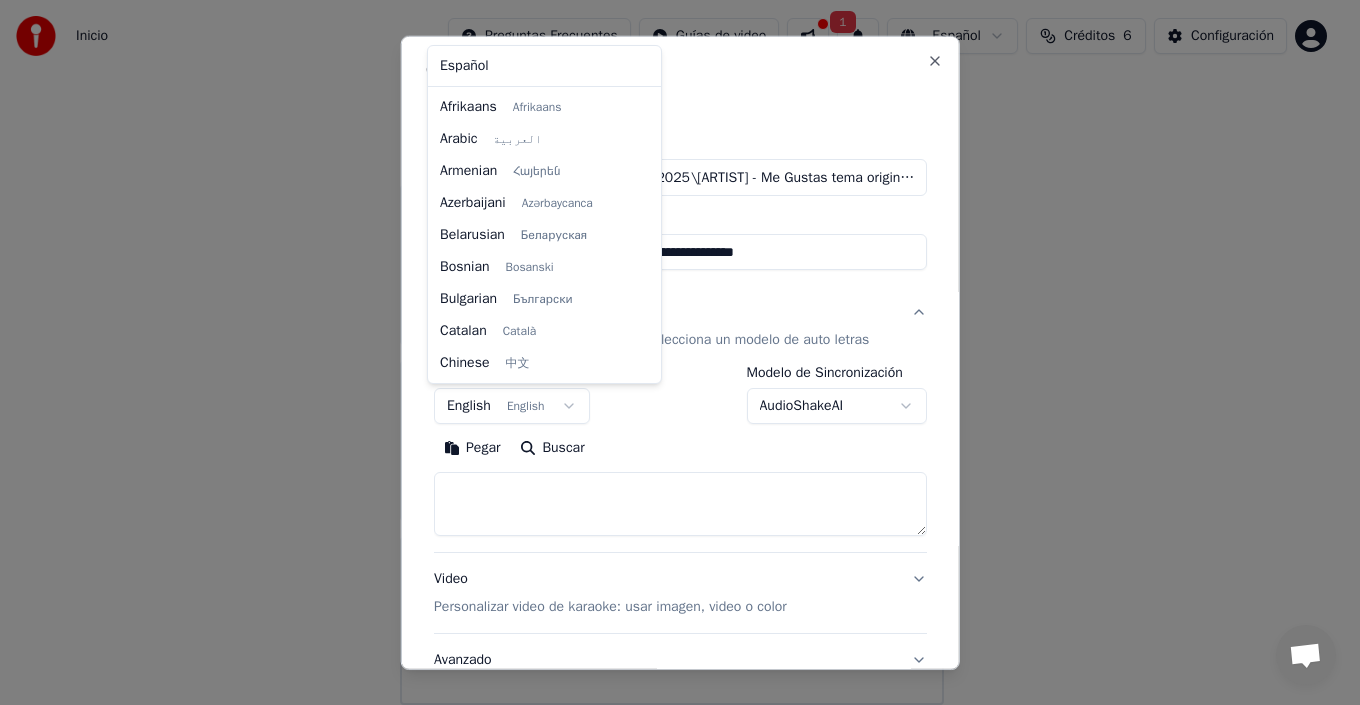 scroll, scrollTop: 160, scrollLeft: 0, axis: vertical 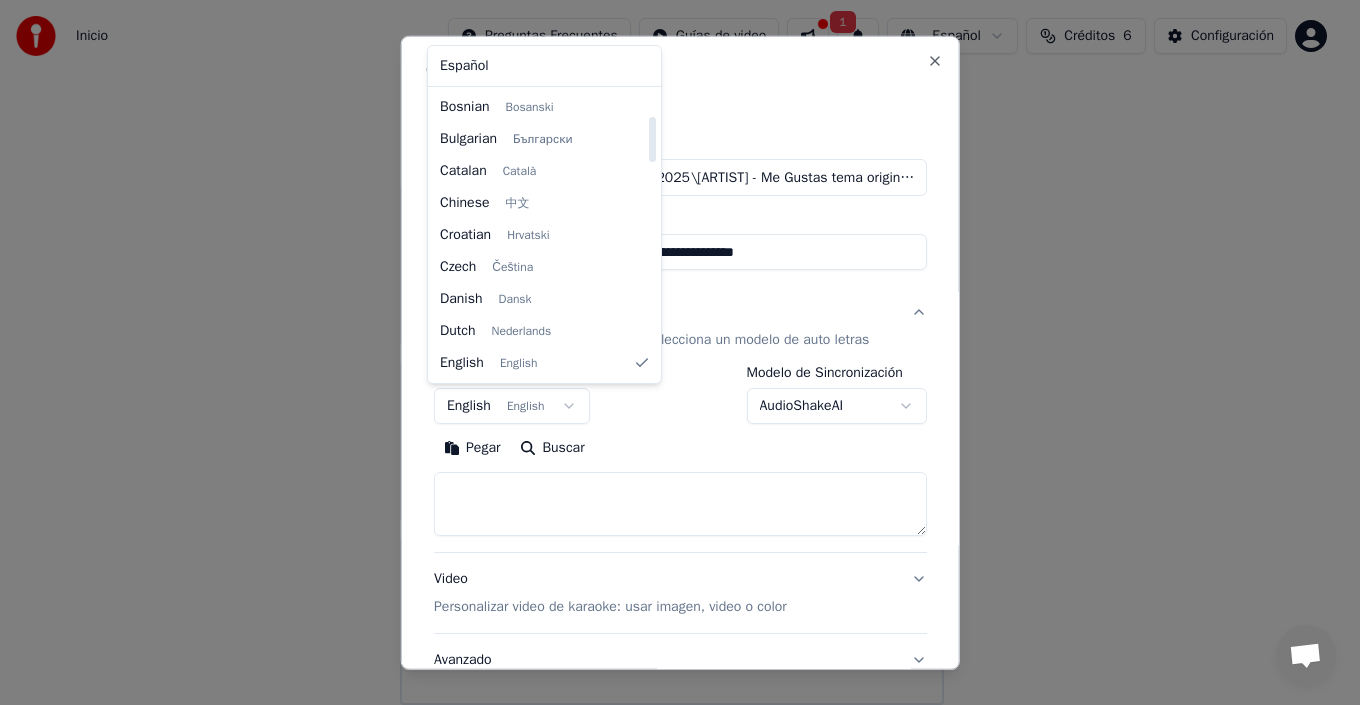select on "**" 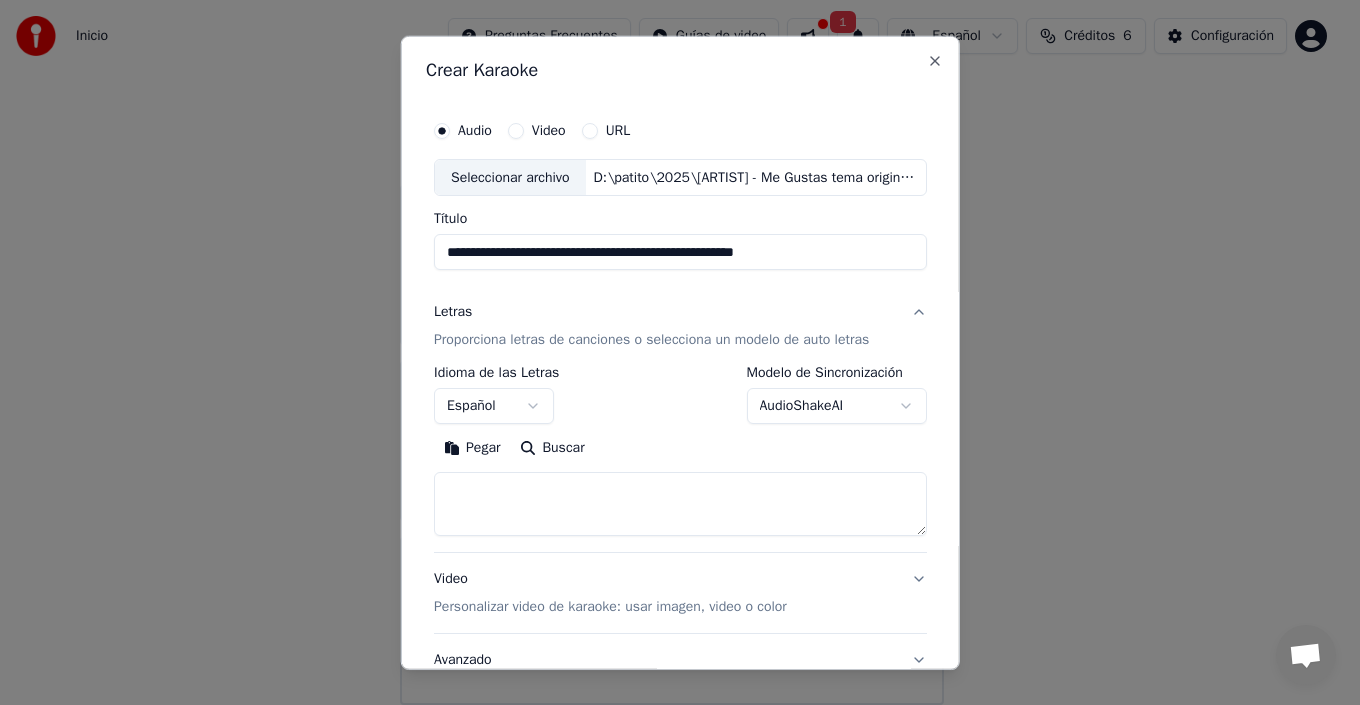 click at bounding box center [680, 504] 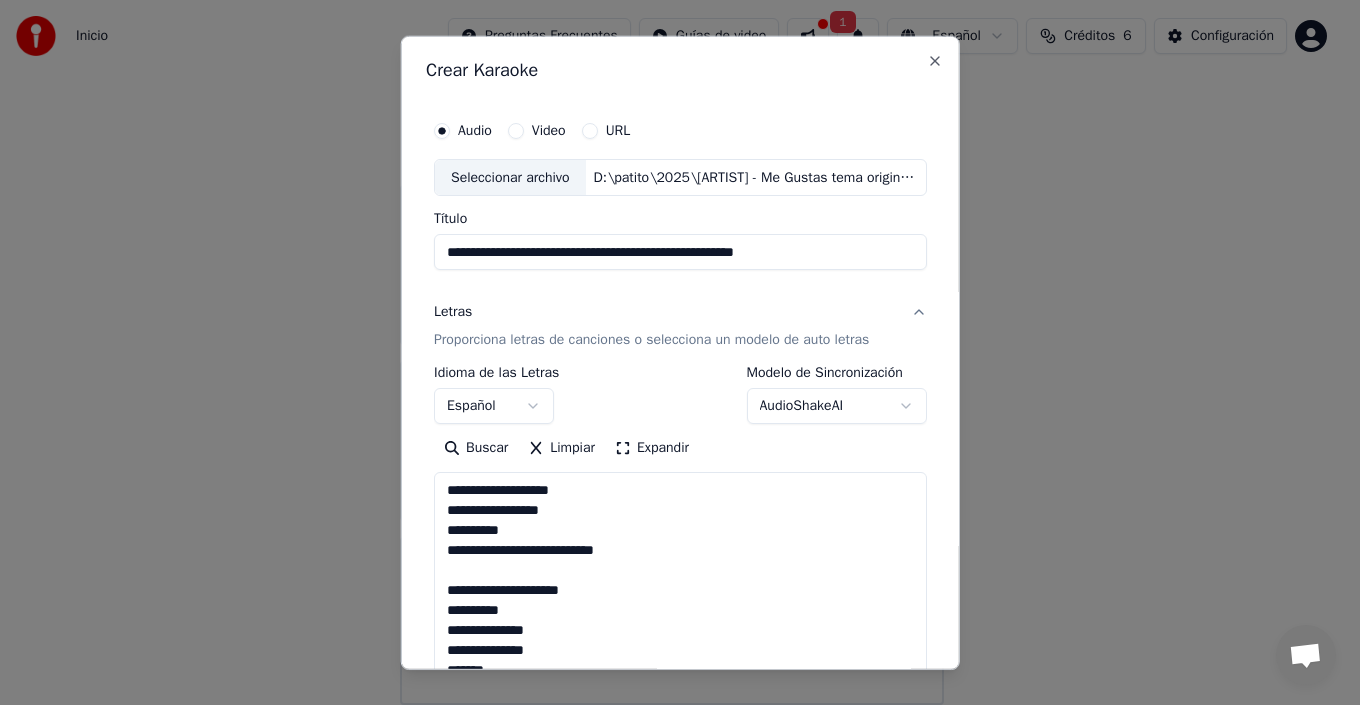 scroll, scrollTop: 965, scrollLeft: 0, axis: vertical 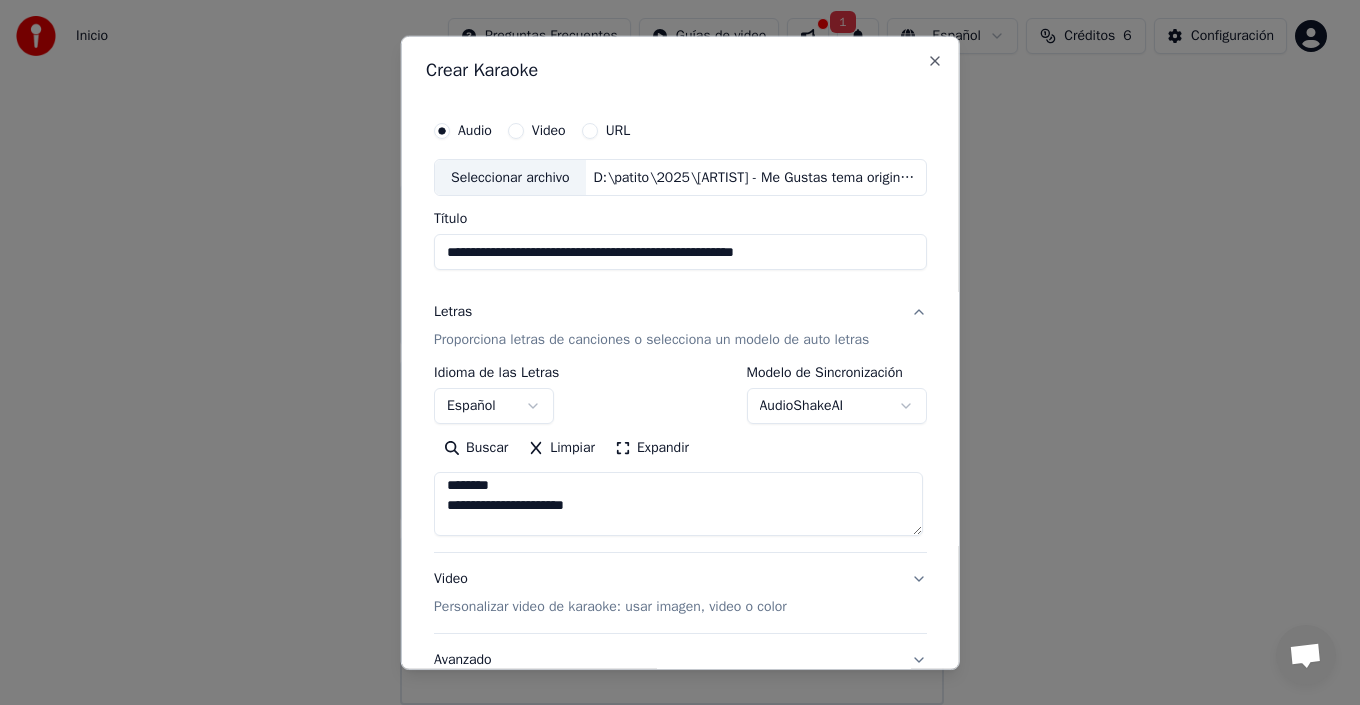 type on "**********" 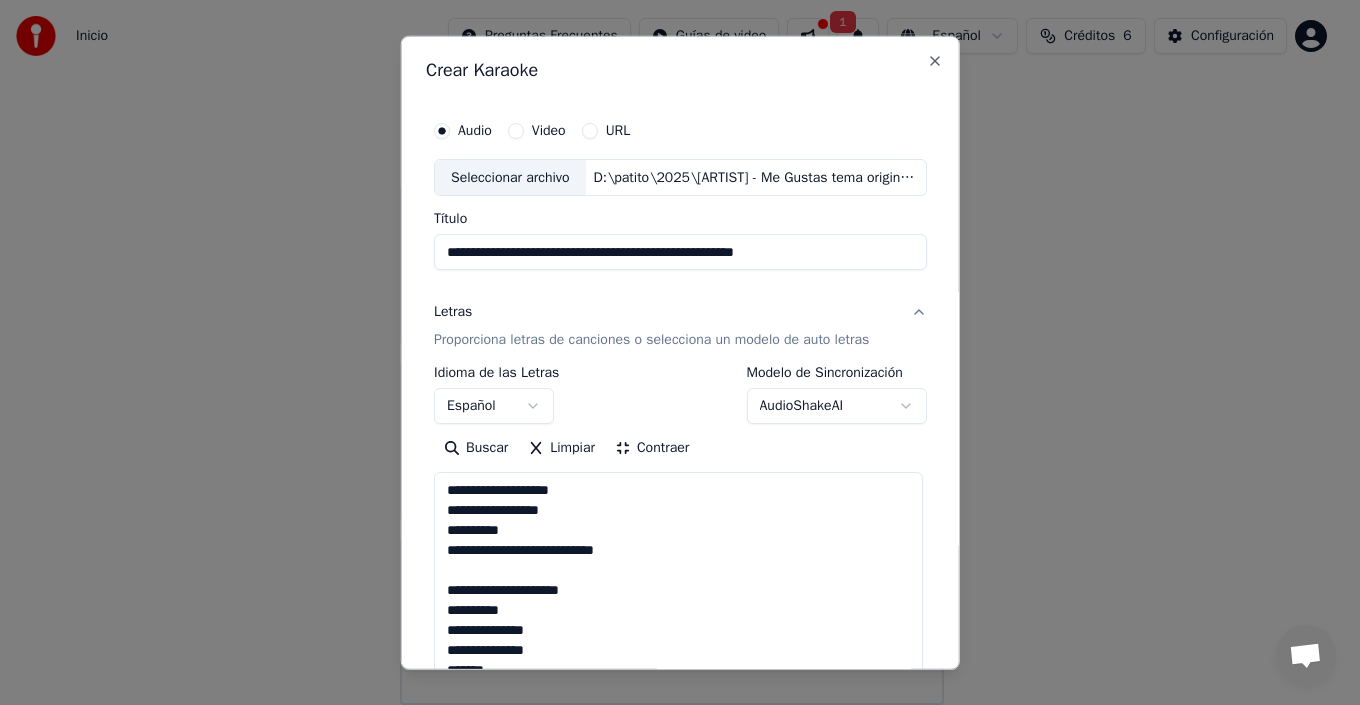 scroll, scrollTop: 2, scrollLeft: 0, axis: vertical 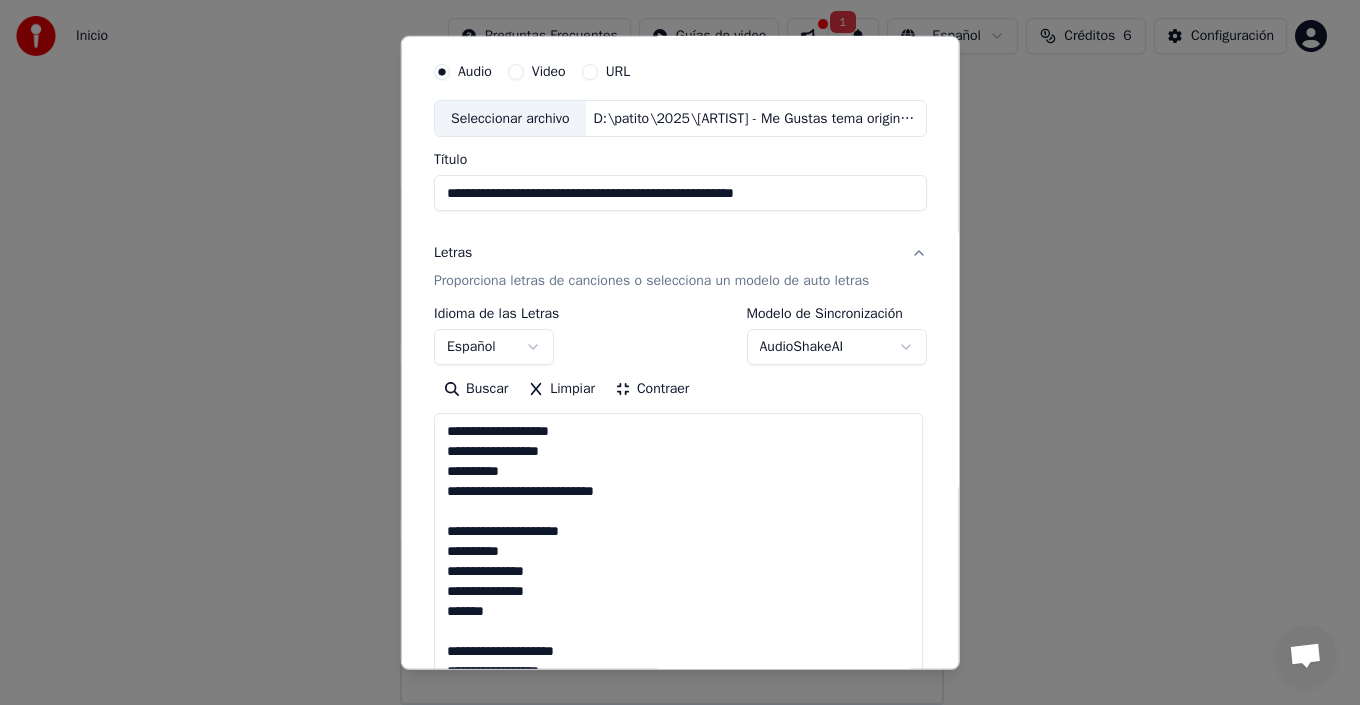 click on "**********" at bounding box center [671, 317] 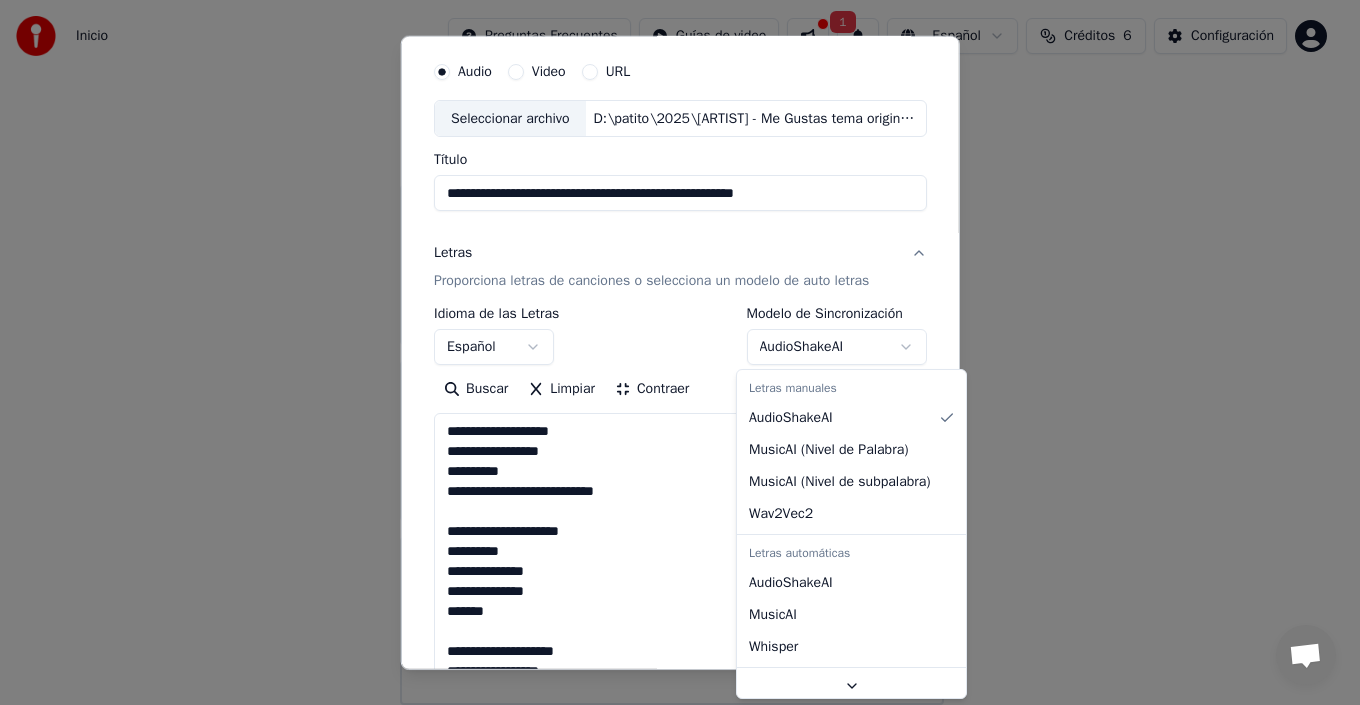 scroll, scrollTop: 32, scrollLeft: 0, axis: vertical 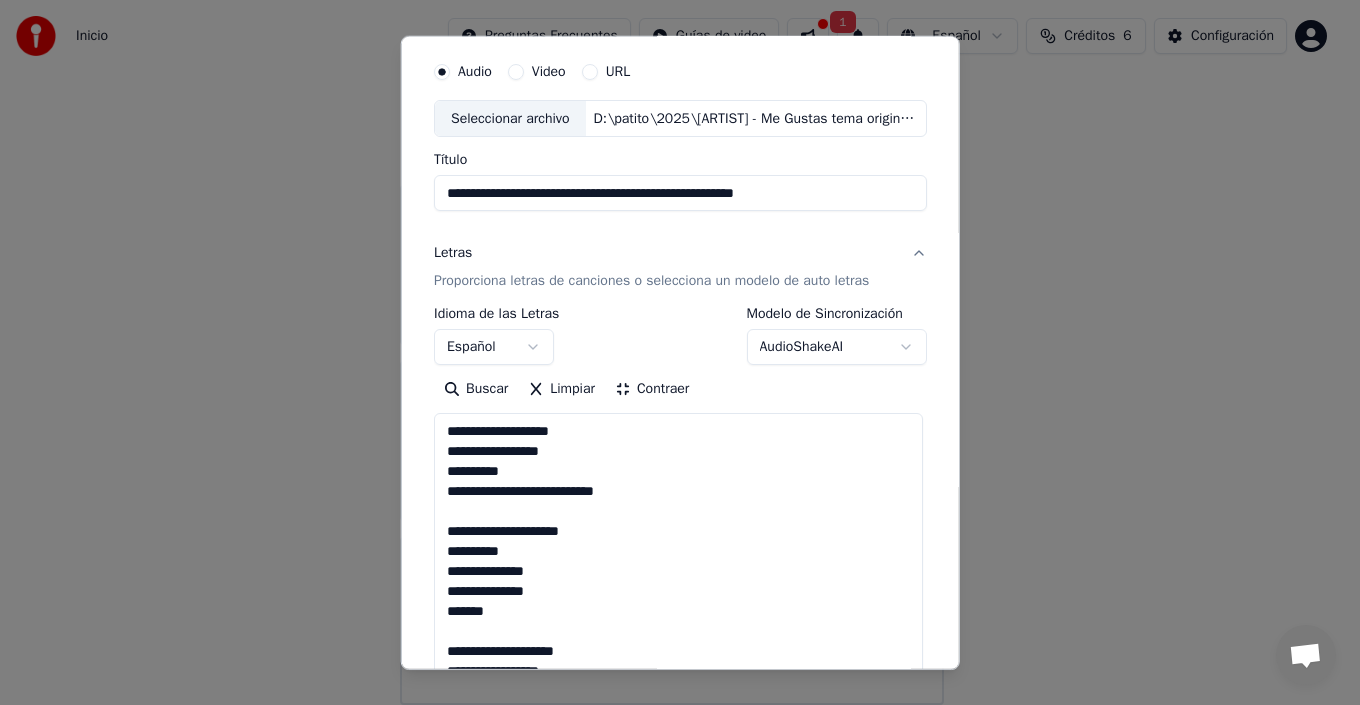 type 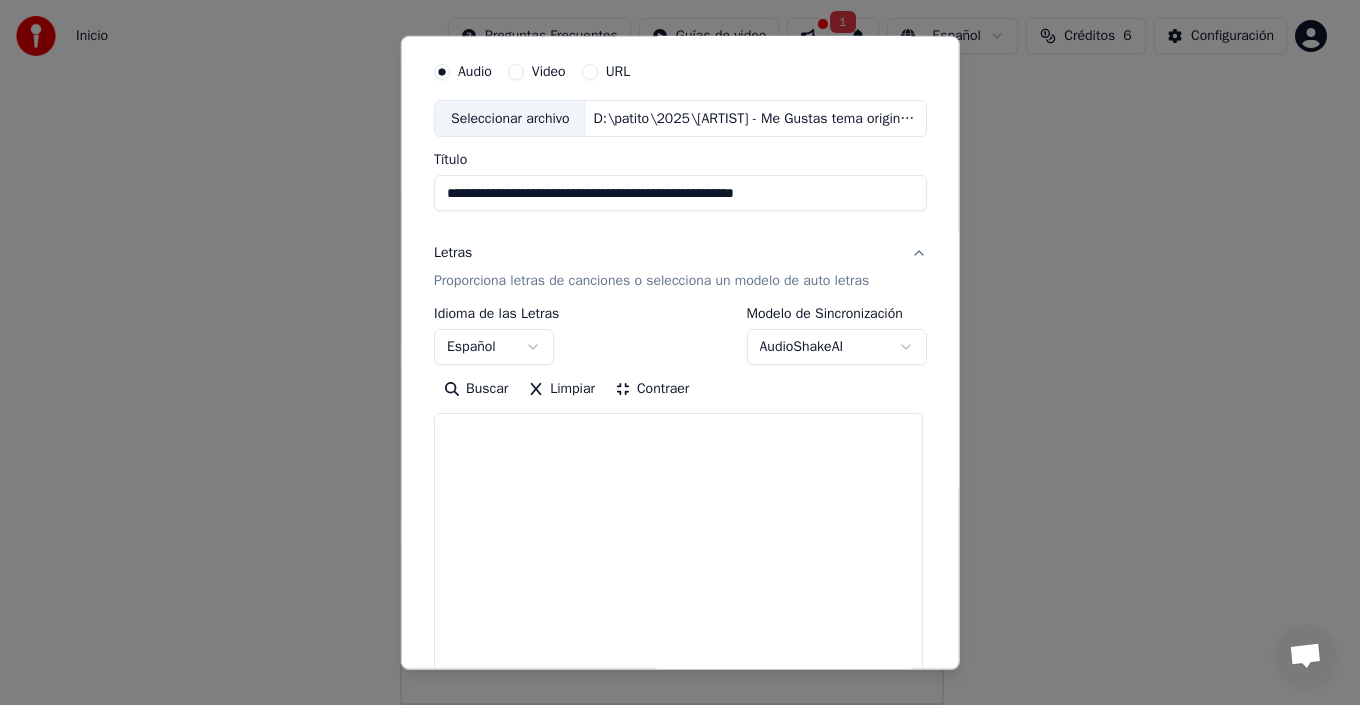 scroll, scrollTop: 0, scrollLeft: 0, axis: both 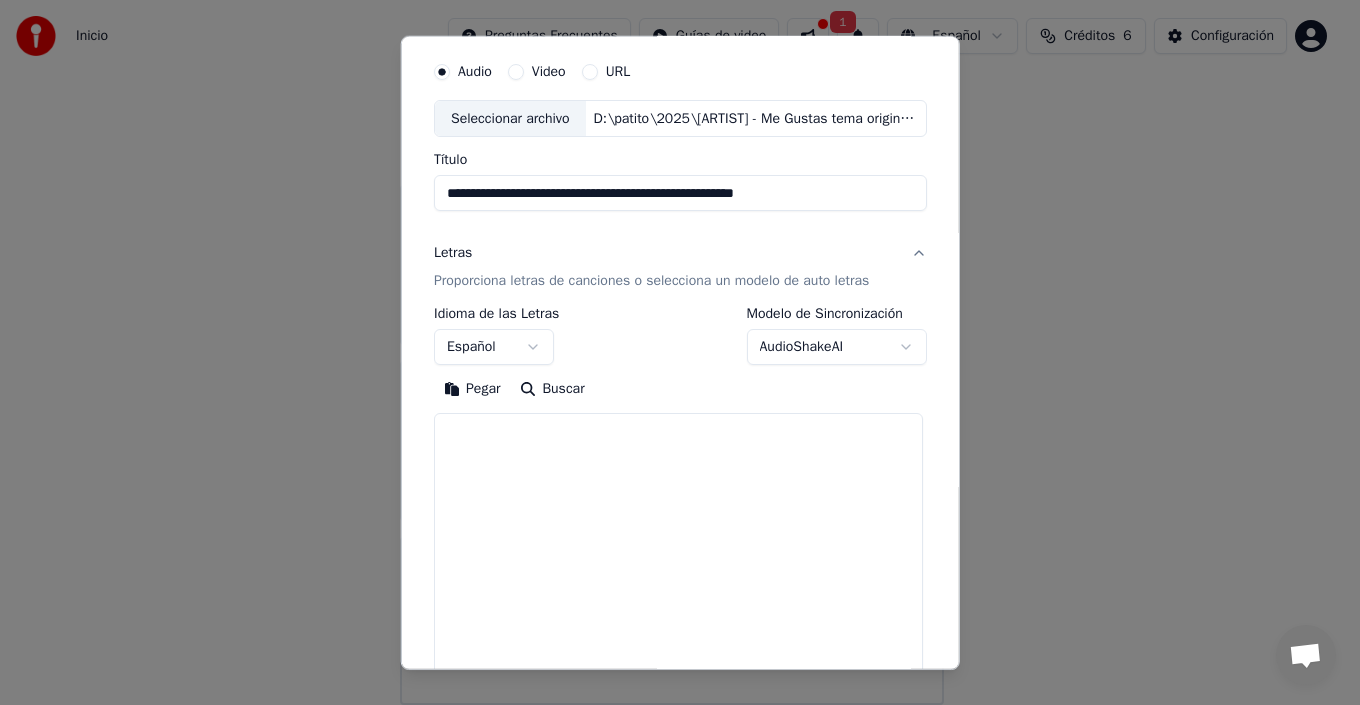 click on "Pegar" at bounding box center (472, 389) 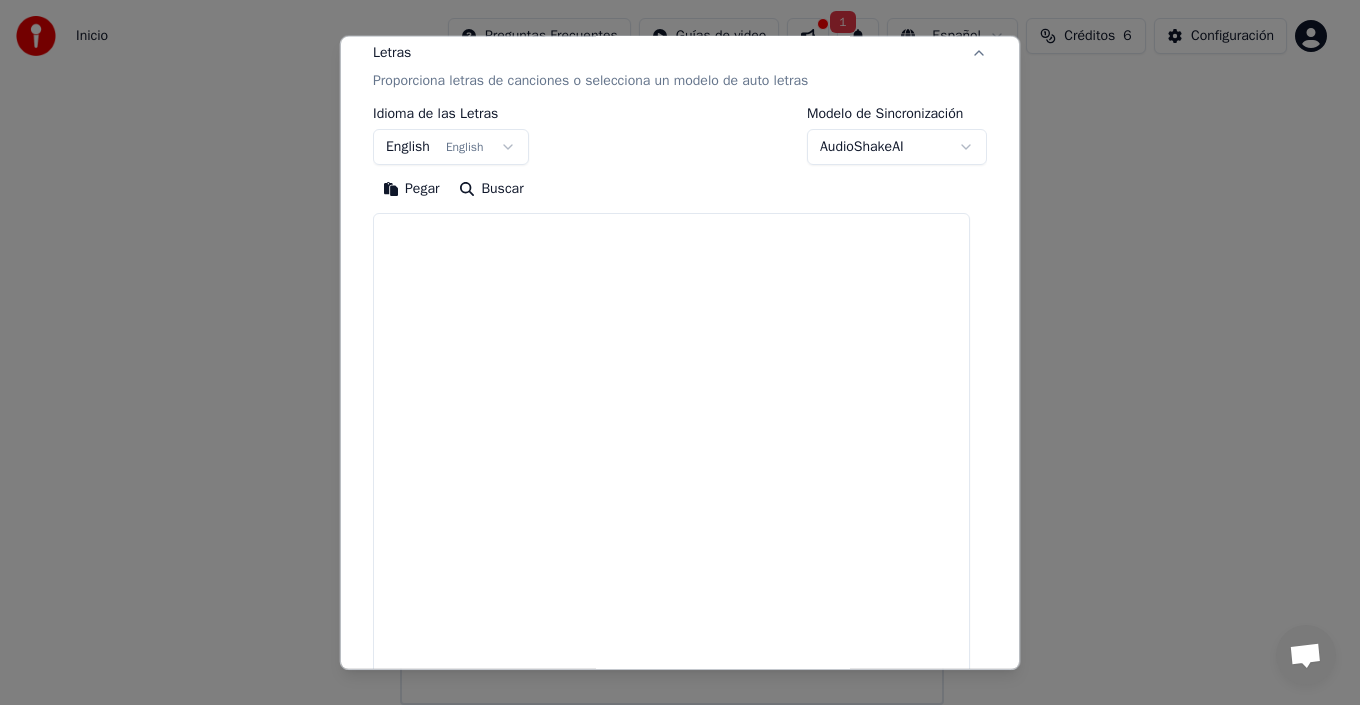 scroll, scrollTop: 159, scrollLeft: 0, axis: vertical 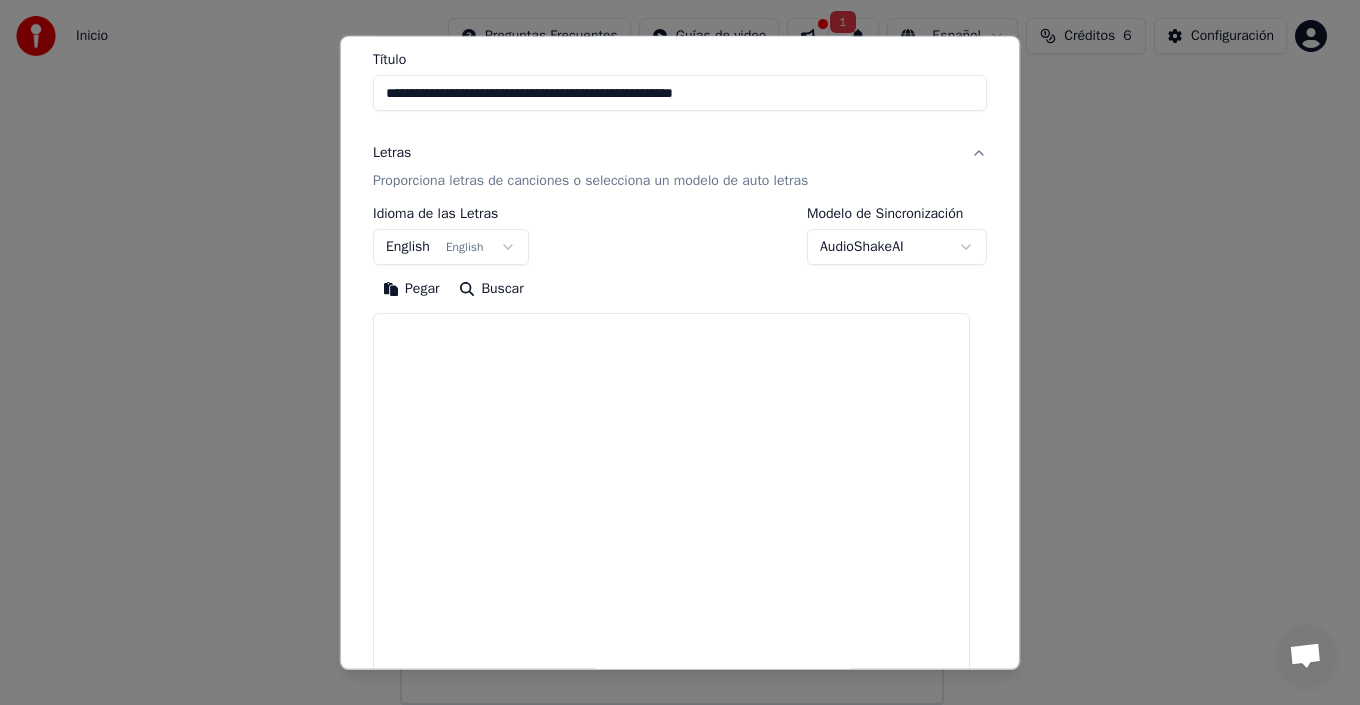 click at bounding box center [671, 830] 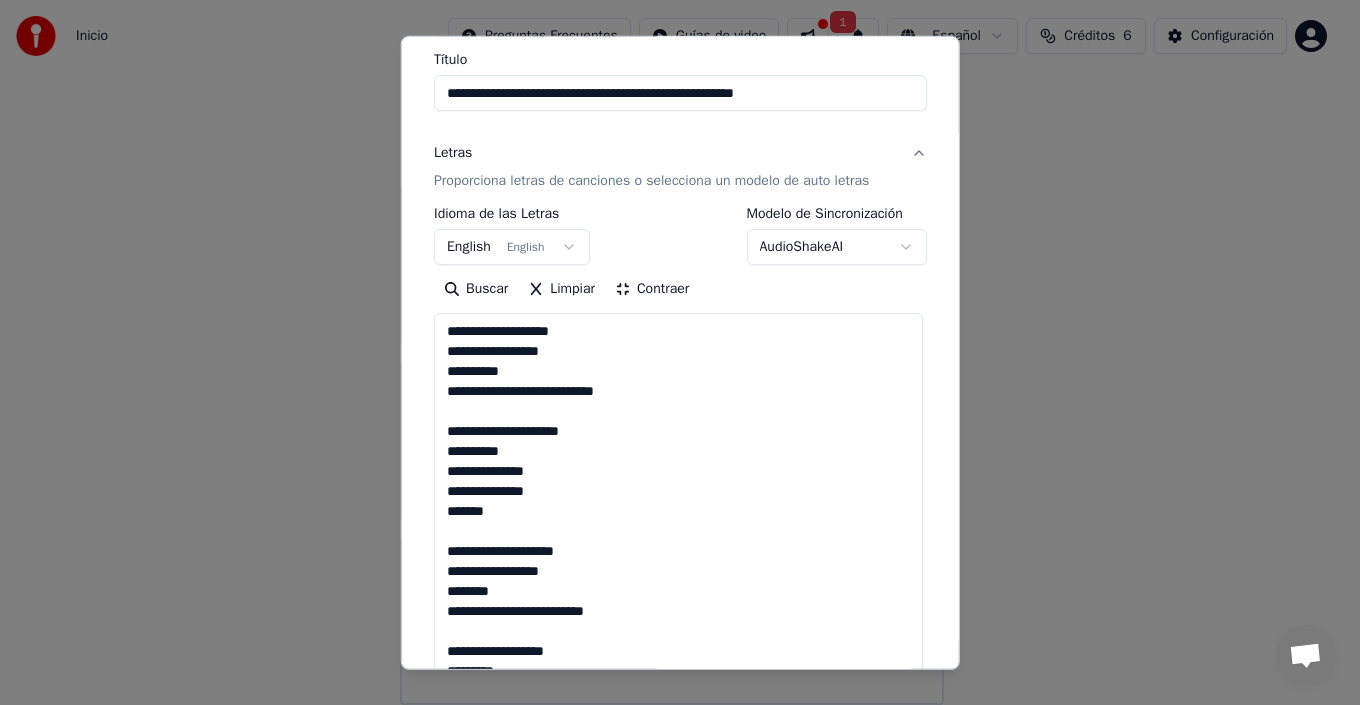 type on "**********" 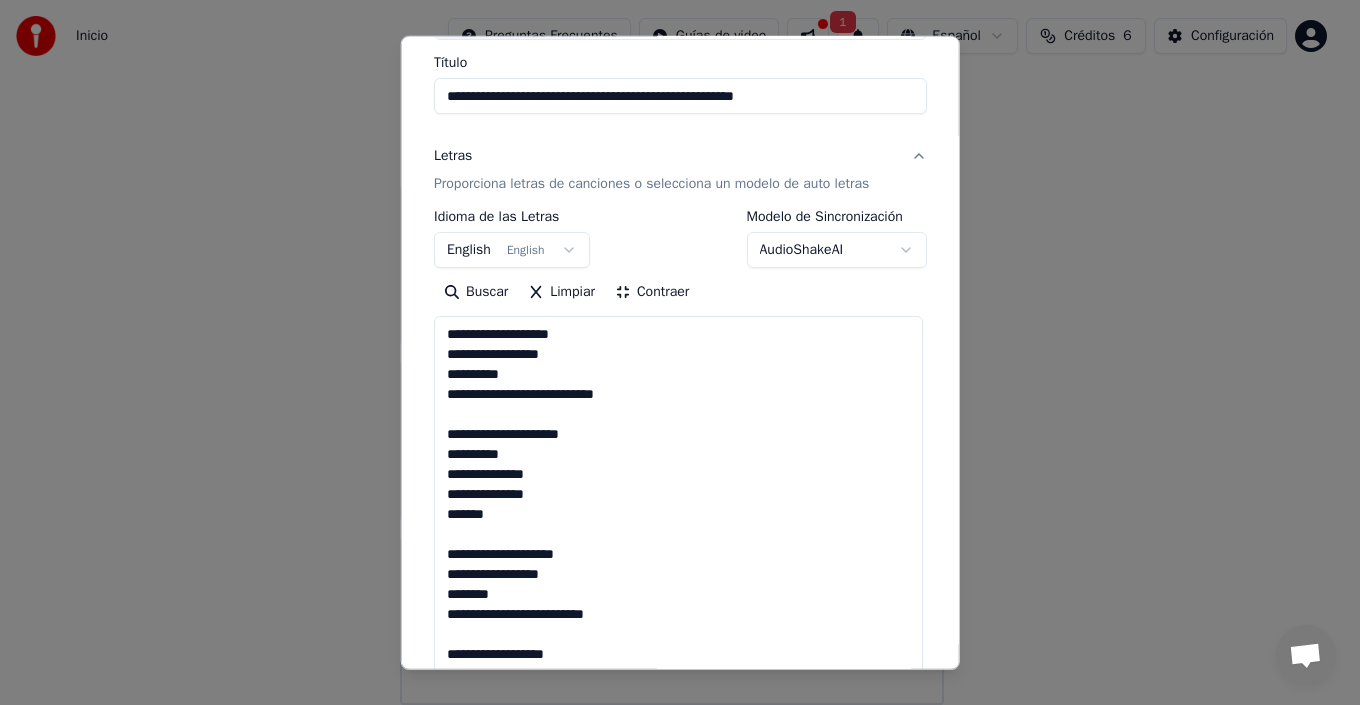 scroll, scrollTop: 0, scrollLeft: 0, axis: both 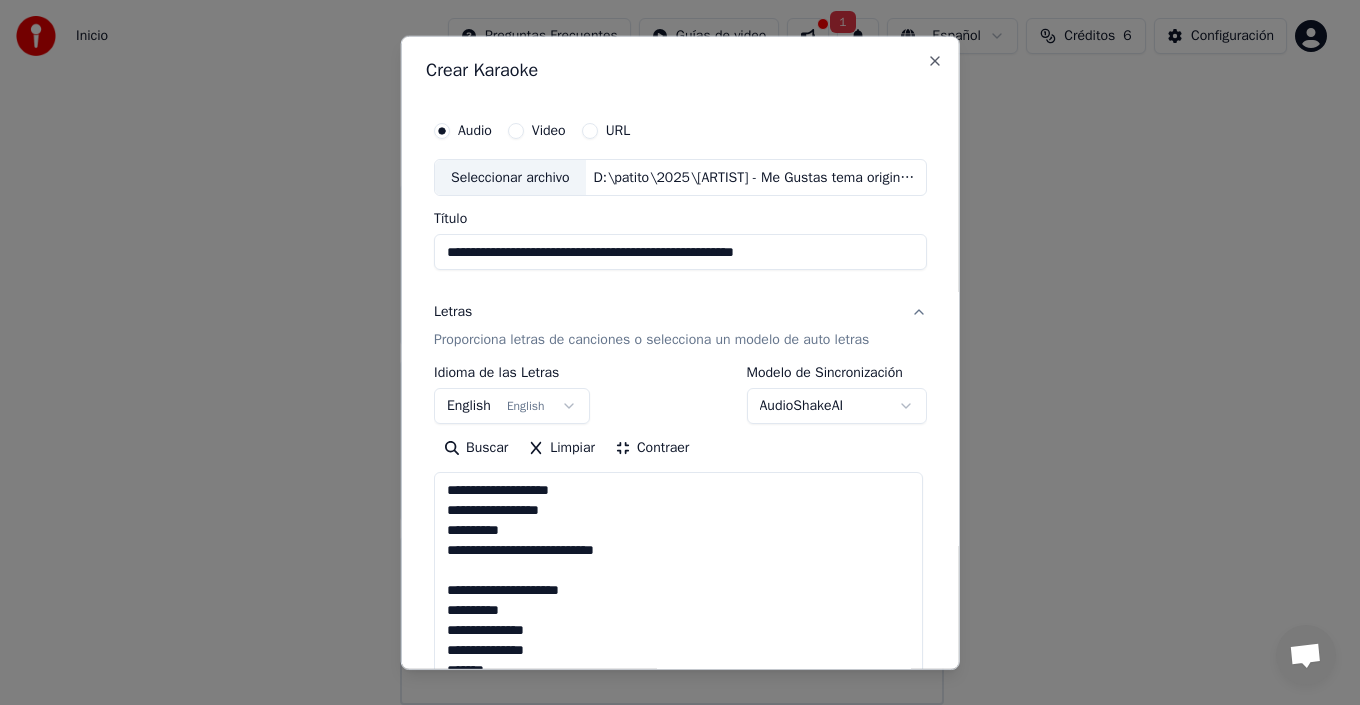 click on "**********" at bounding box center [671, 317] 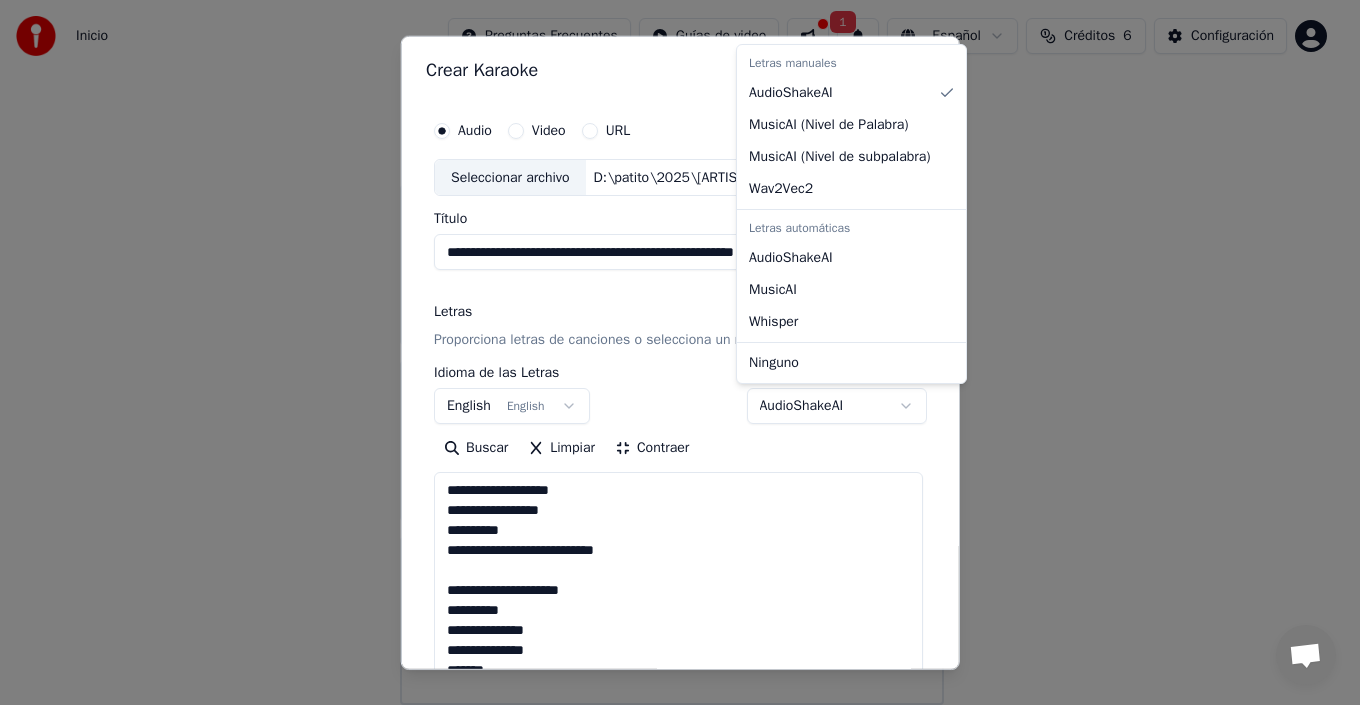 click on "**********" at bounding box center [671, 317] 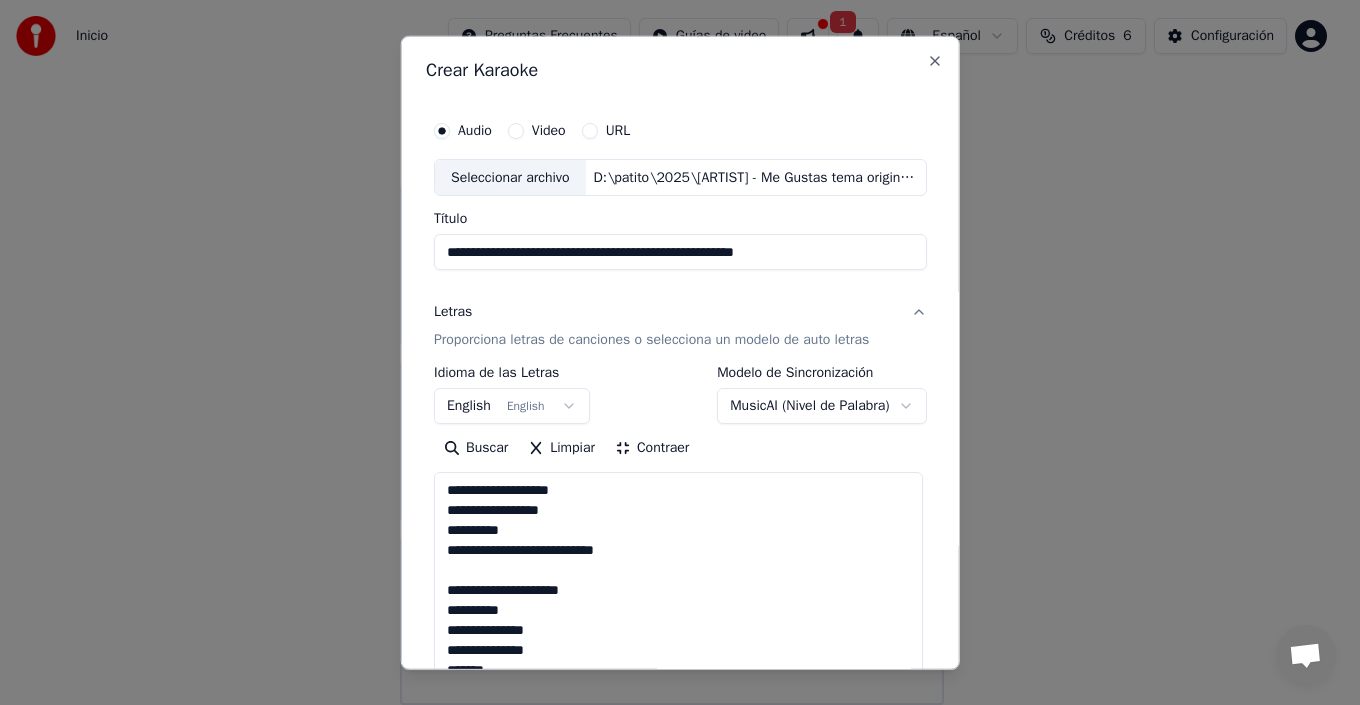 type on "**********" 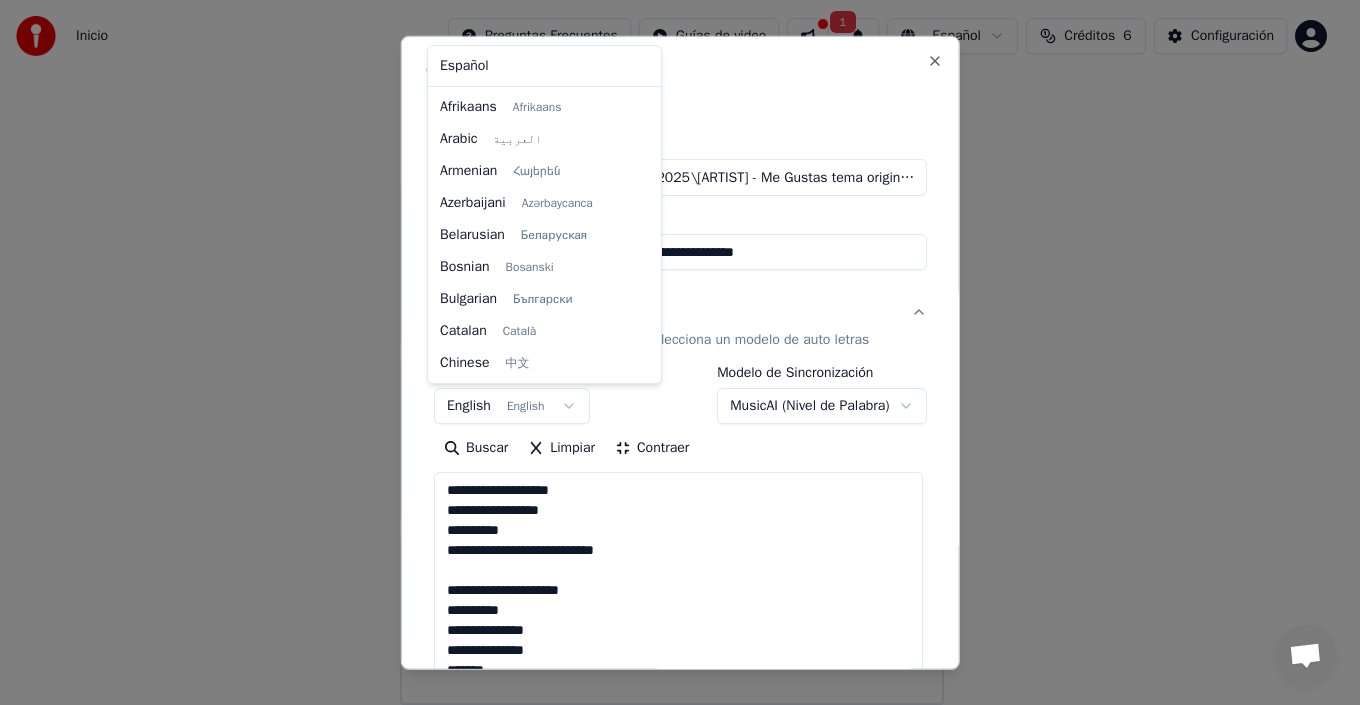 scroll, scrollTop: 160, scrollLeft: 0, axis: vertical 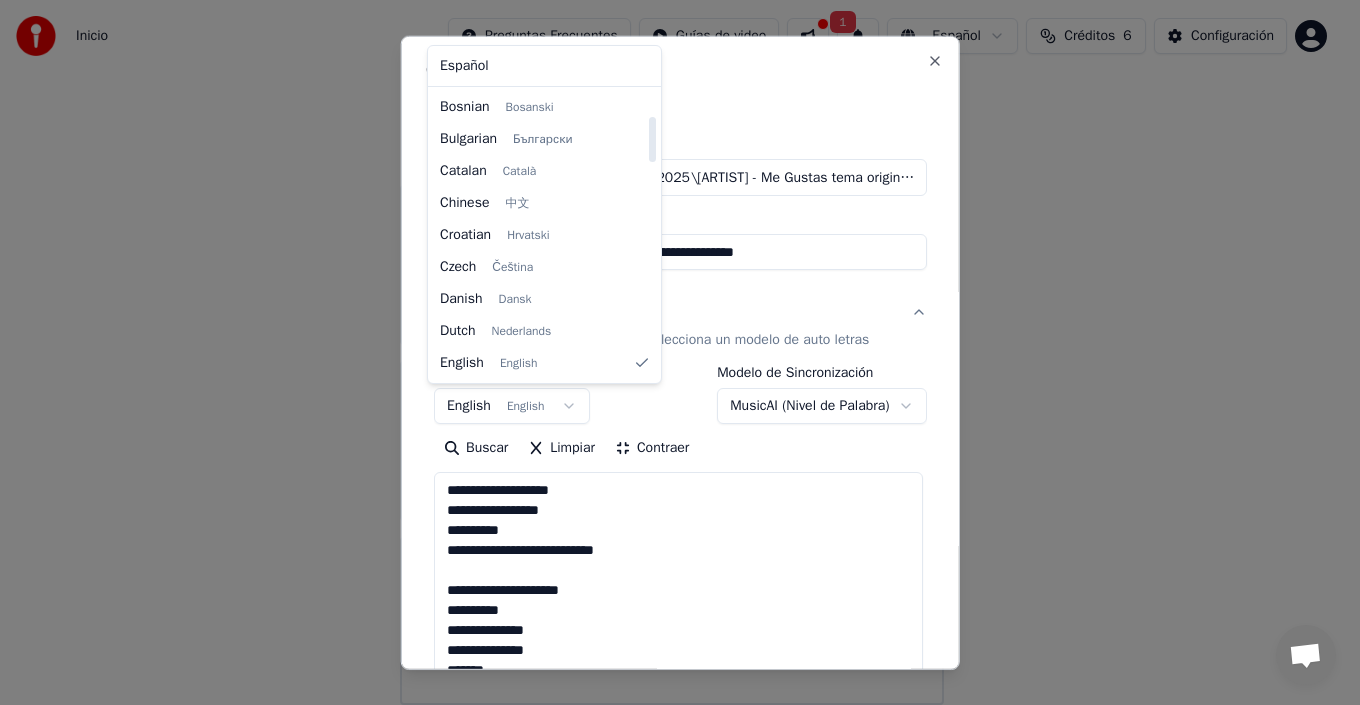 select on "**" 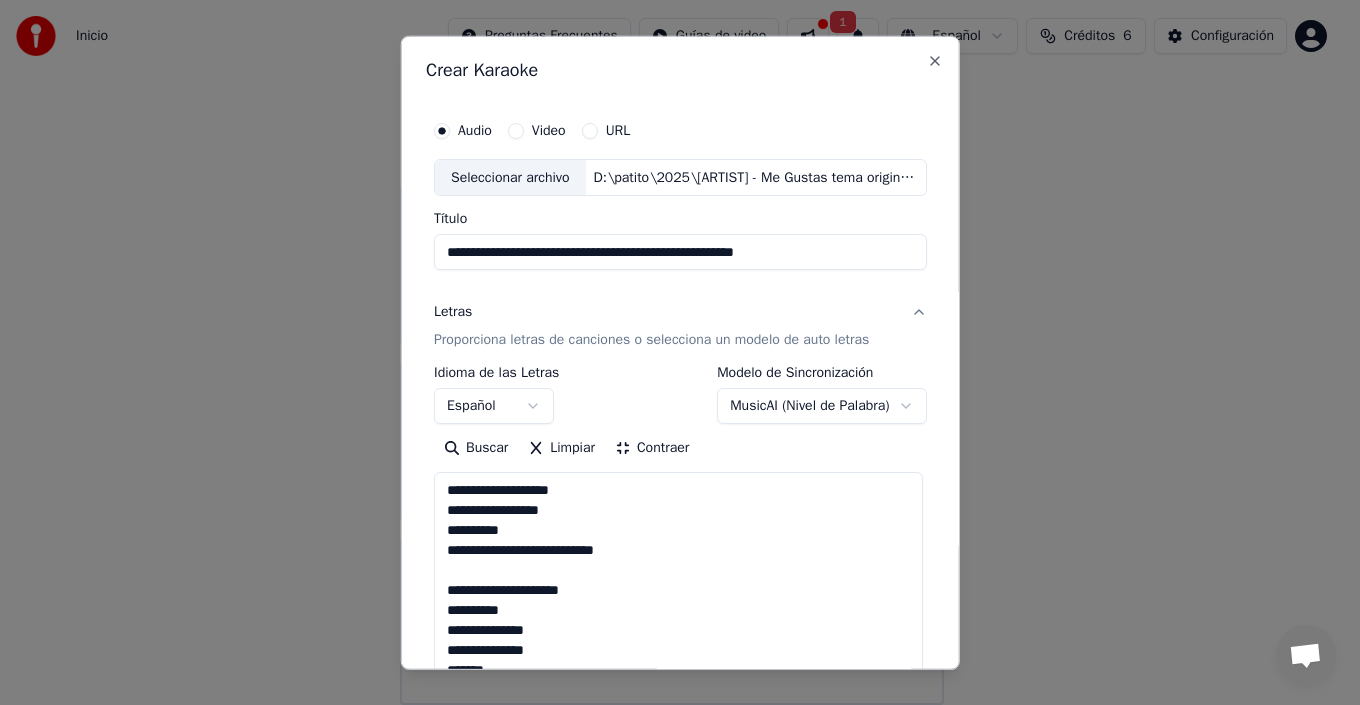 type on "**********" 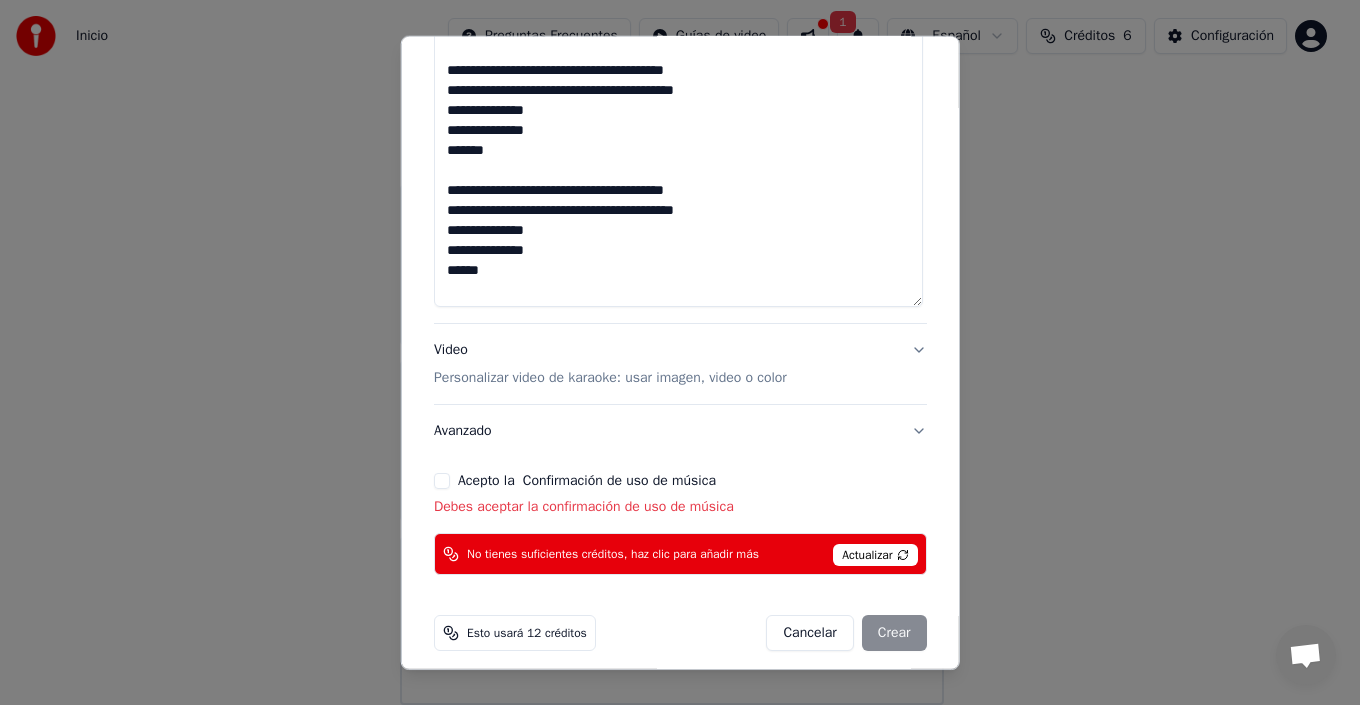 scroll, scrollTop: 1215, scrollLeft: 0, axis: vertical 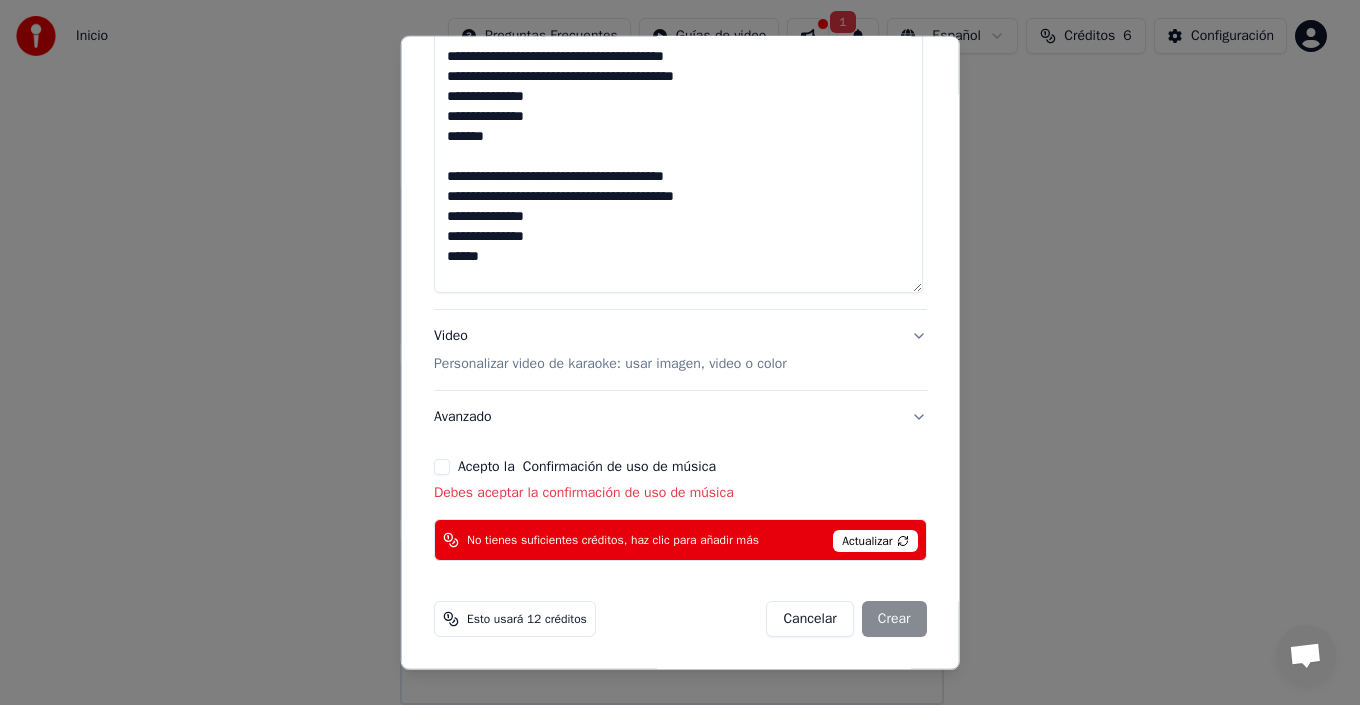 type on "*" 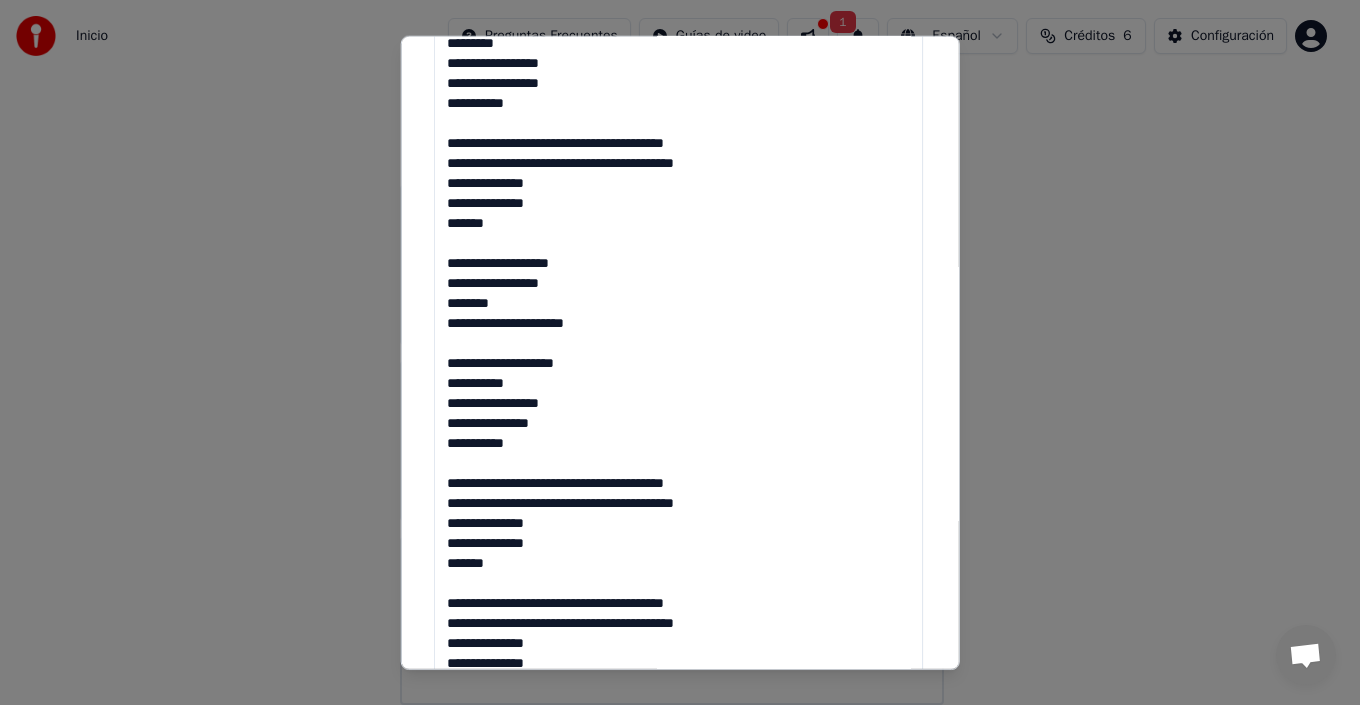scroll, scrollTop: 587, scrollLeft: 0, axis: vertical 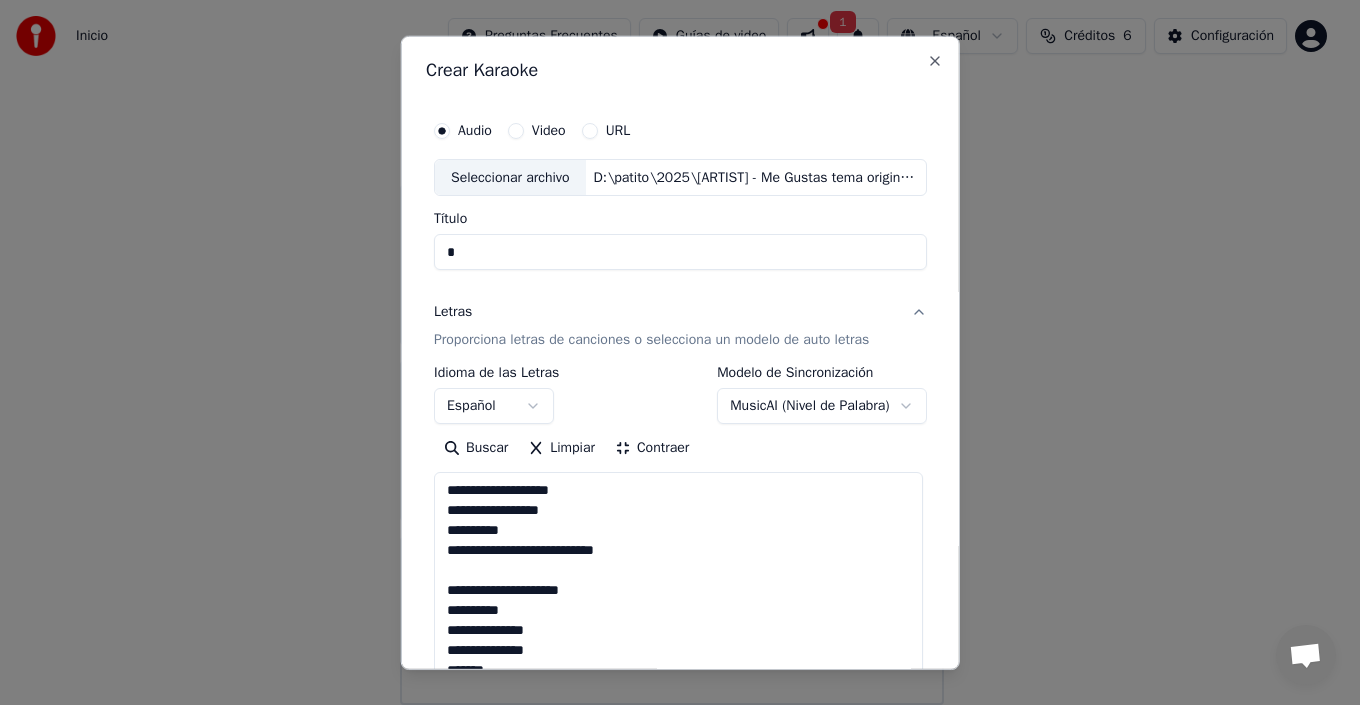 click on "**********" at bounding box center [671, 317] 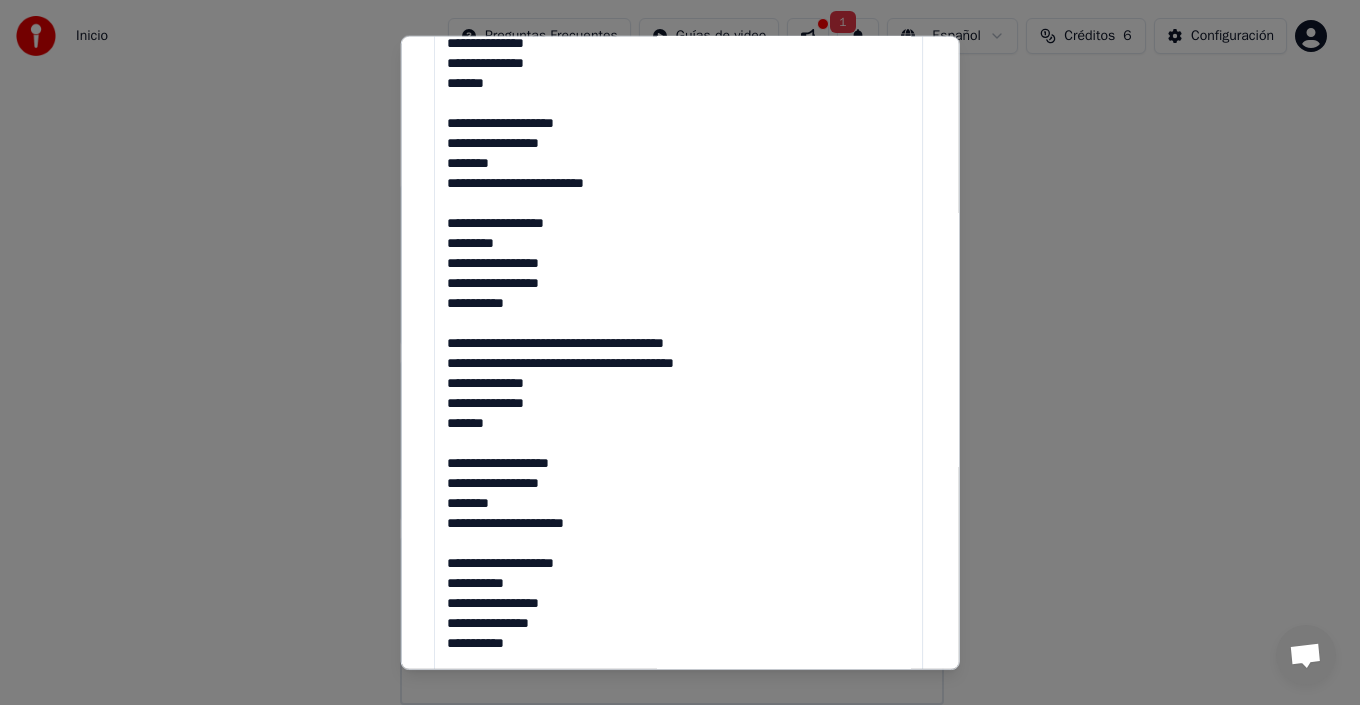 scroll, scrollTop: 0, scrollLeft: 0, axis: both 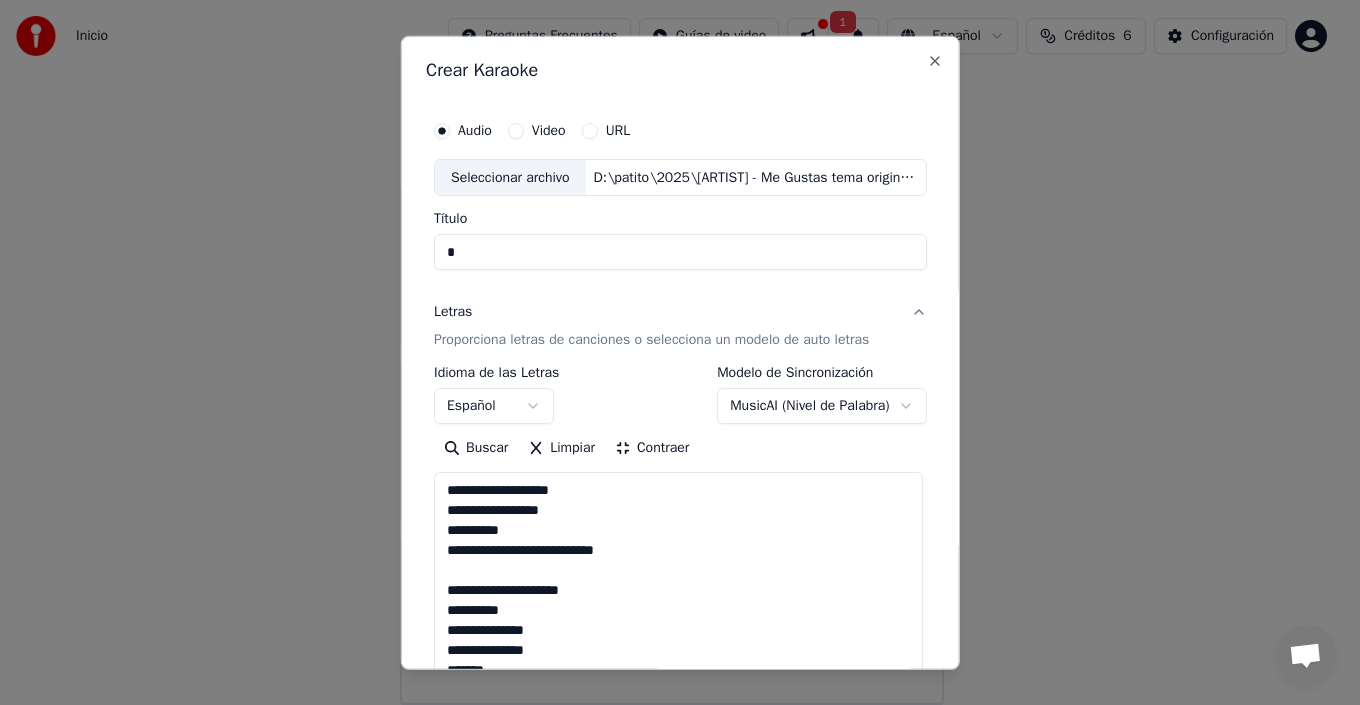 click on "**********" at bounding box center [671, 317] 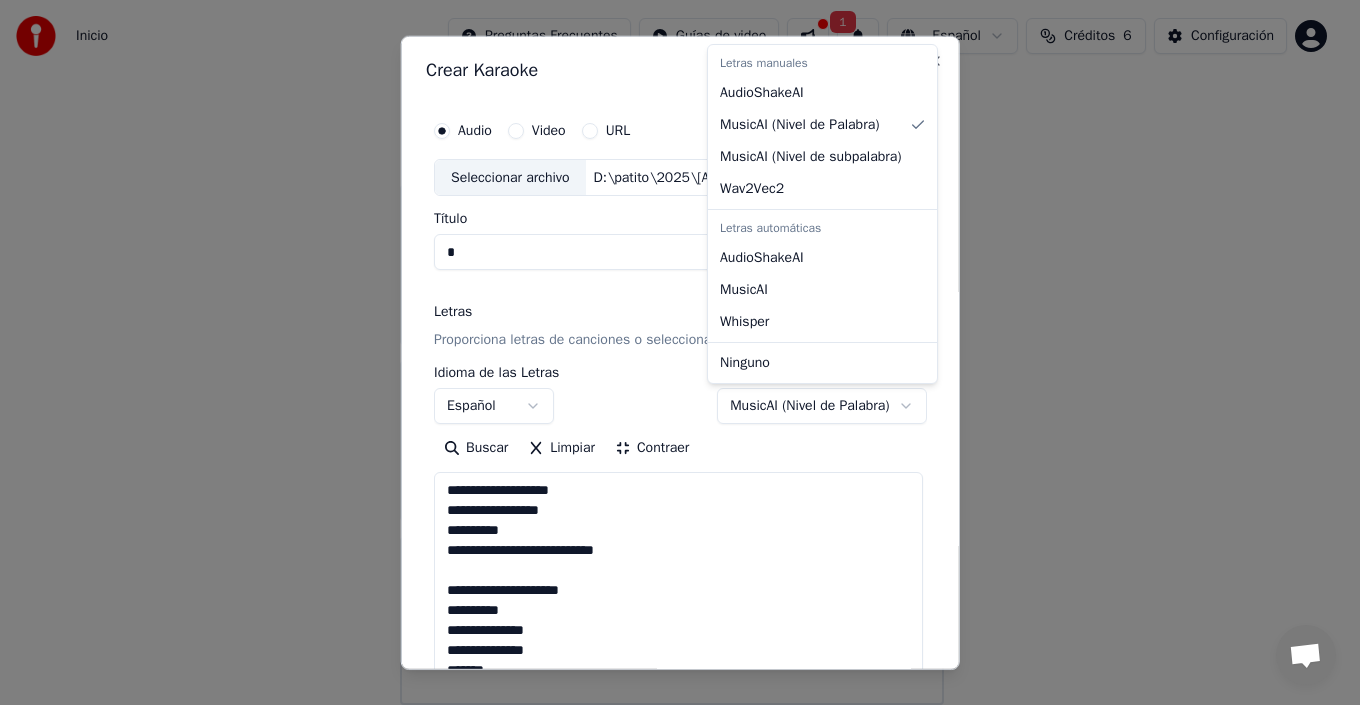 select on "**********" 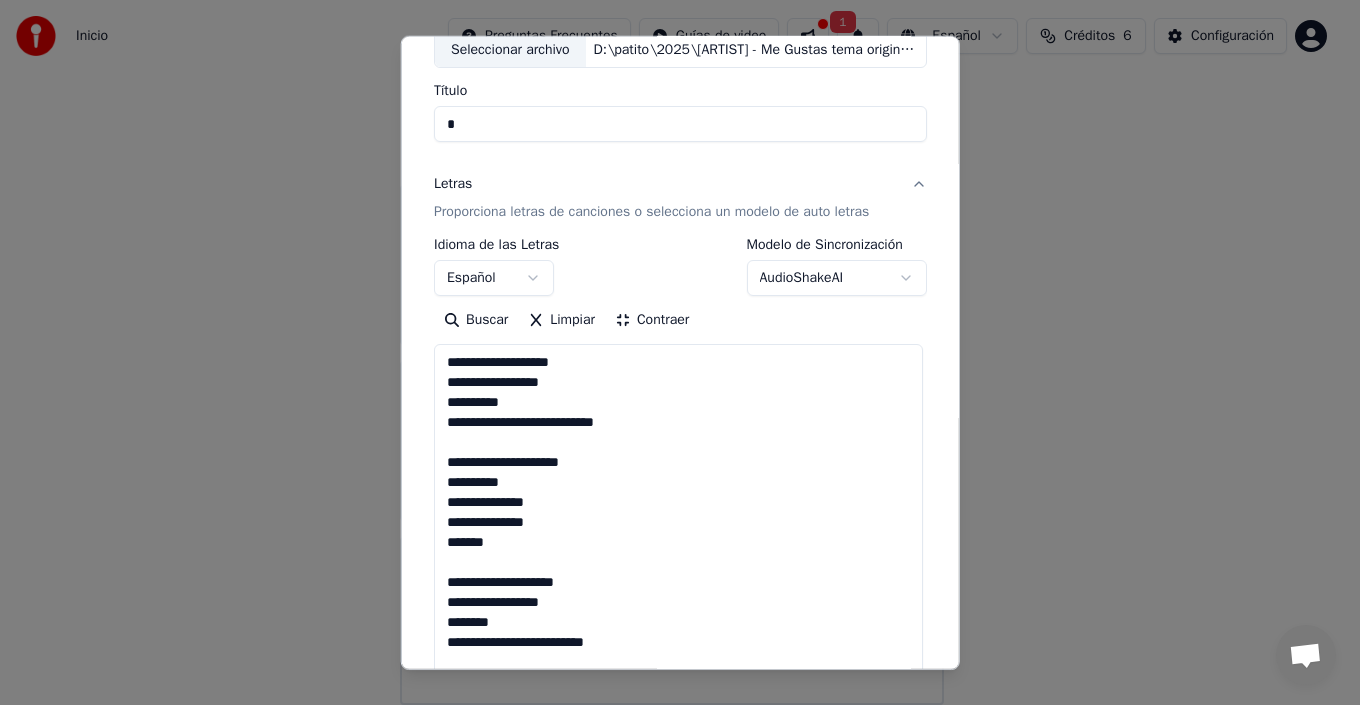 scroll, scrollTop: 0, scrollLeft: 0, axis: both 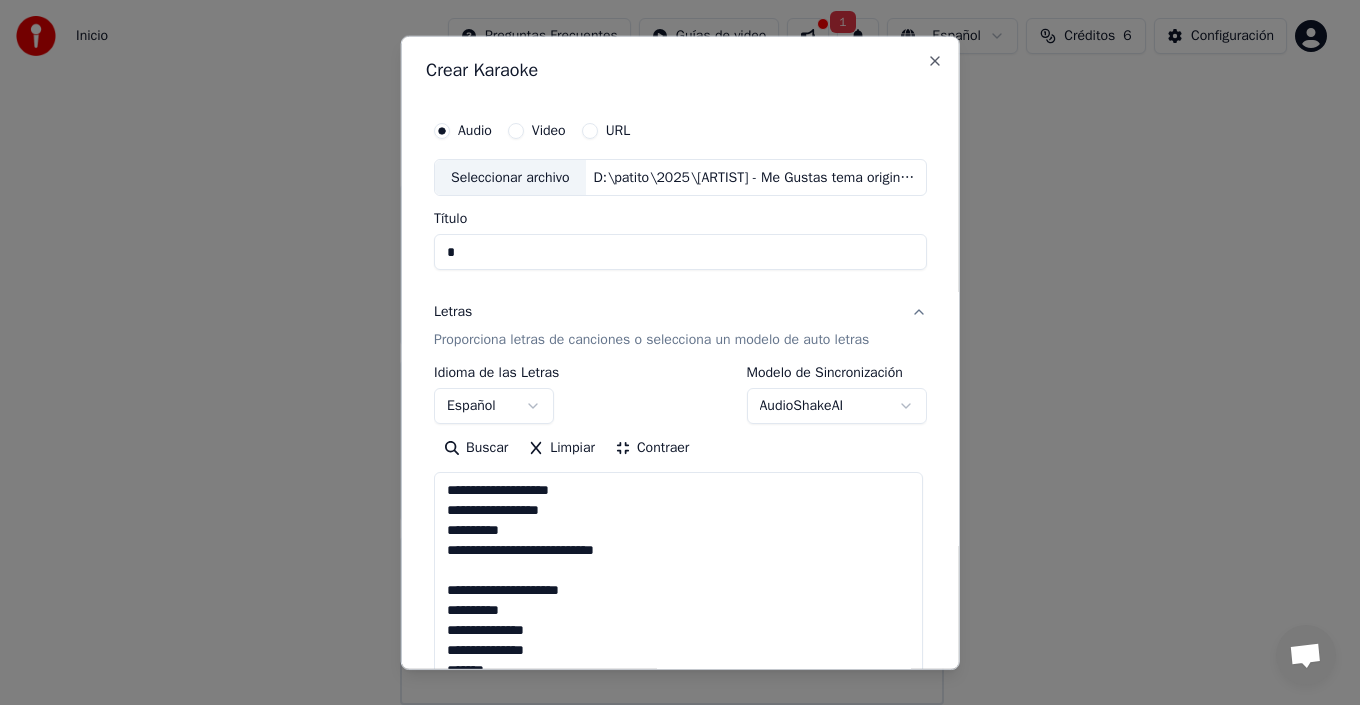 click on "Letras Proporciona letras de canciones o selecciona un modelo de auto letras" at bounding box center (680, 326) 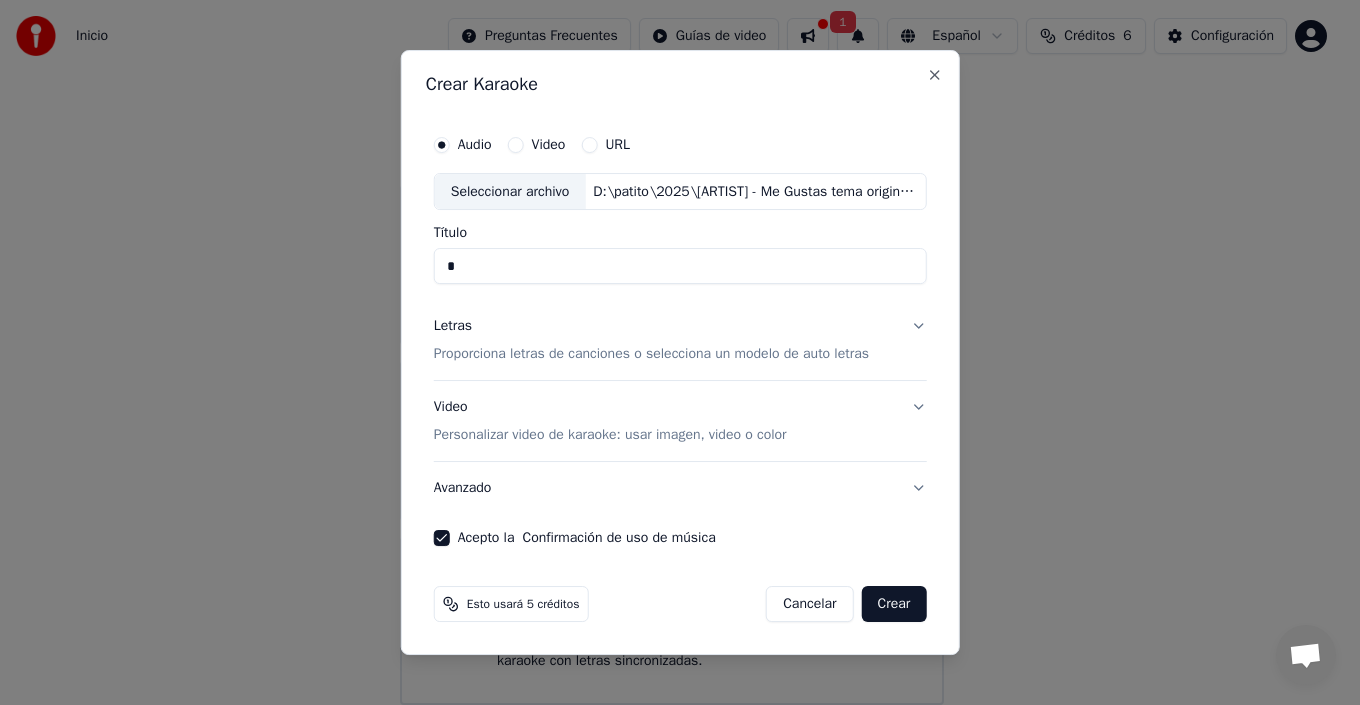 click on "Video Personalizar video de karaoke: usar imagen, video o color" at bounding box center [680, 422] 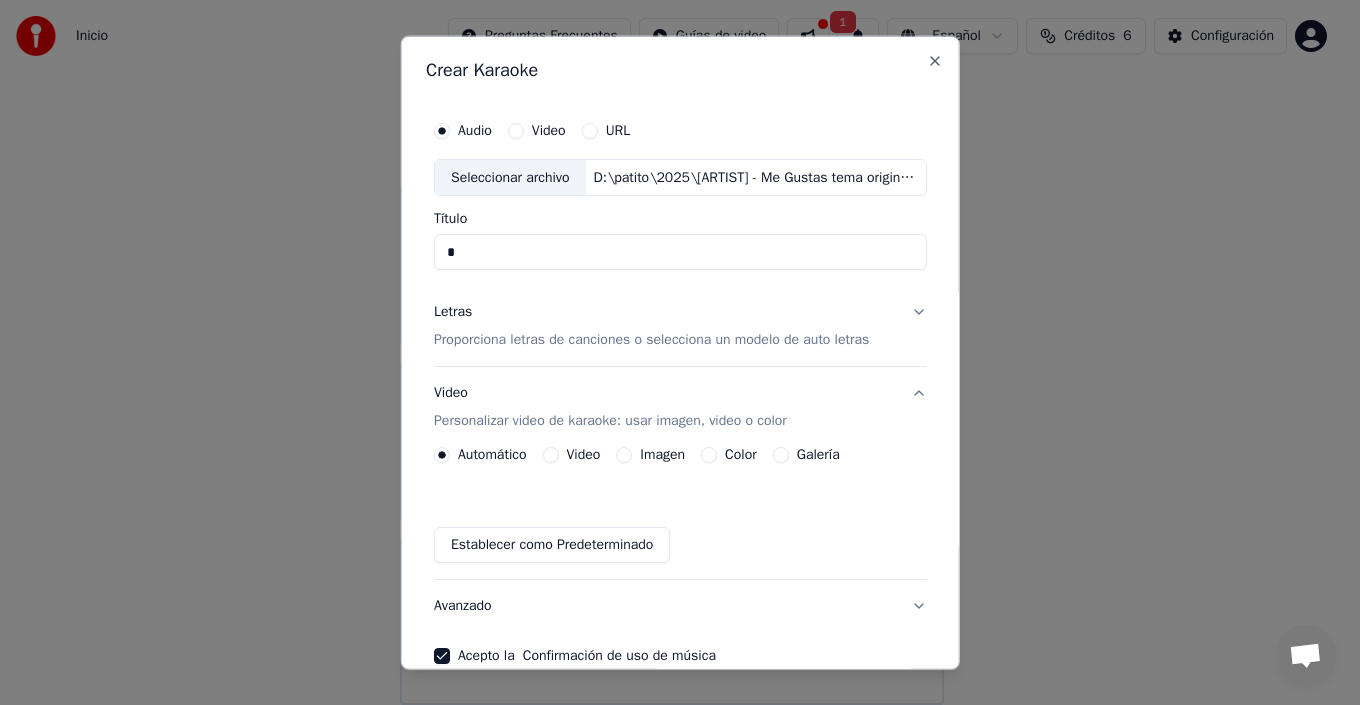 click on "Imagen" at bounding box center (650, 455) 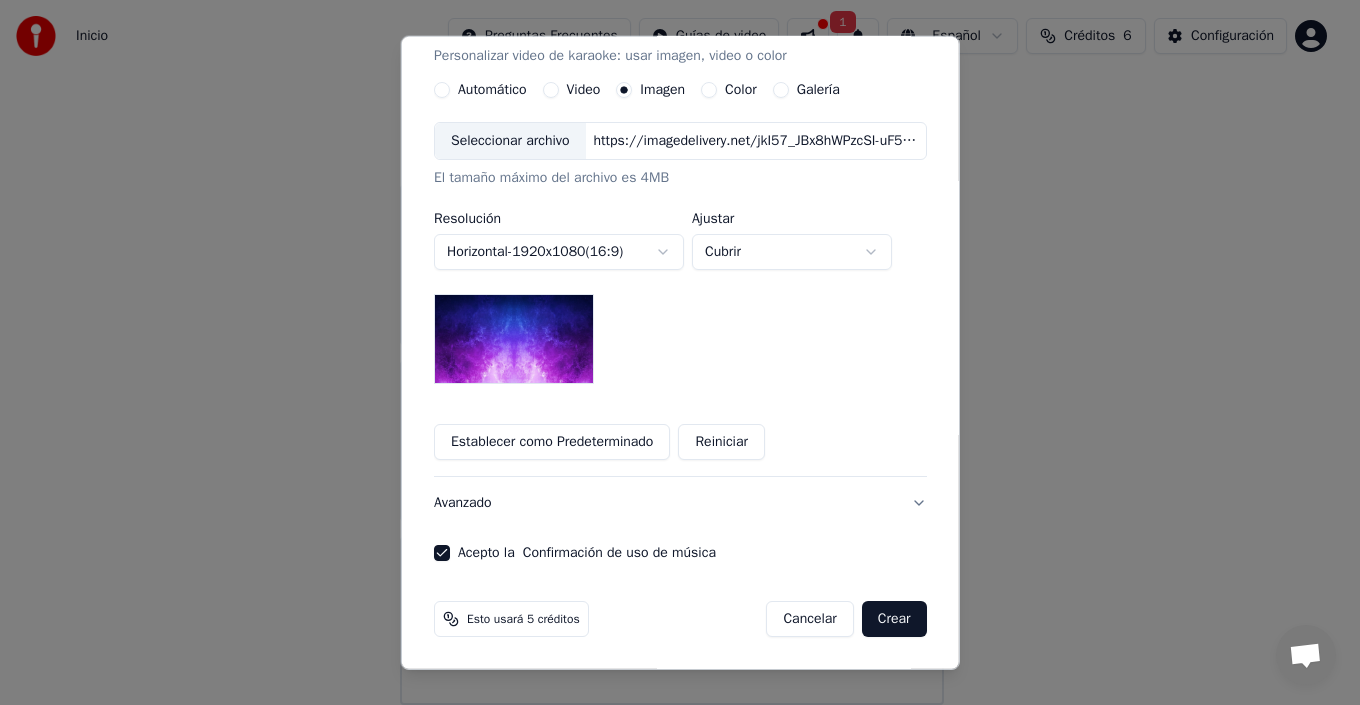 scroll, scrollTop: 165, scrollLeft: 0, axis: vertical 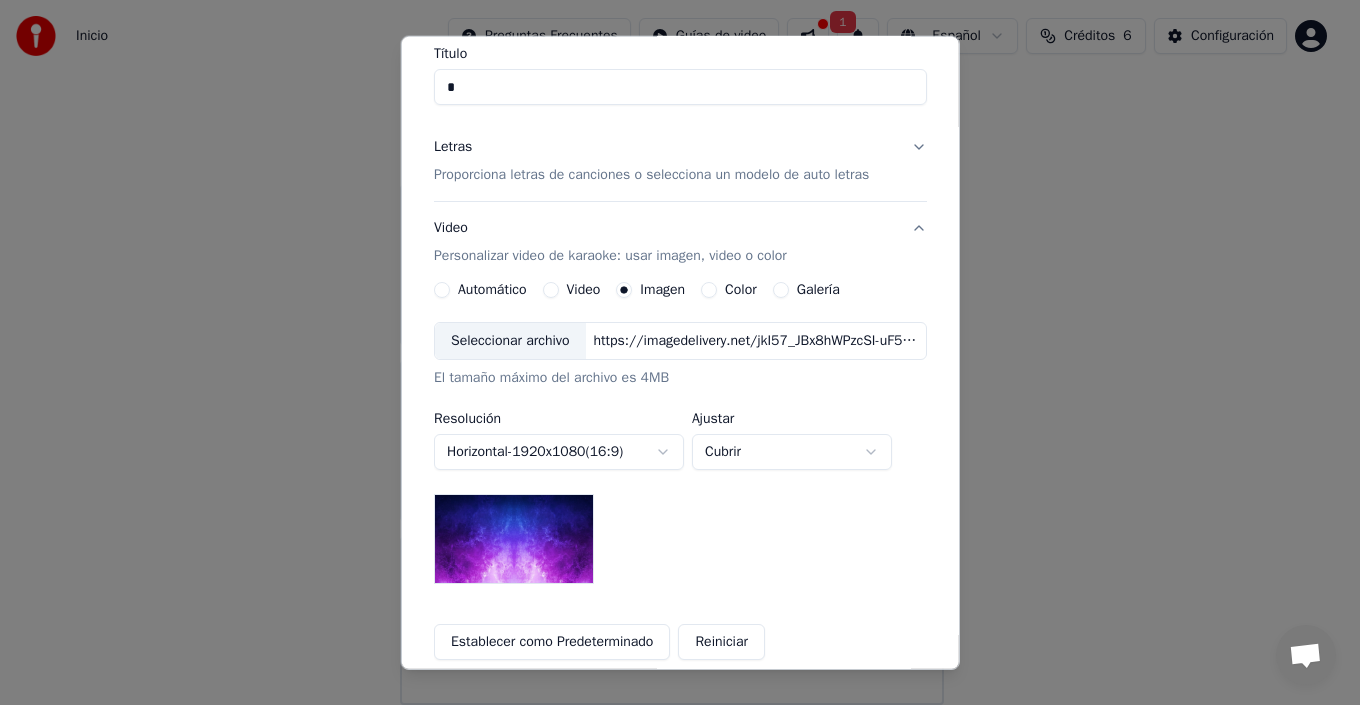click on "Video Personalizar video de karaoke: usar imagen, video o color" at bounding box center [680, 242] 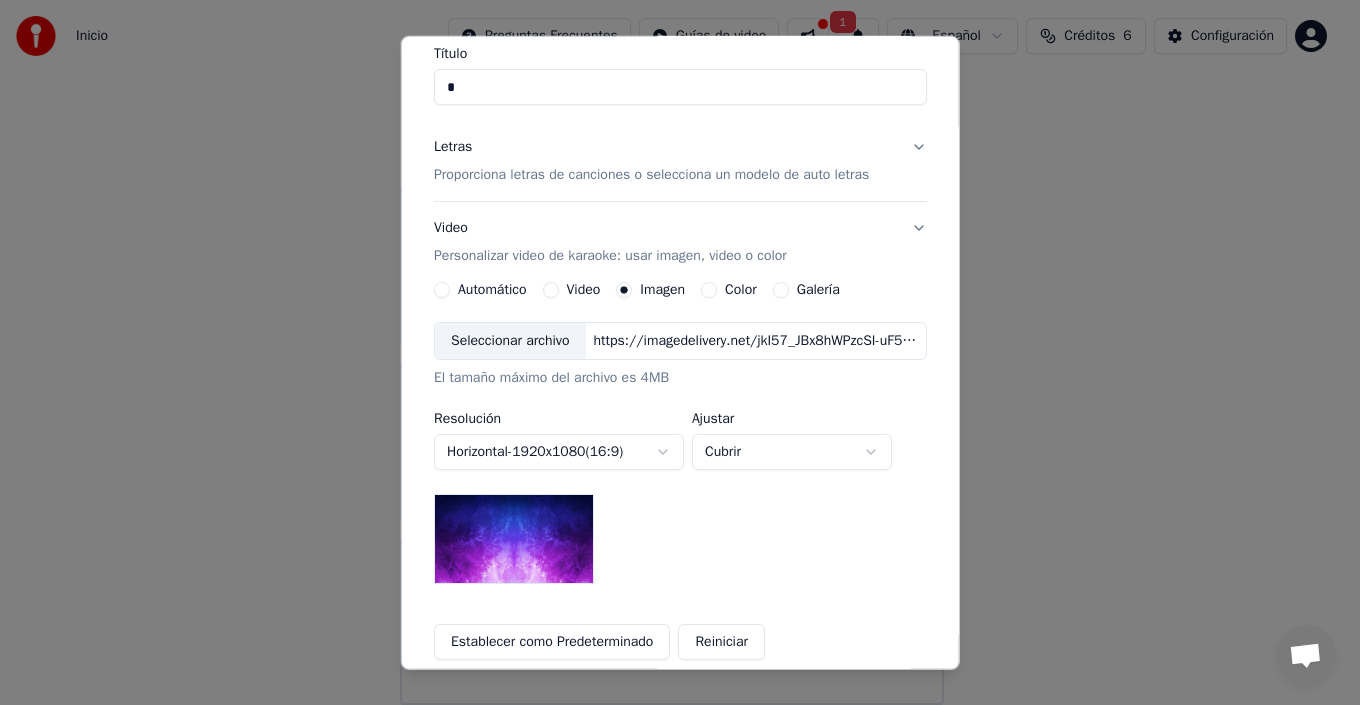scroll, scrollTop: 0, scrollLeft: 0, axis: both 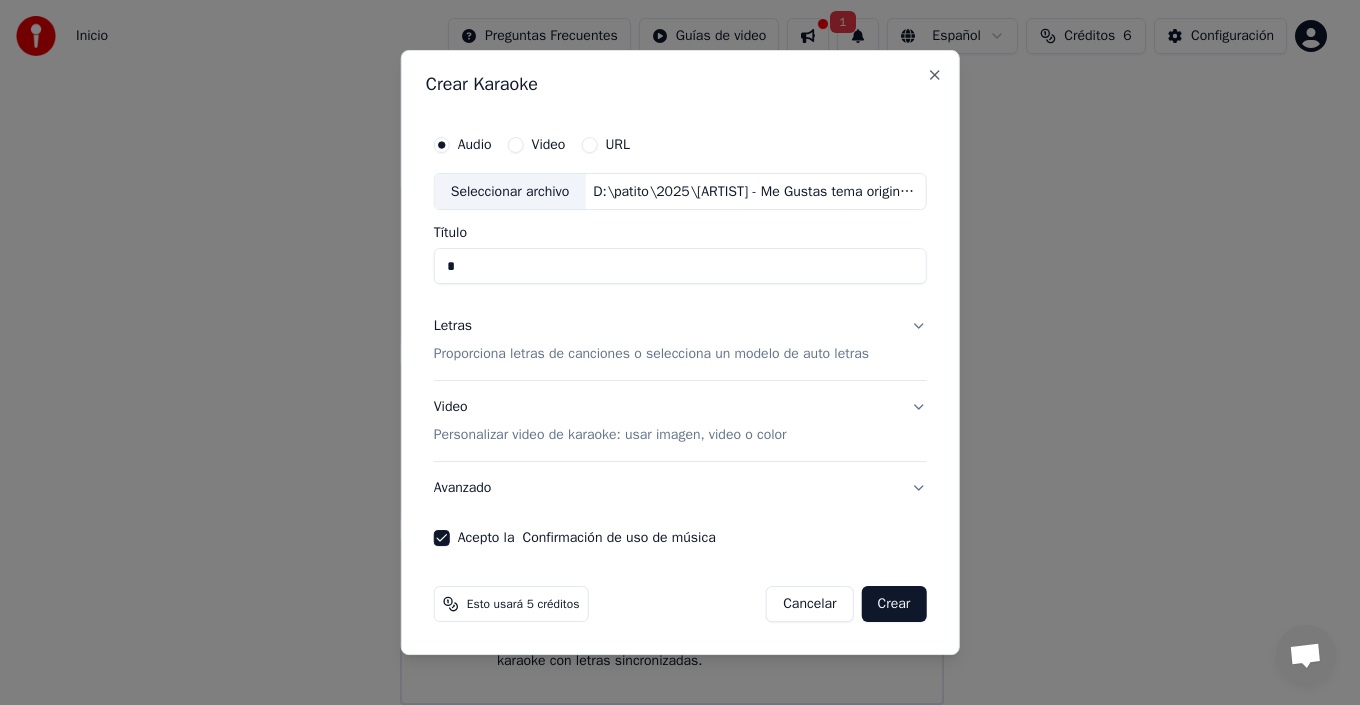 click on "Avanzado" at bounding box center [680, 488] 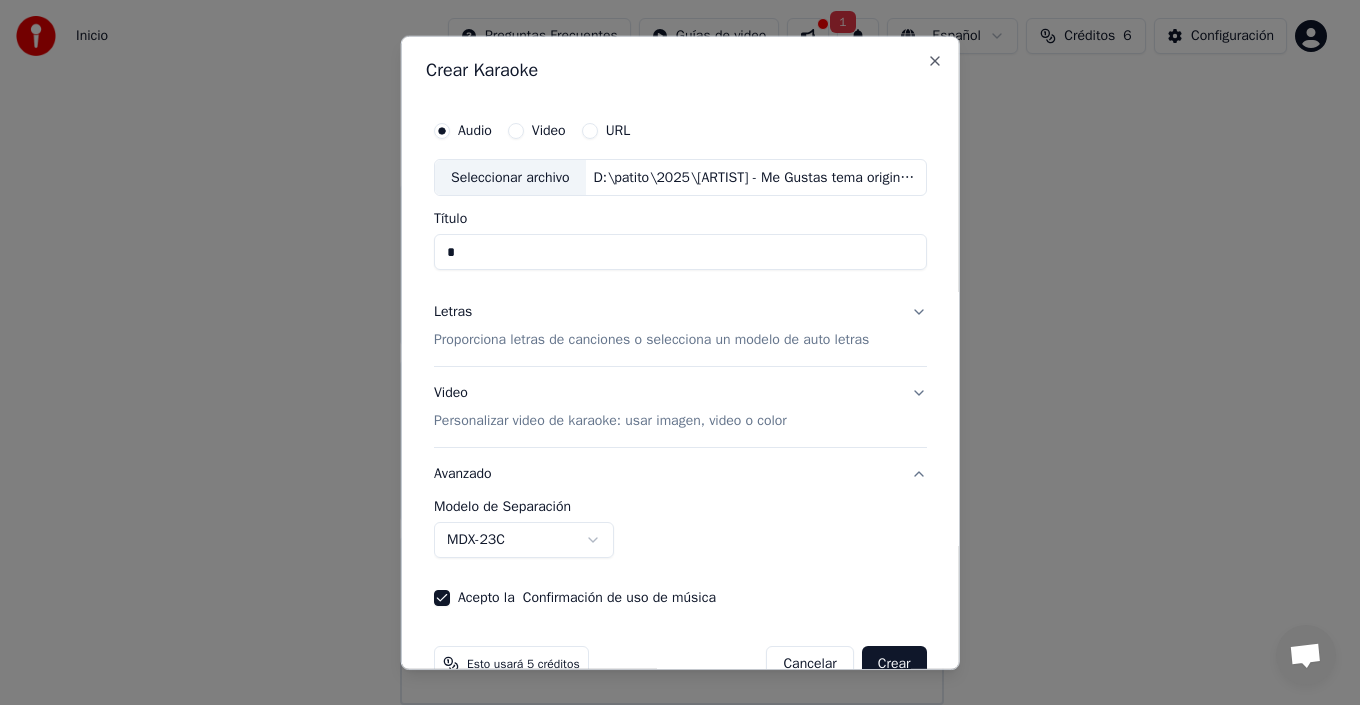 scroll, scrollTop: 45, scrollLeft: 0, axis: vertical 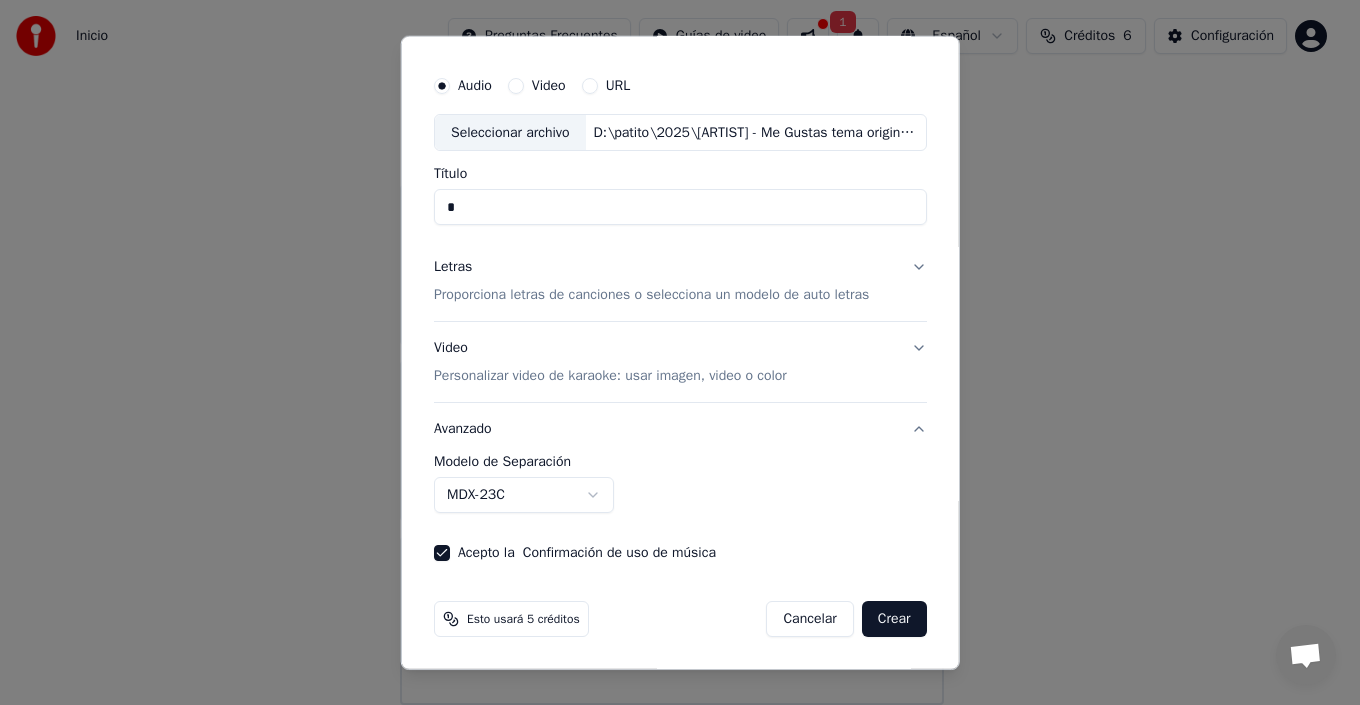 click on "**********" at bounding box center [671, 317] 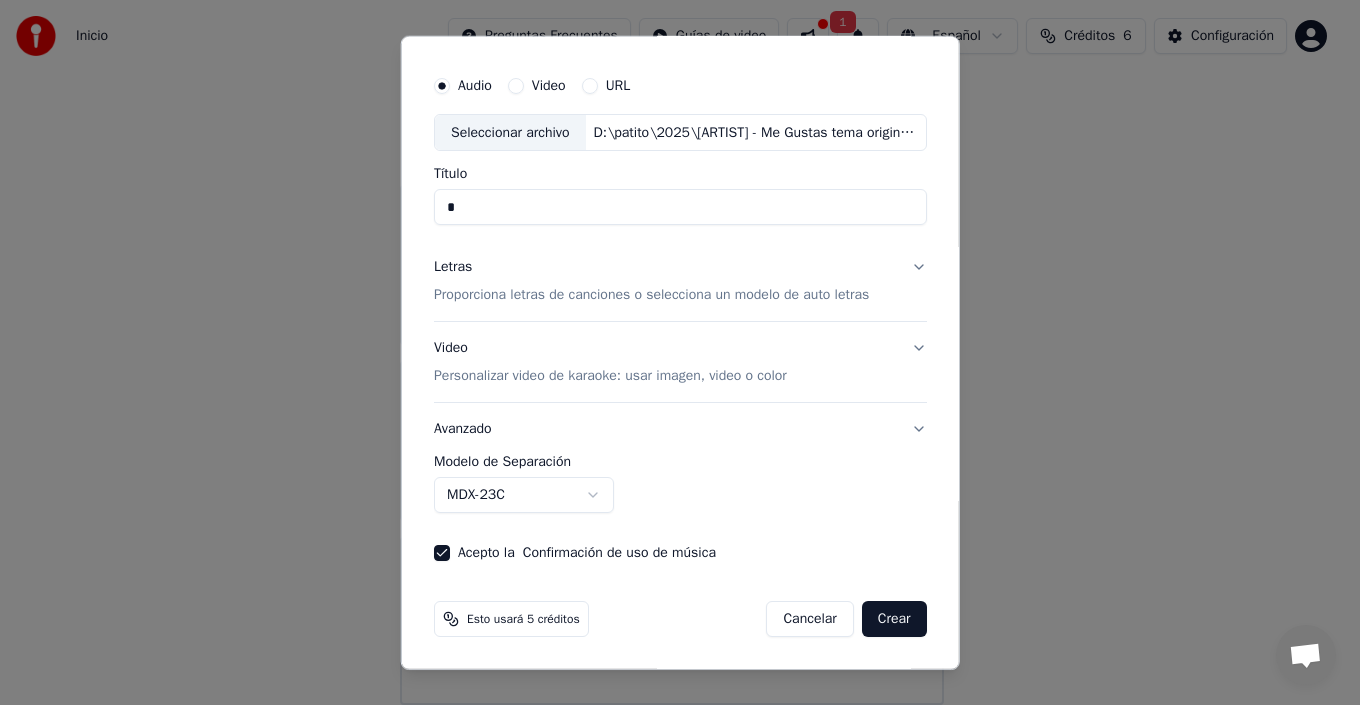 scroll, scrollTop: 0, scrollLeft: 0, axis: both 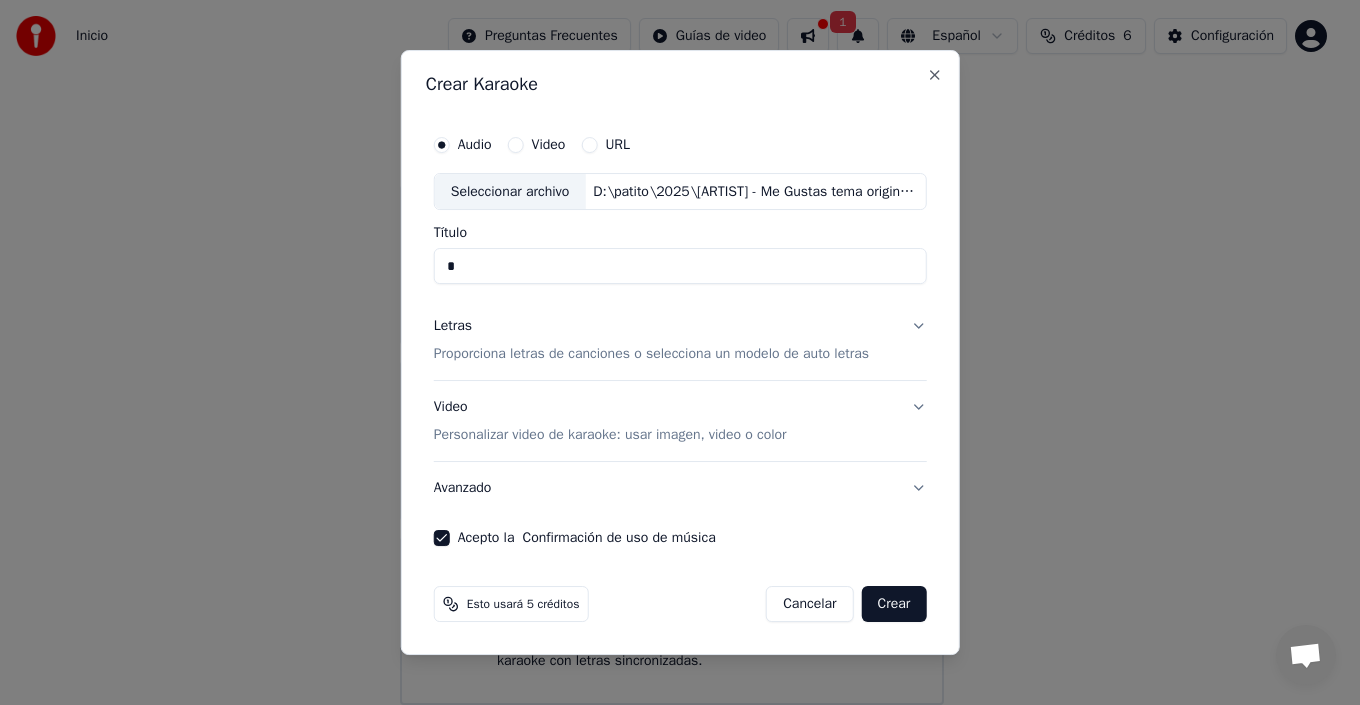 click on "Crear" at bounding box center [894, 604] 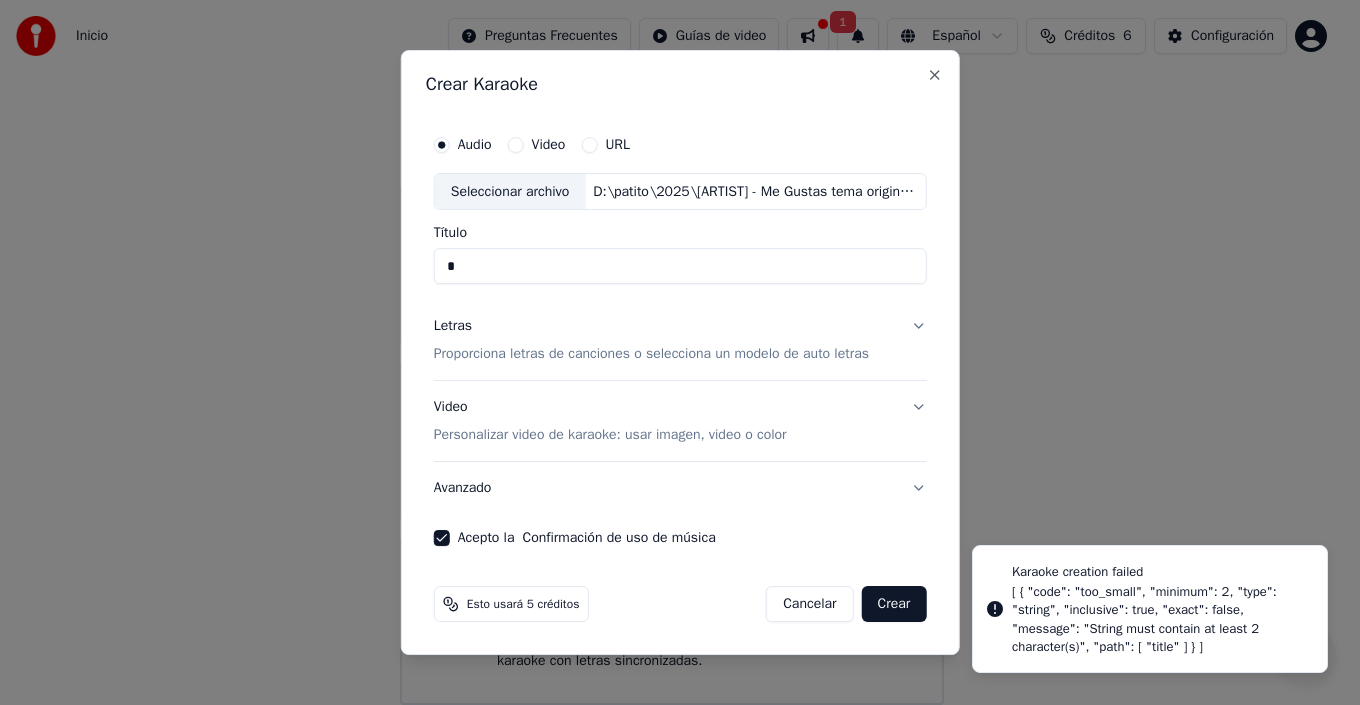 type 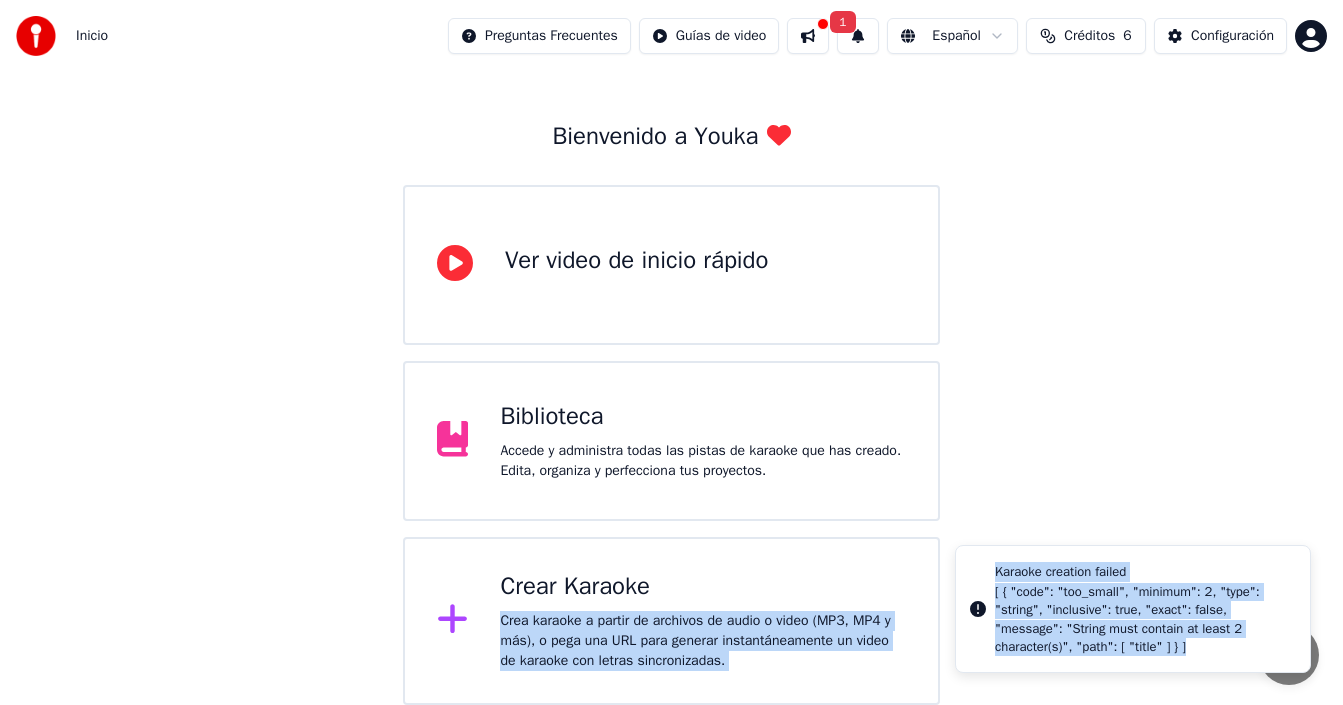 drag, startPoint x: 1011, startPoint y: 574, endPoint x: 1154, endPoint y: 643, distance: 158.77657 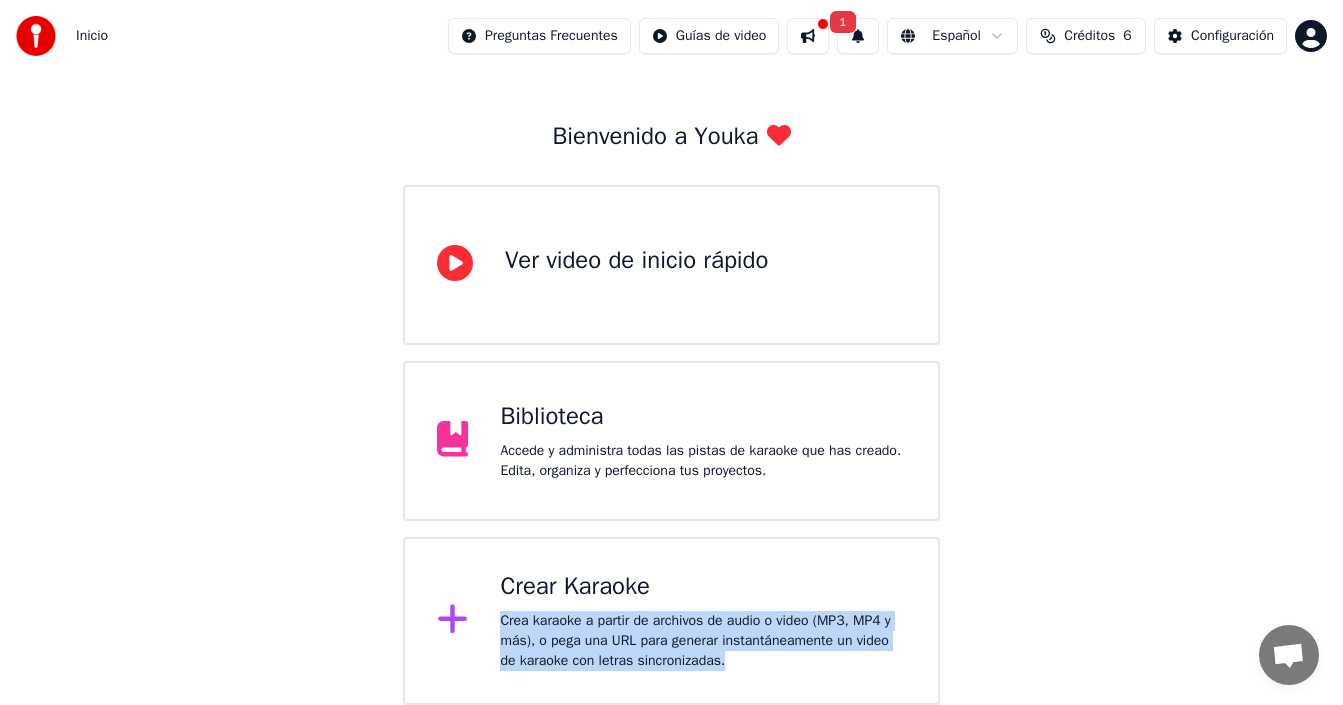 click on "Crear Karaoke" at bounding box center [703, 587] 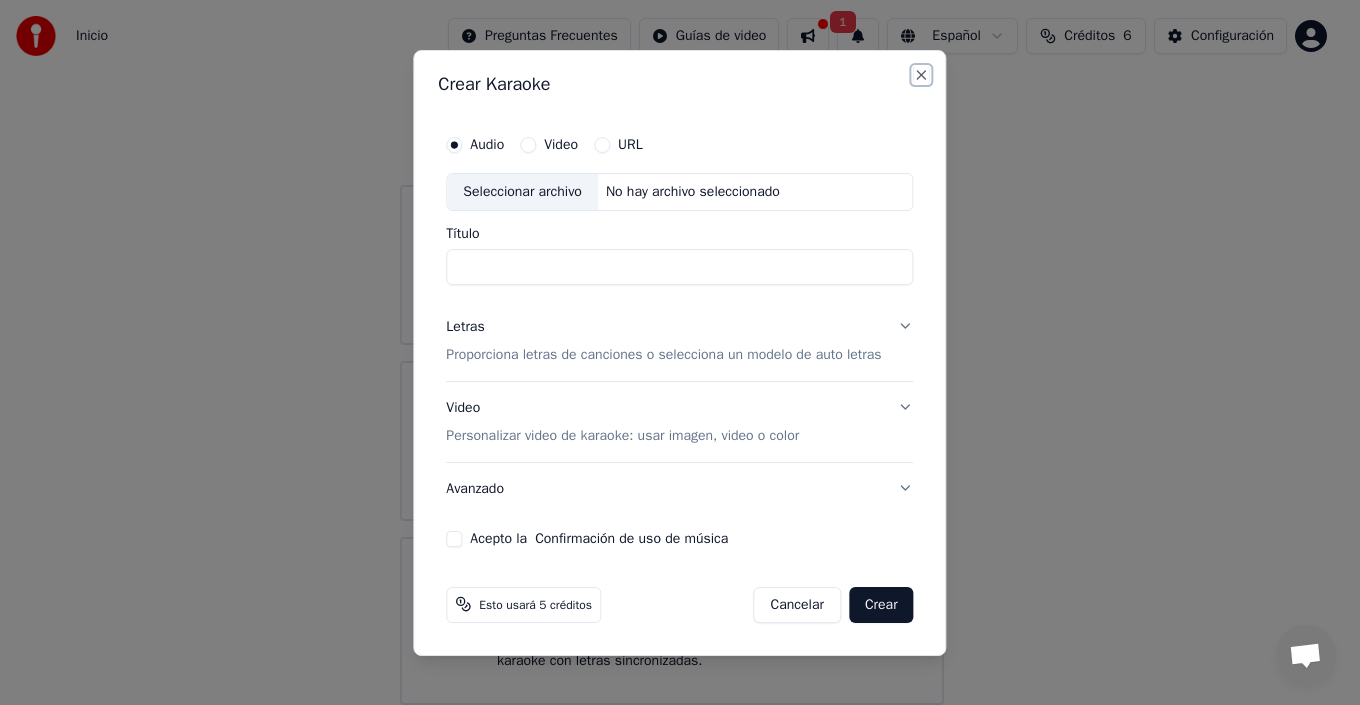 click on "Close" at bounding box center (922, 75) 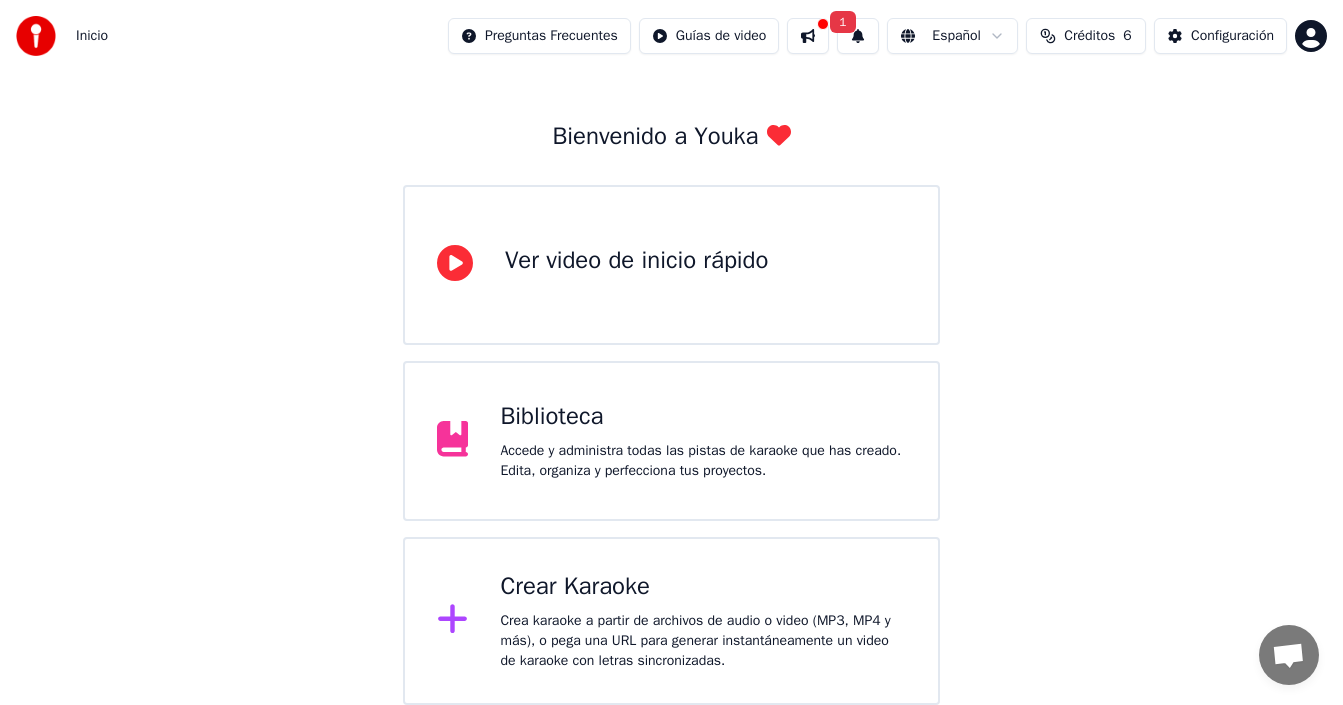 click on "1" at bounding box center (858, 36) 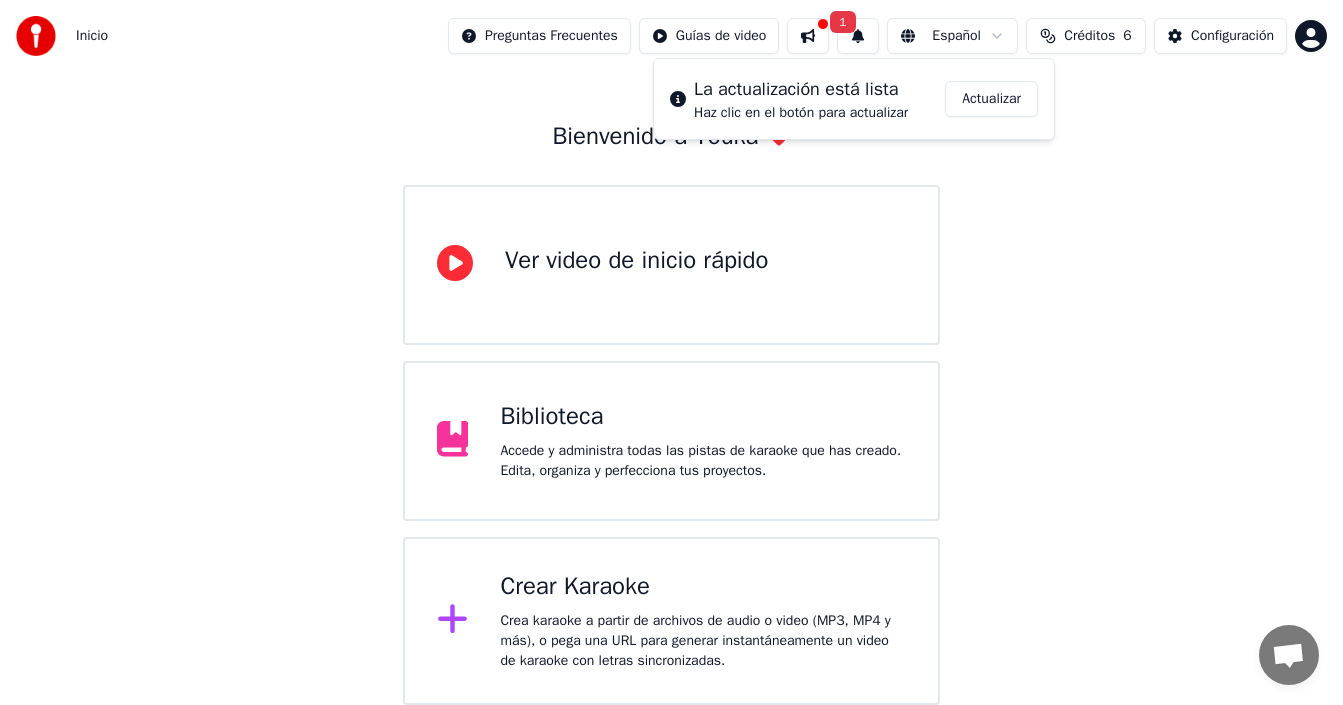 click on "1" at bounding box center [858, 36] 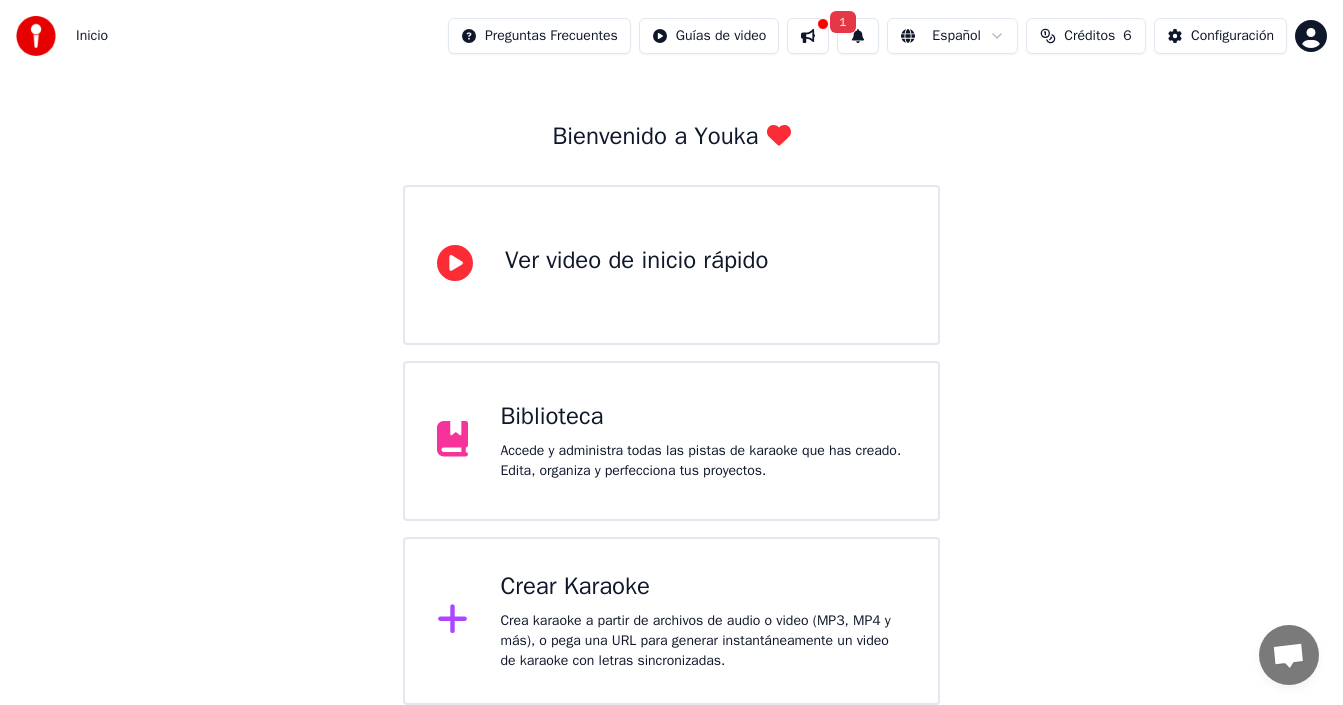 click on "Bienvenido a Youka Ver video de inicio rápido Biblioteca Accede y administra todas las pistas de karaoke que has creado. Edita, organiza y perfecciona tus proyectos. Crear Karaoke Crea karaoke a partir de archivos de audio o video (MP3, MP4 y más), o pega una URL para generar instantáneamente un video de karaoke con letras sincronizadas." at bounding box center (671, 353) 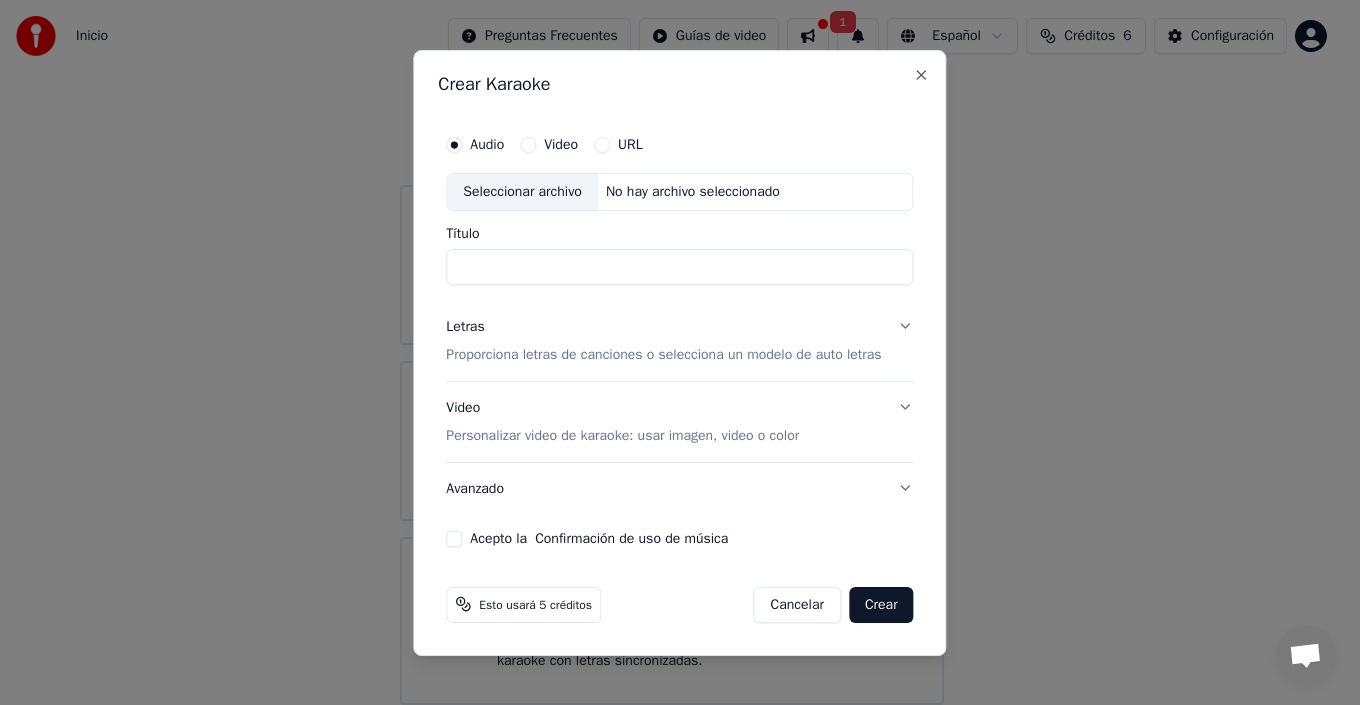 click on "Título" at bounding box center [679, 267] 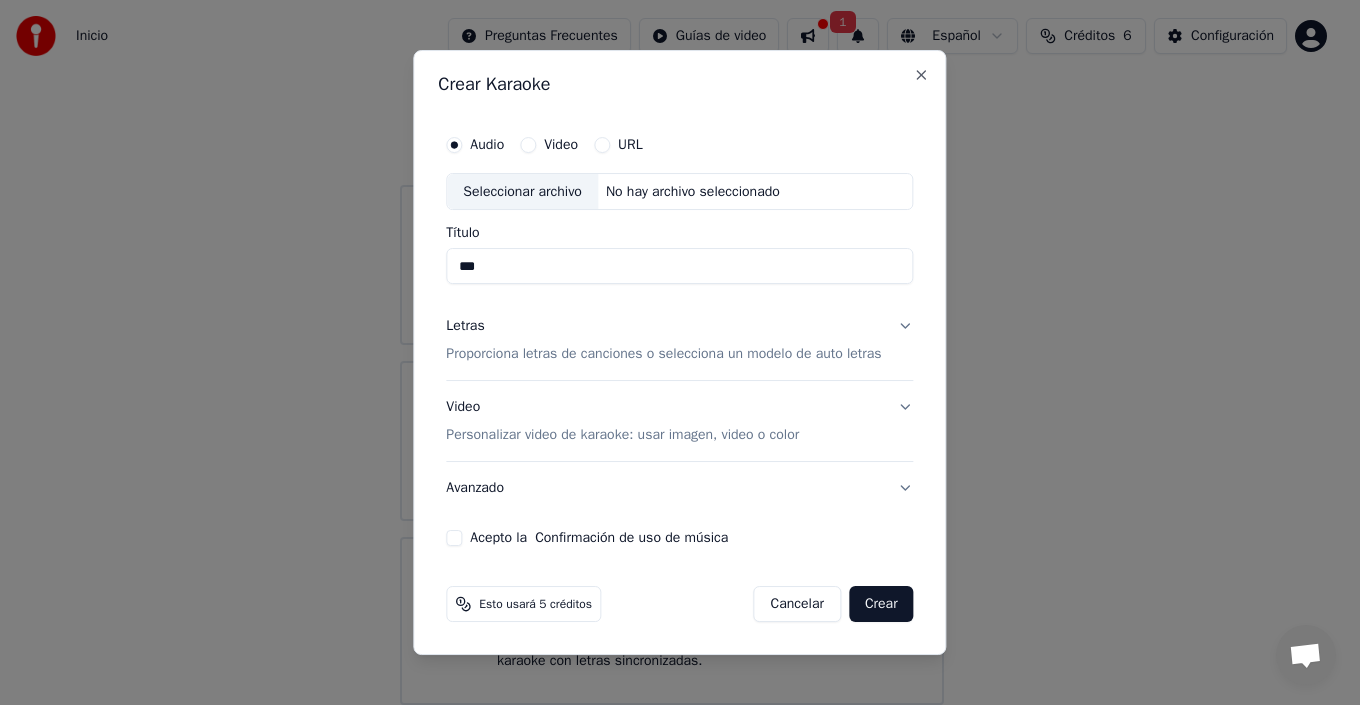 click on "No hay archivo seleccionado" at bounding box center (693, 192) 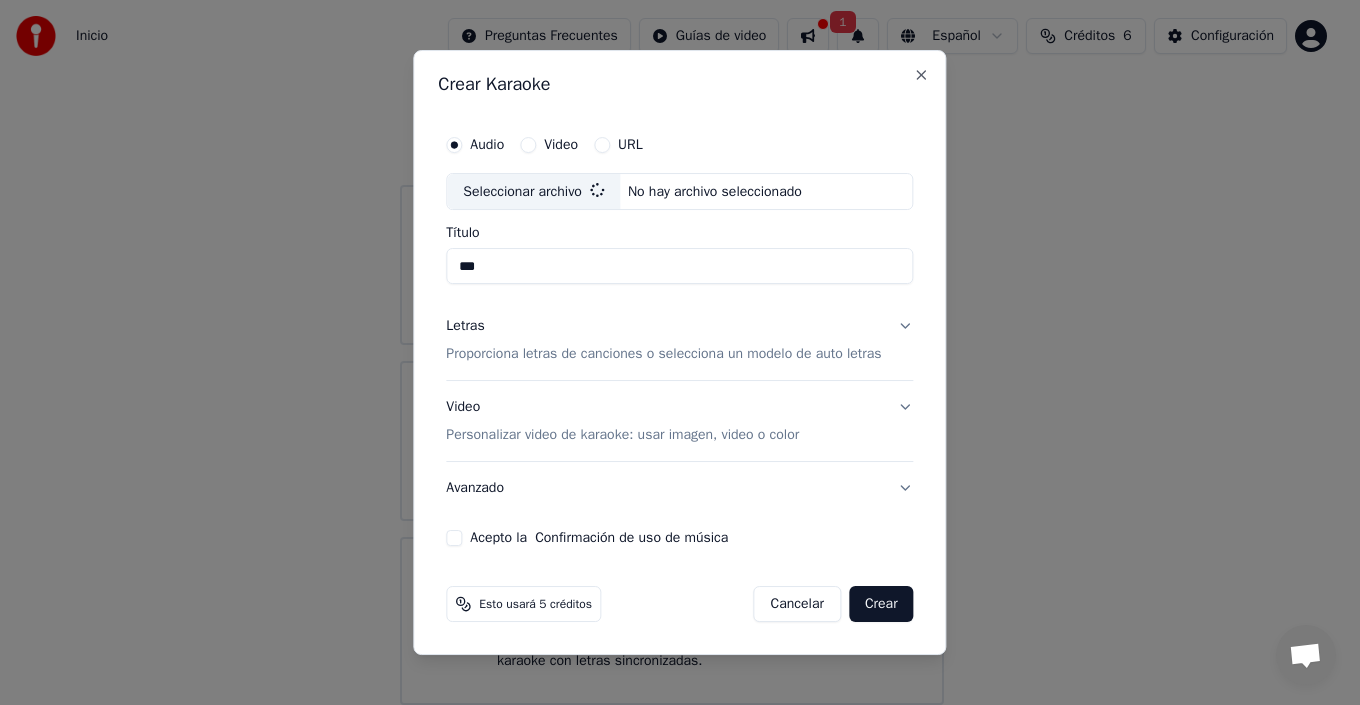 type on "**********" 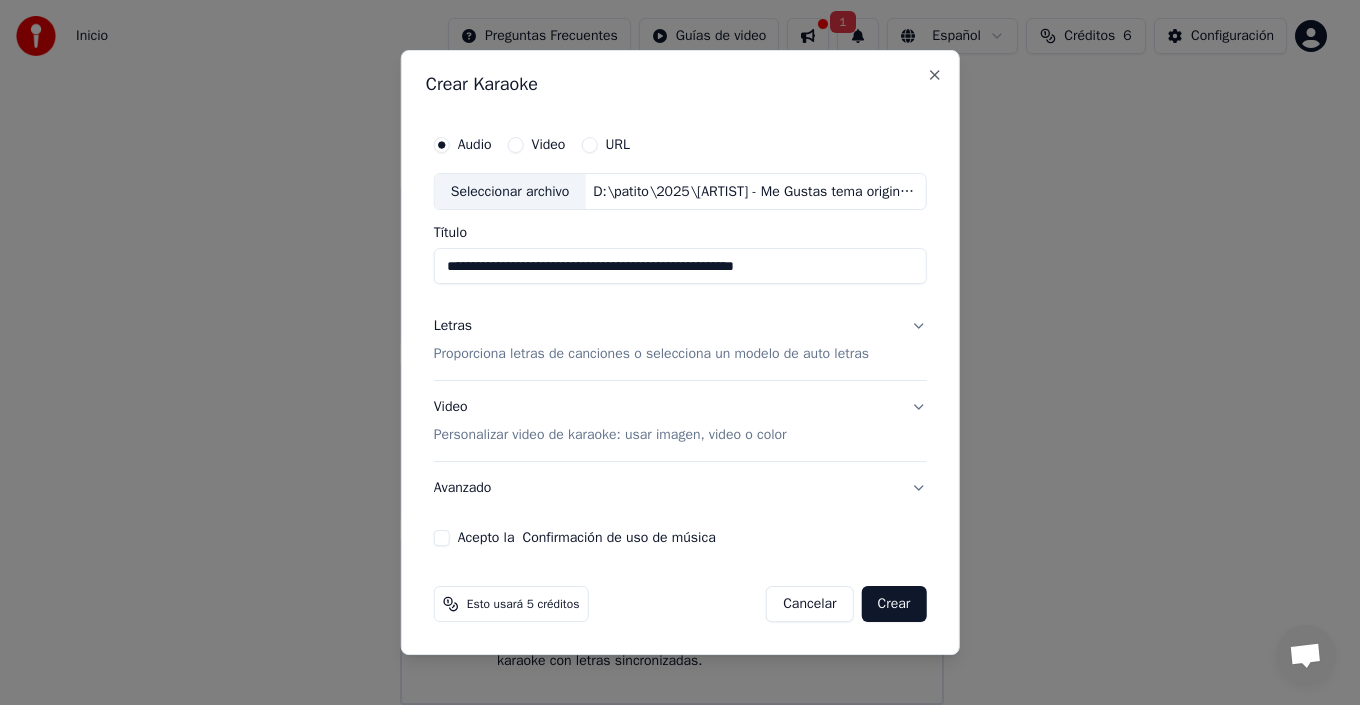 click on "Letras Proporciona letras de canciones o selecciona un modelo de auto letras" at bounding box center [680, 341] 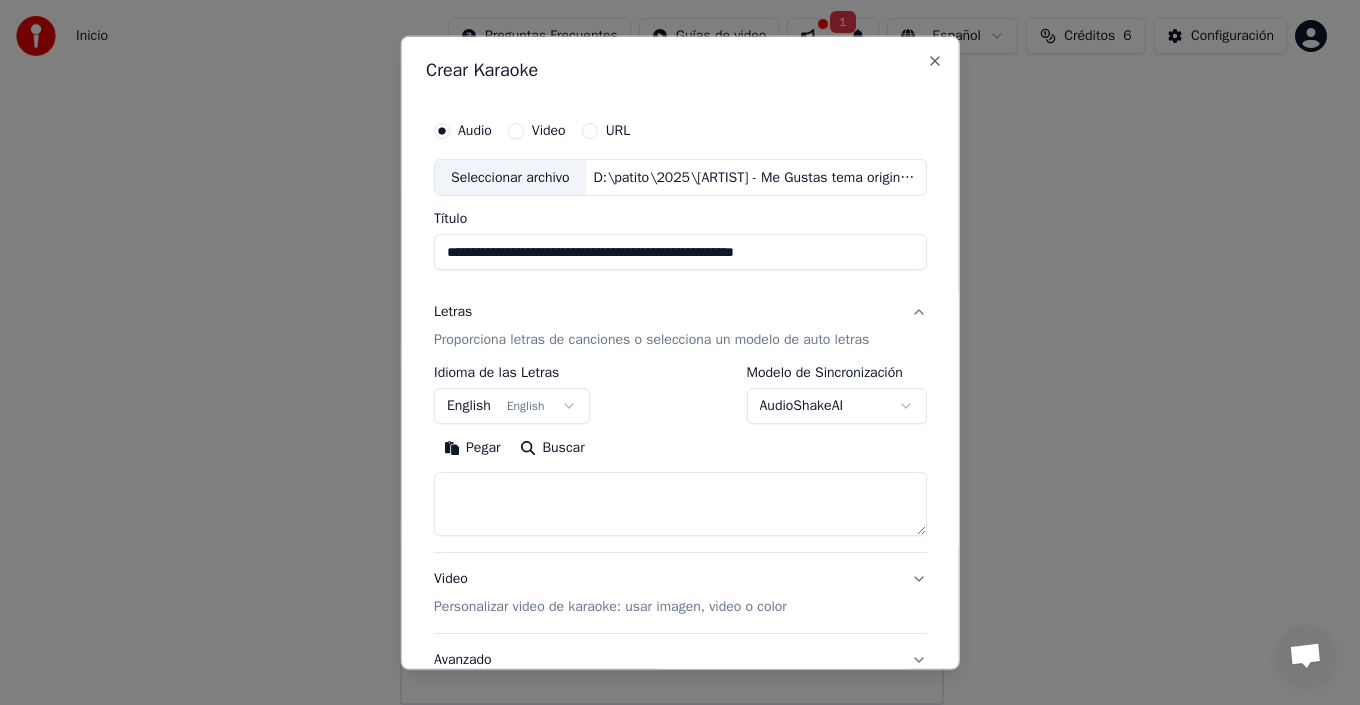 click on "**********" at bounding box center (671, 317) 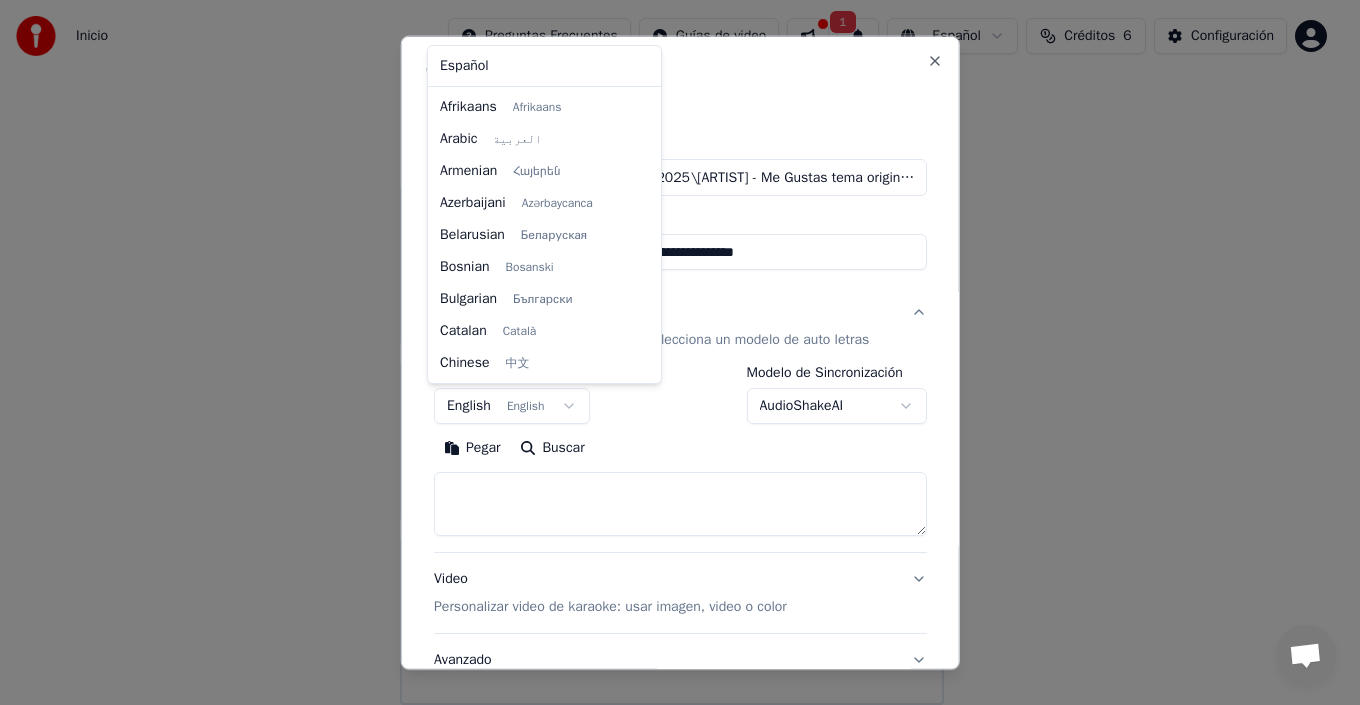 scroll, scrollTop: 160, scrollLeft: 0, axis: vertical 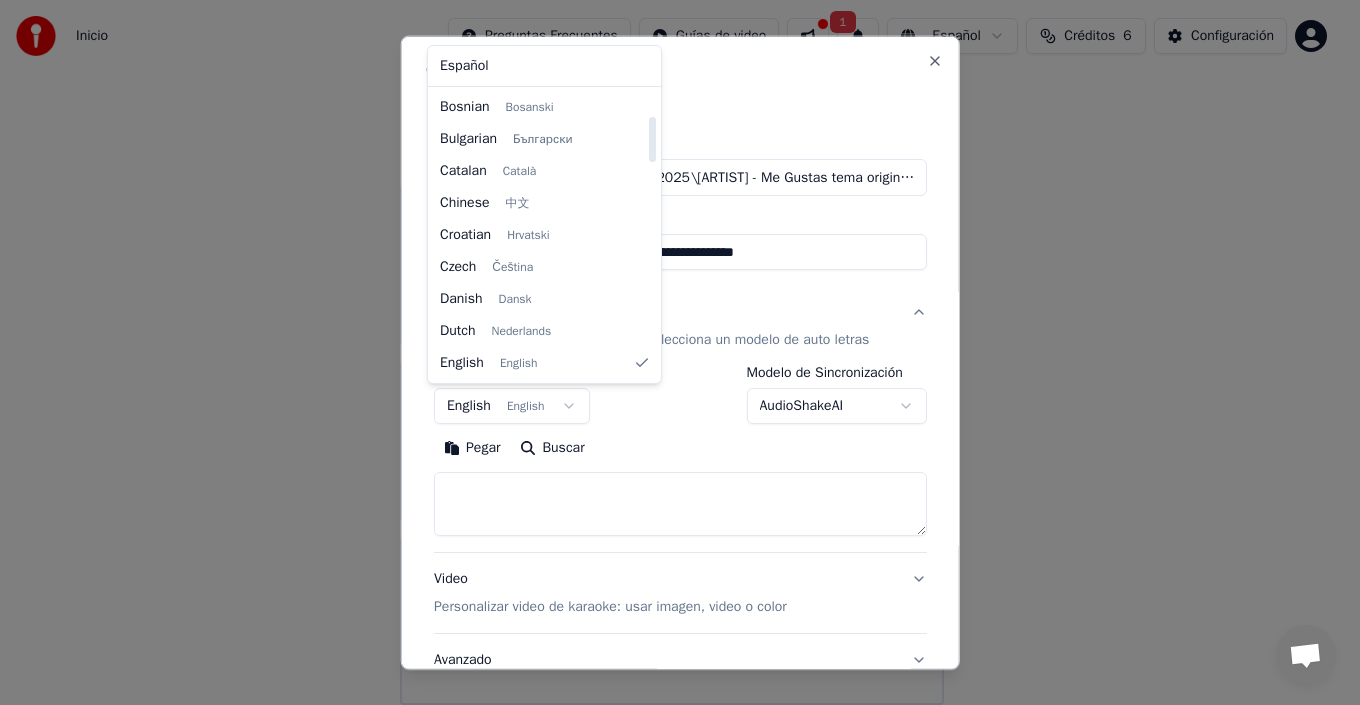 select on "**" 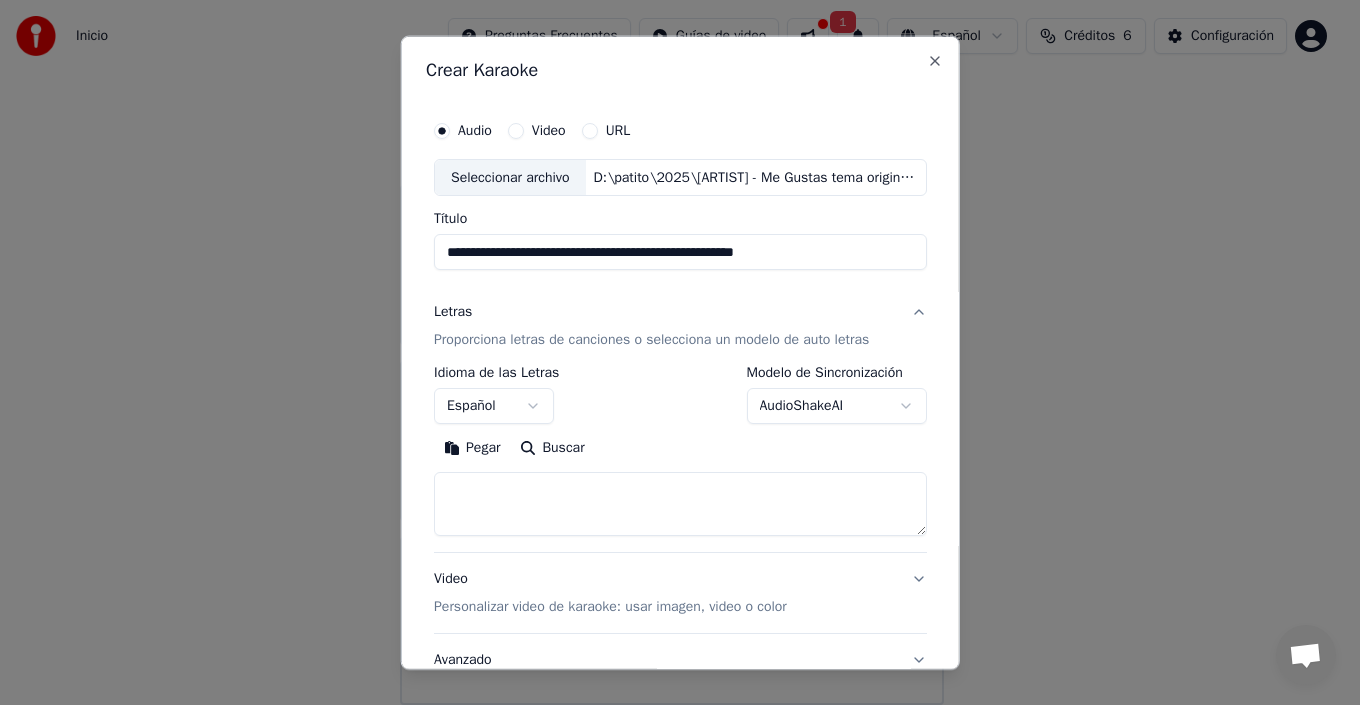click on "Pegar" at bounding box center [472, 448] 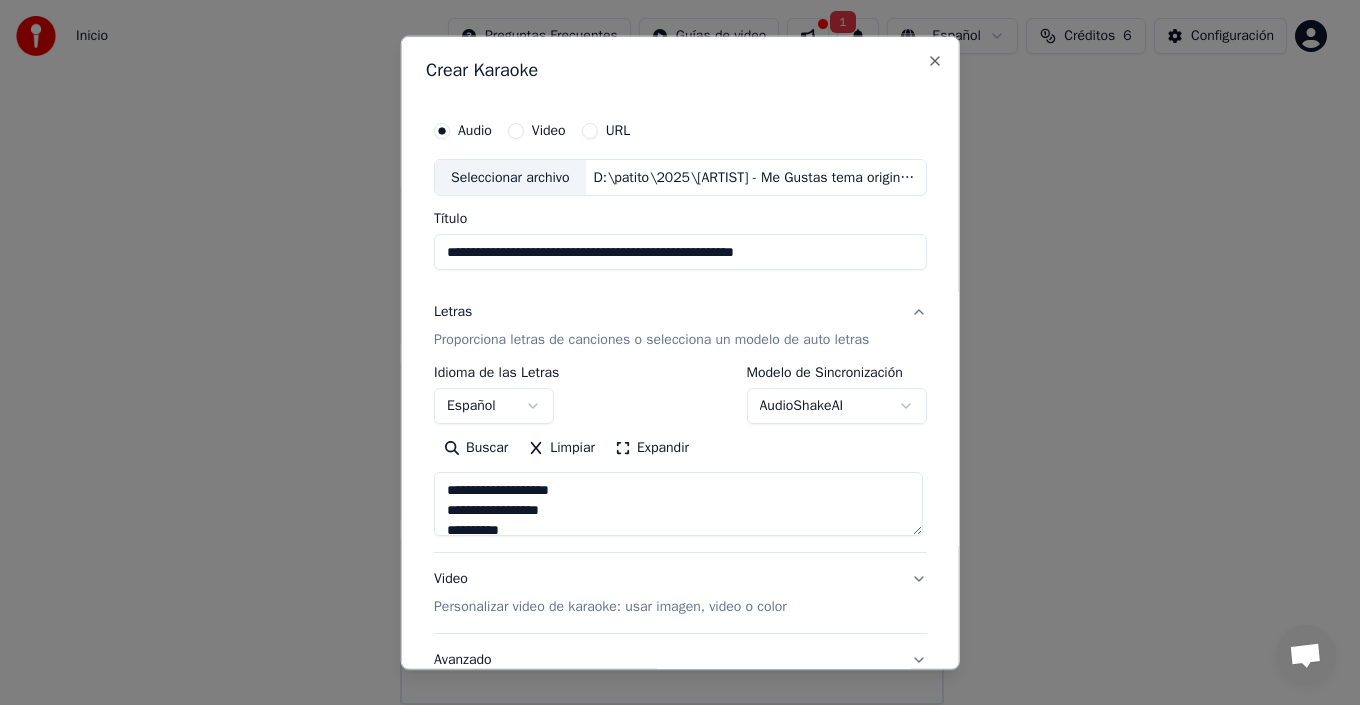 click on "Expandir" at bounding box center [652, 448] 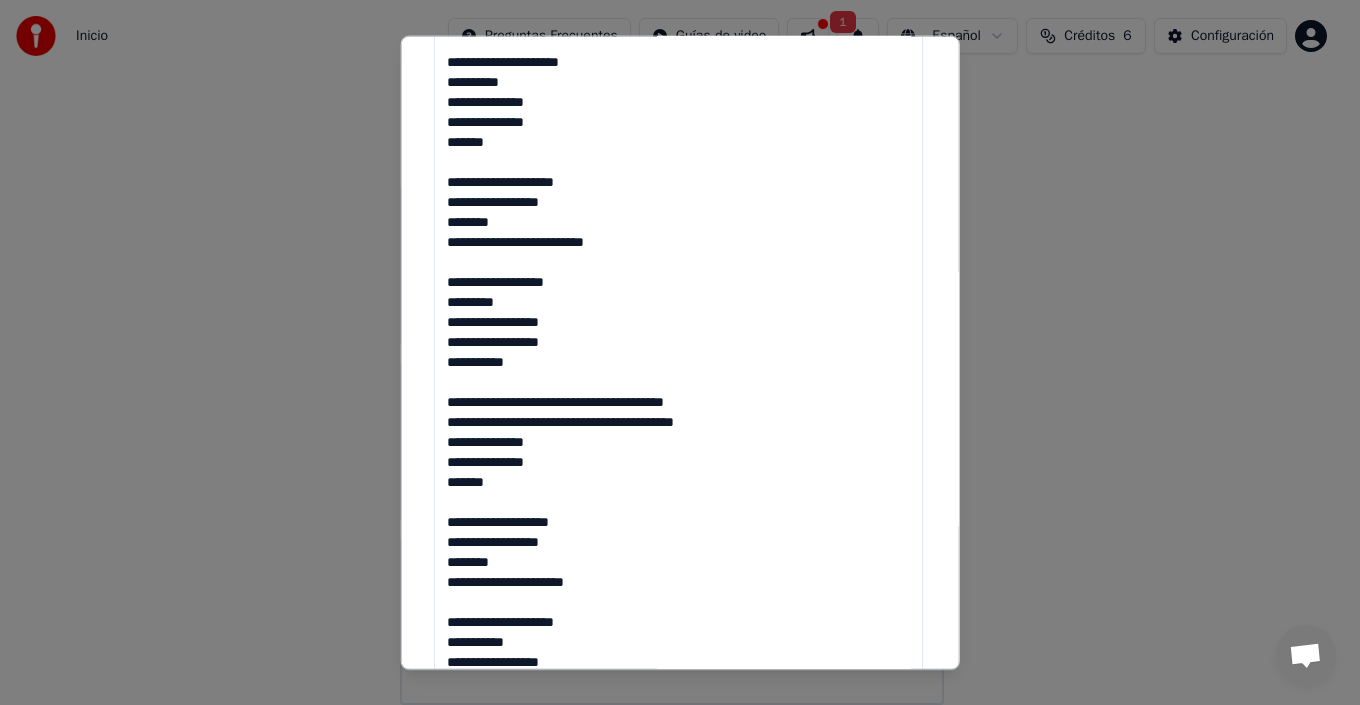 scroll, scrollTop: 128, scrollLeft: 0, axis: vertical 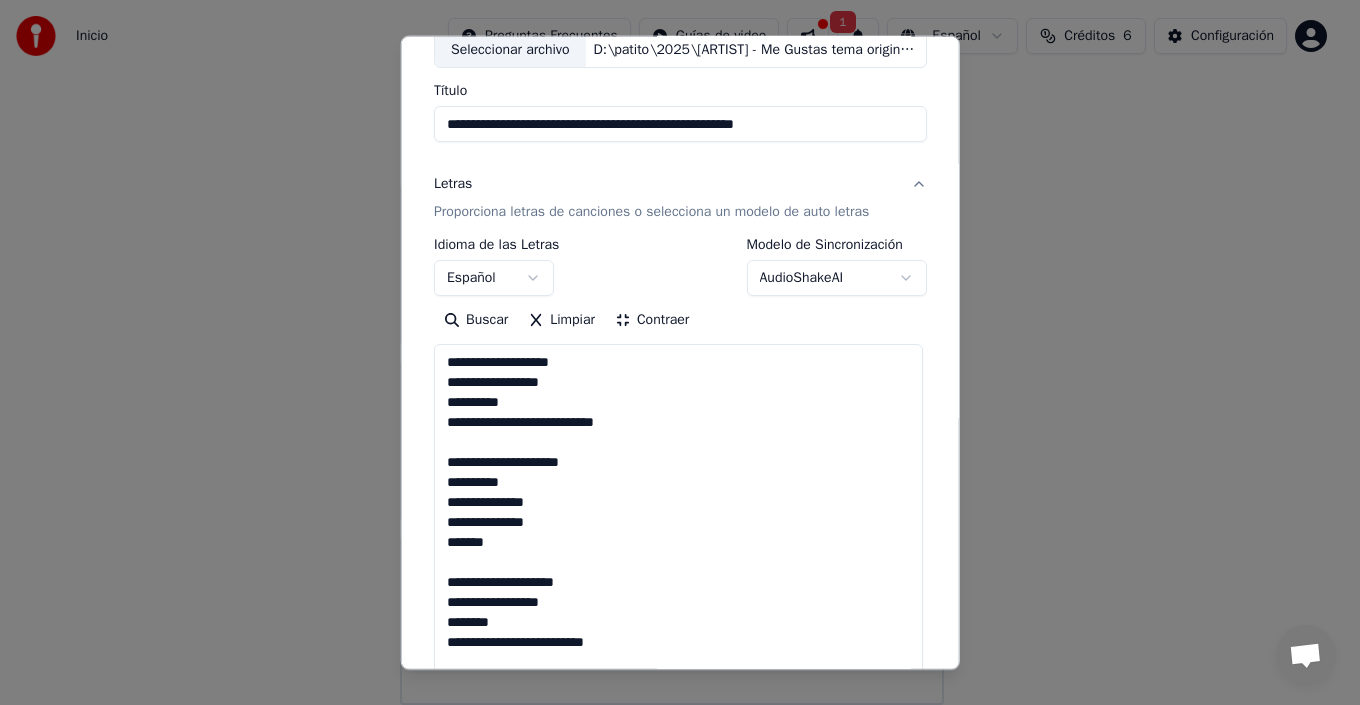 click on "Letras Proporciona letras de canciones o selecciona un modelo de auto letras" at bounding box center (680, 198) 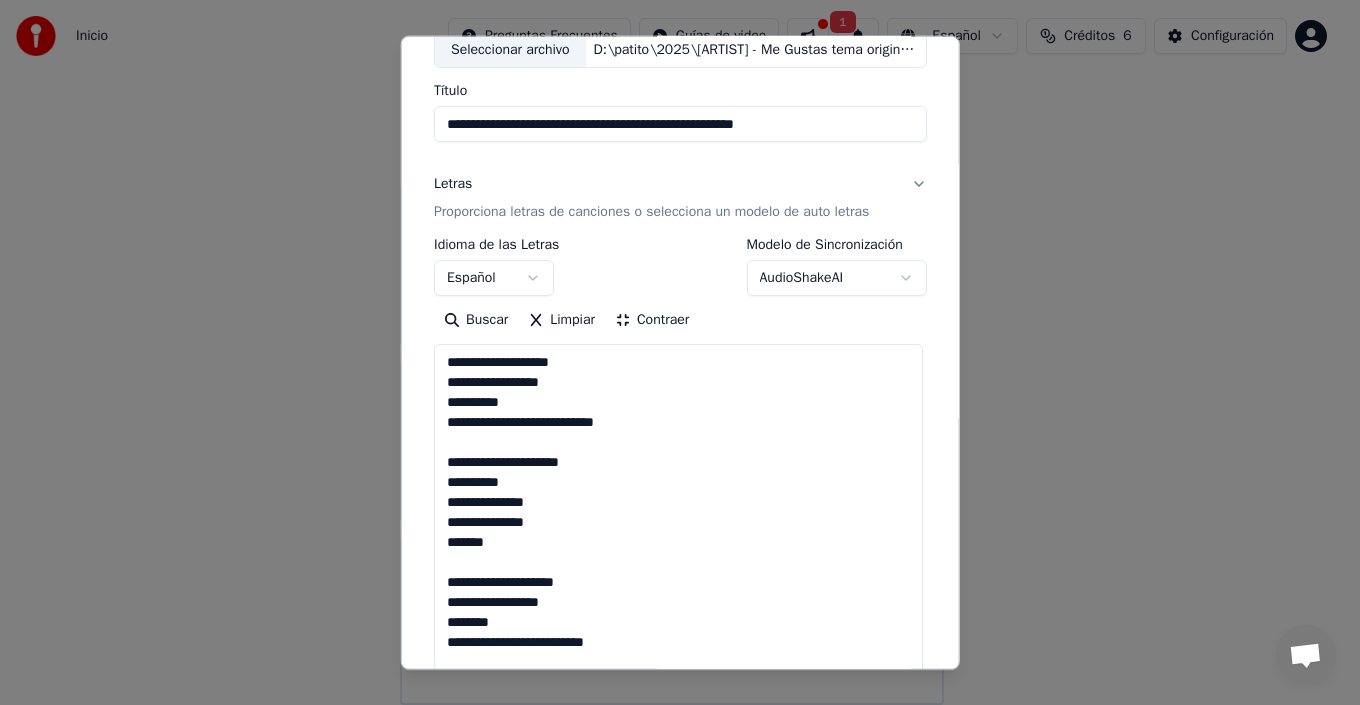 scroll, scrollTop: 0, scrollLeft: 0, axis: both 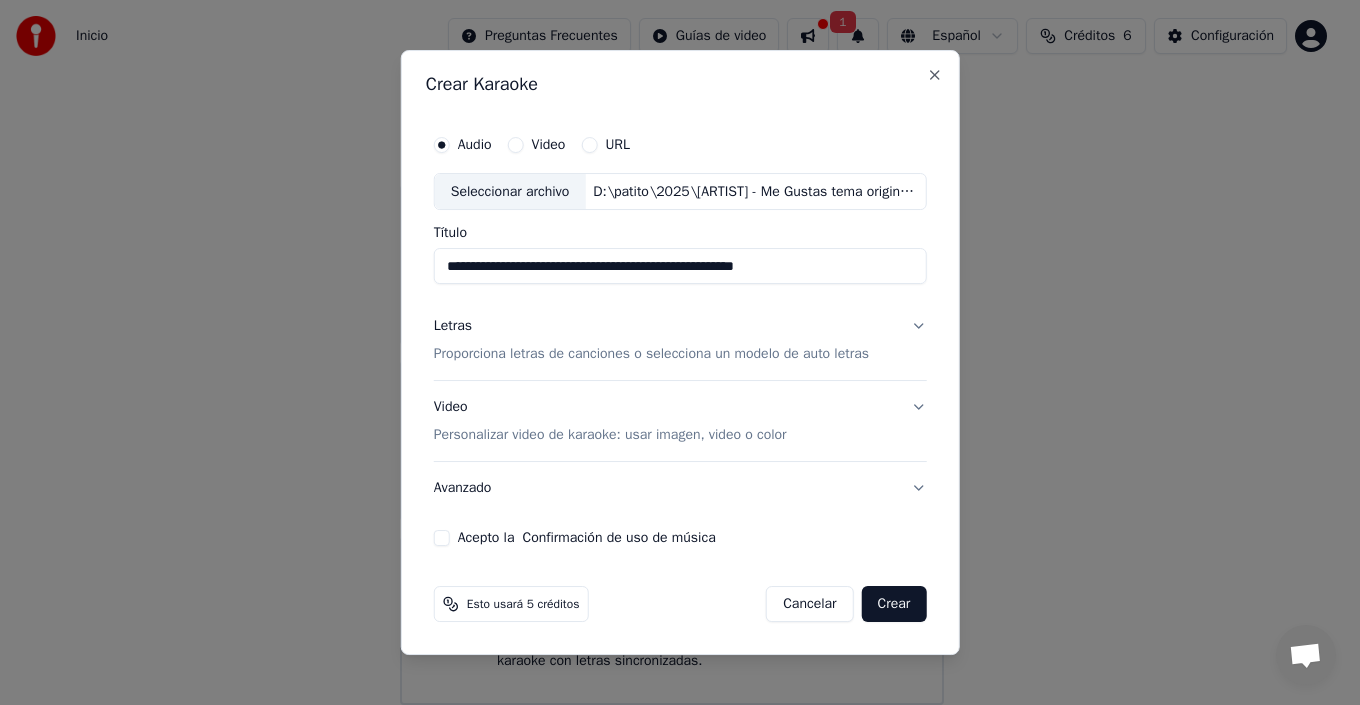 click on "Video Personalizar video de karaoke: usar imagen, video o color" at bounding box center (680, 422) 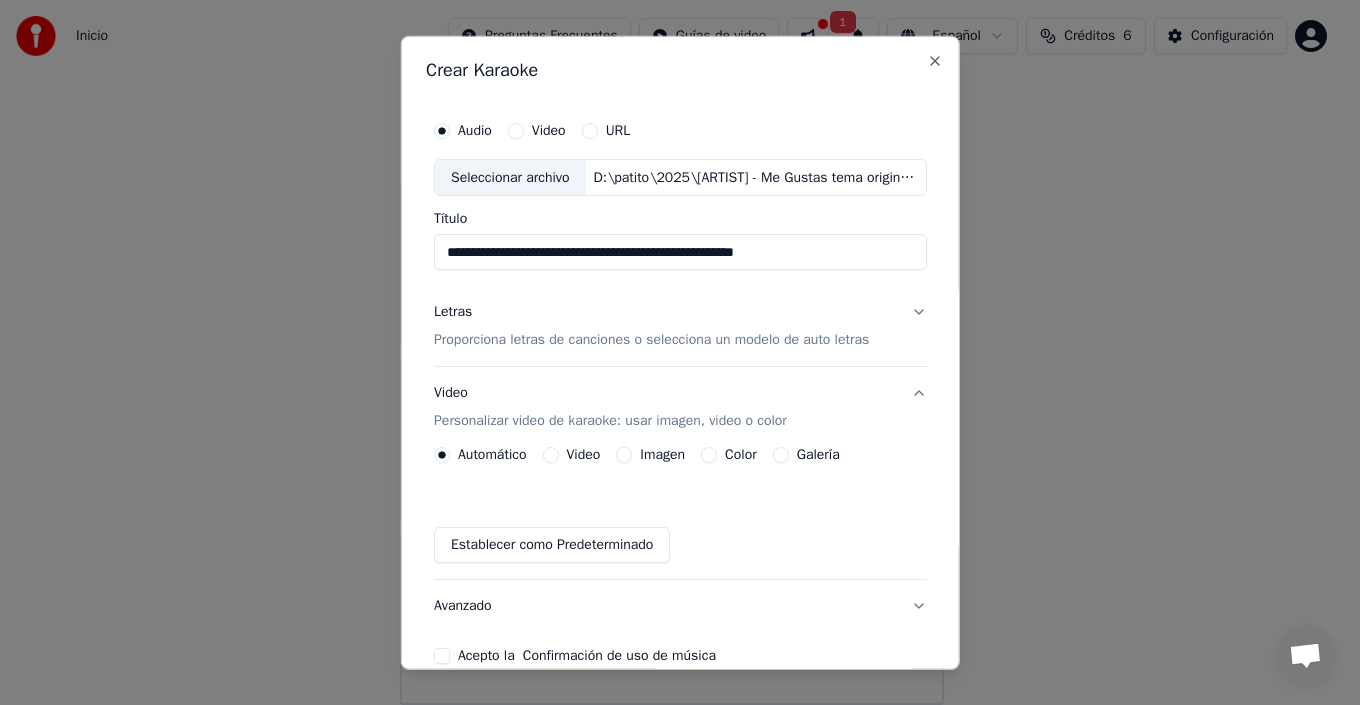 click on "Imagen" at bounding box center [624, 455] 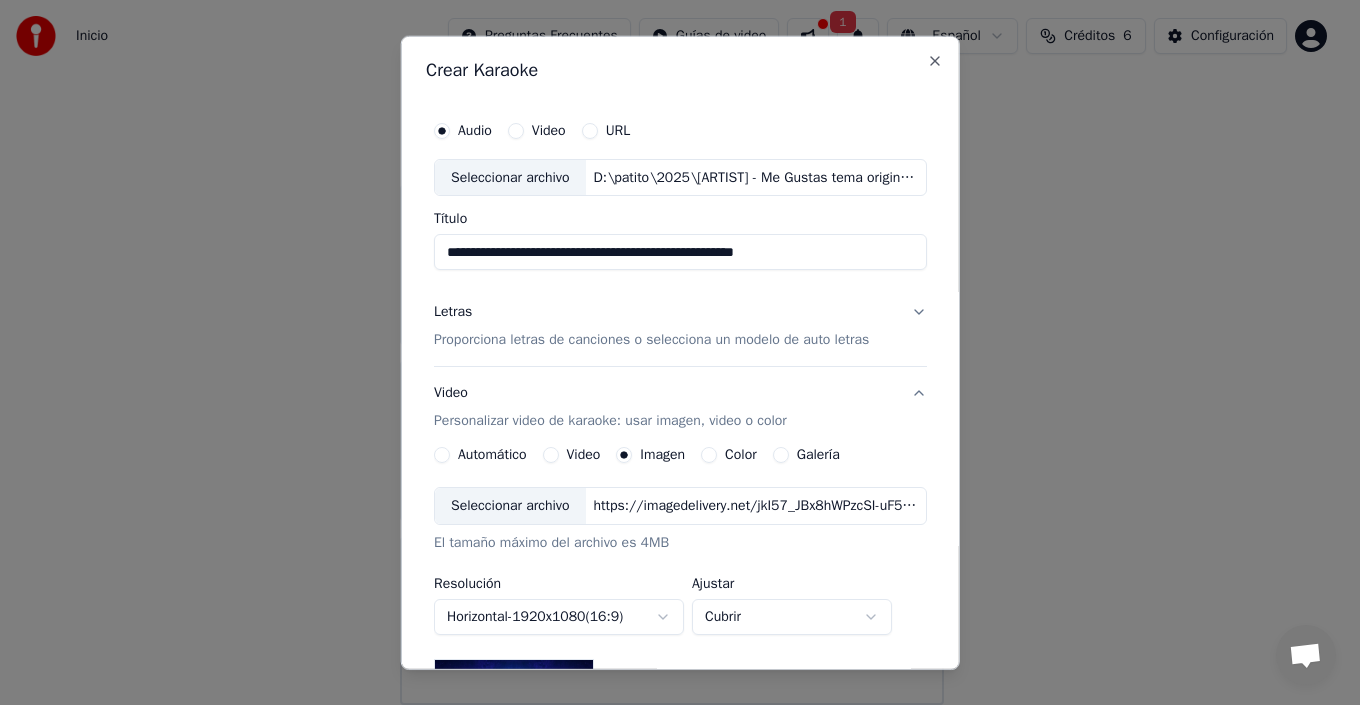 scroll, scrollTop: 200, scrollLeft: 0, axis: vertical 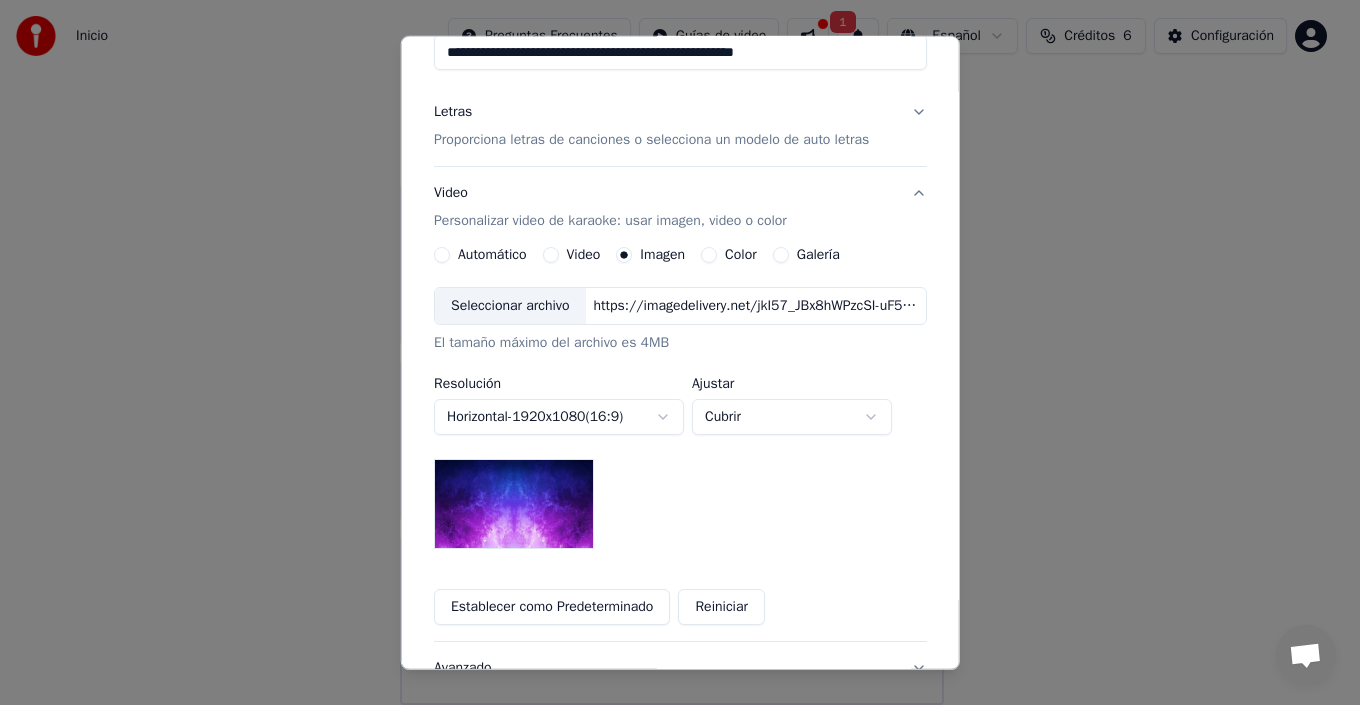 drag, startPoint x: 907, startPoint y: 198, endPoint x: 906, endPoint y: 216, distance: 18.027756 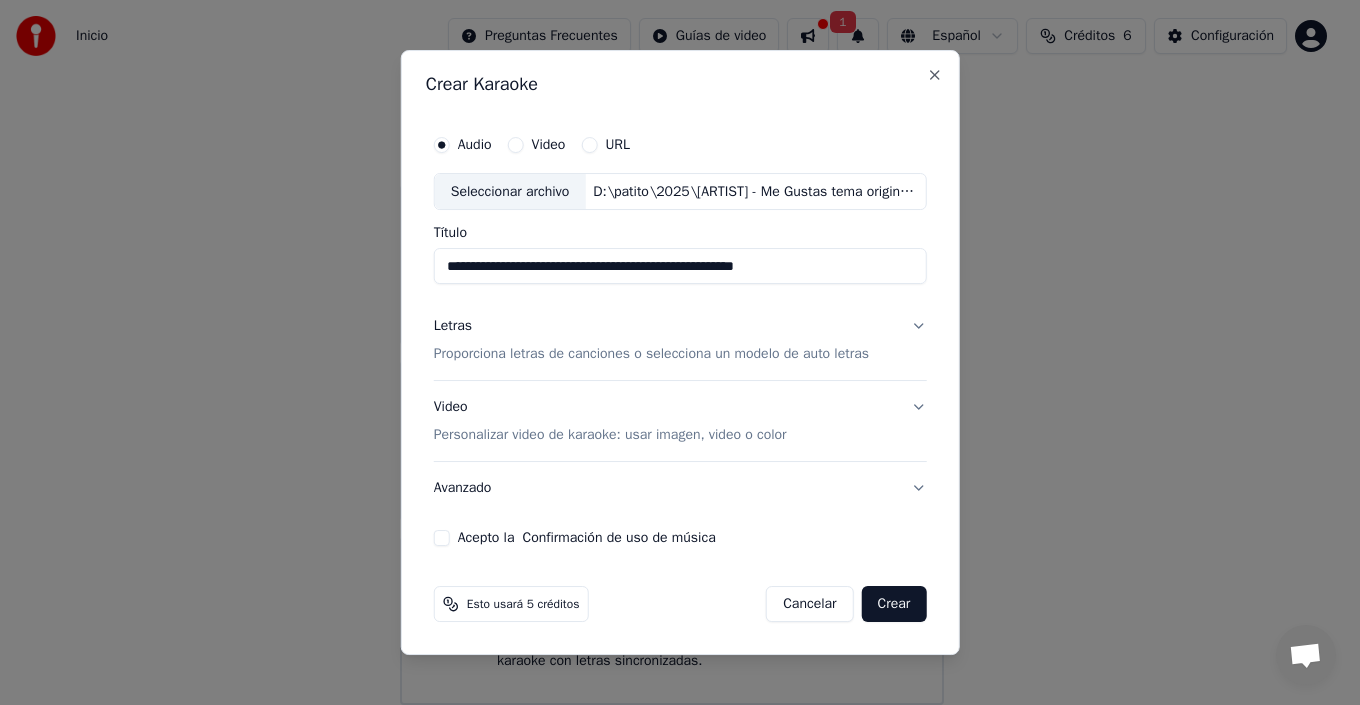 click on "Acepto la   Confirmación de uso de música" at bounding box center (442, 538) 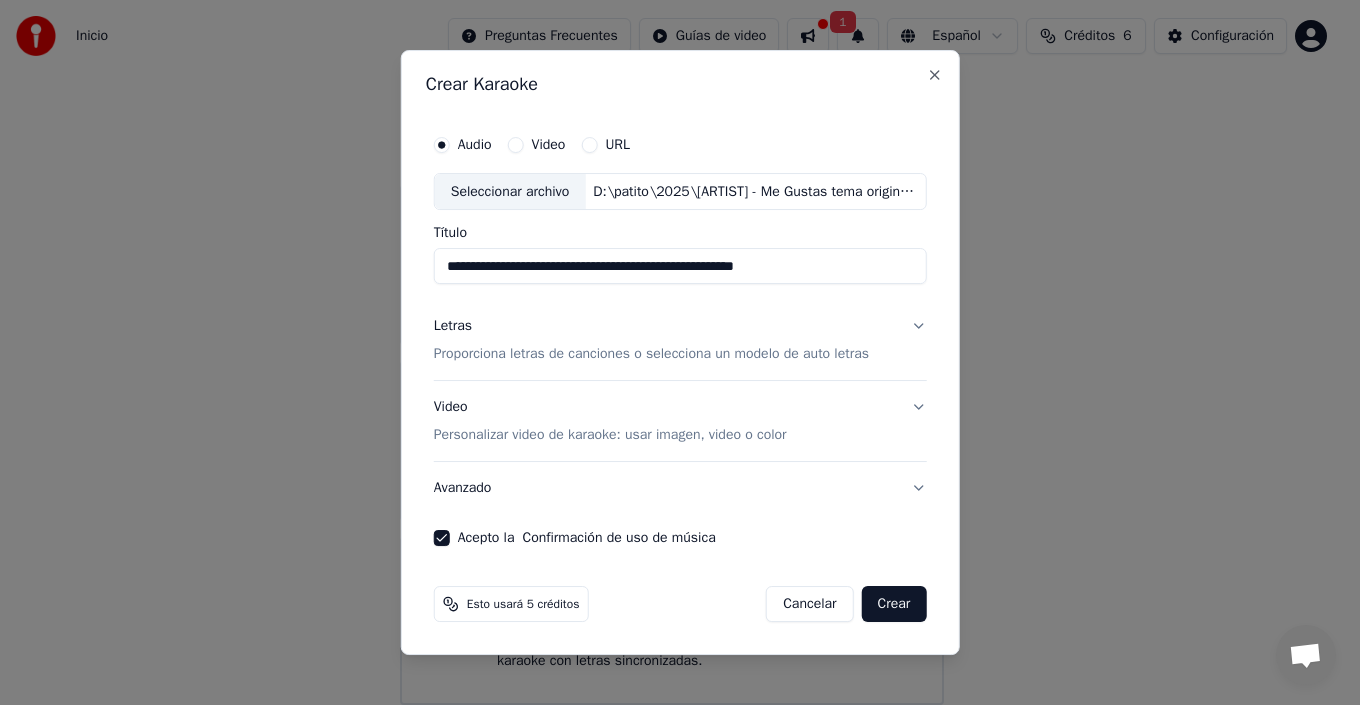 click on "Crear" at bounding box center (894, 604) 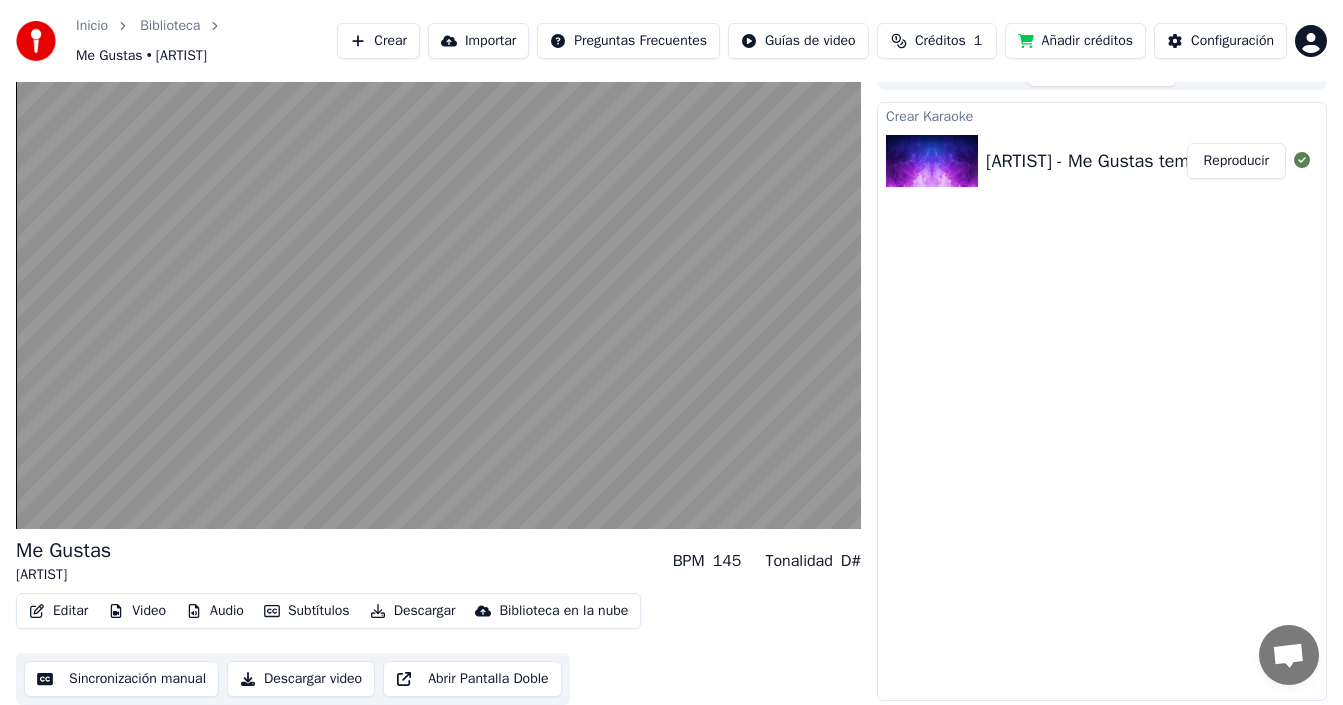 scroll, scrollTop: 24, scrollLeft: 0, axis: vertical 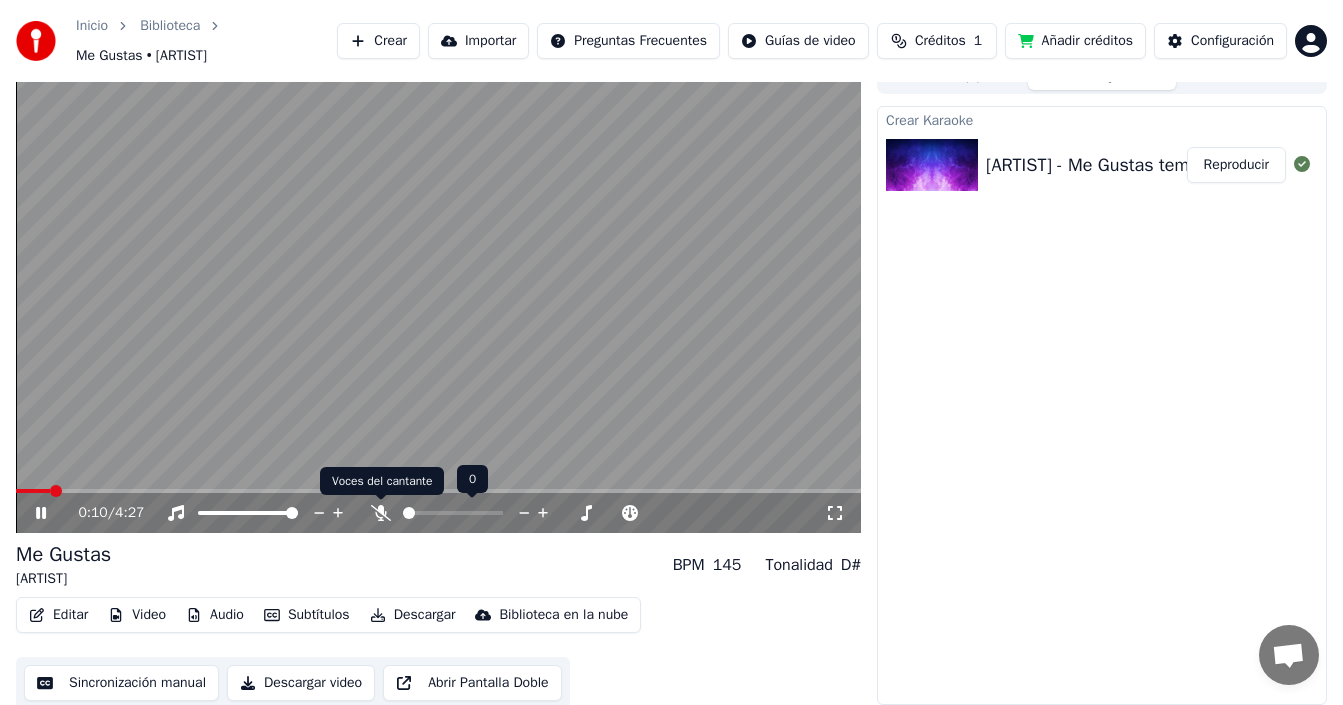 click 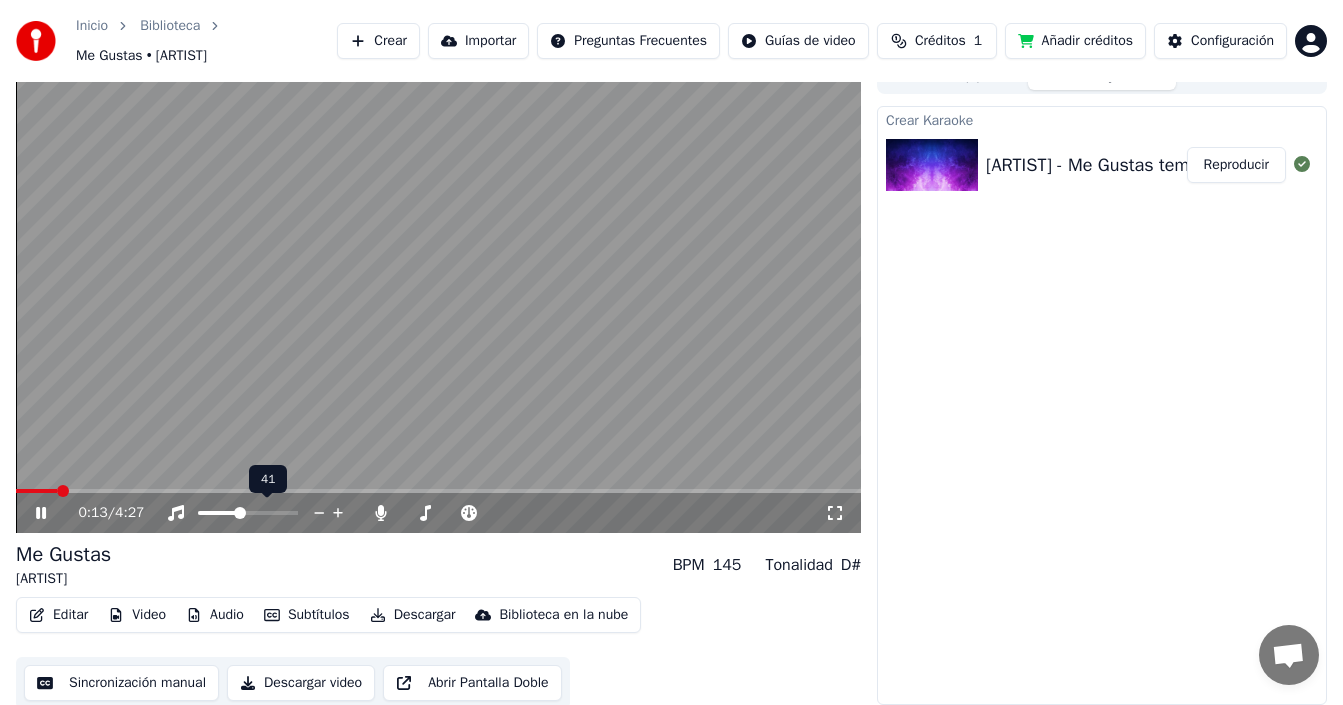 click at bounding box center (218, 513) 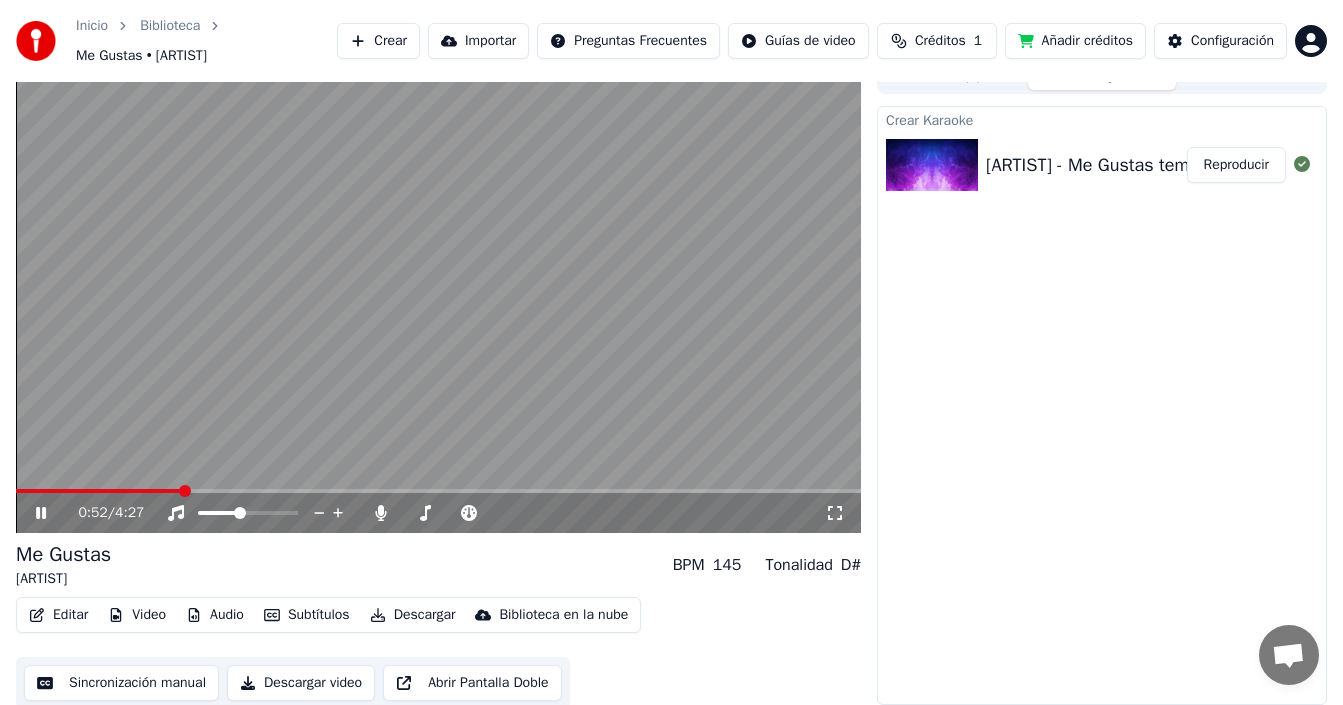 click 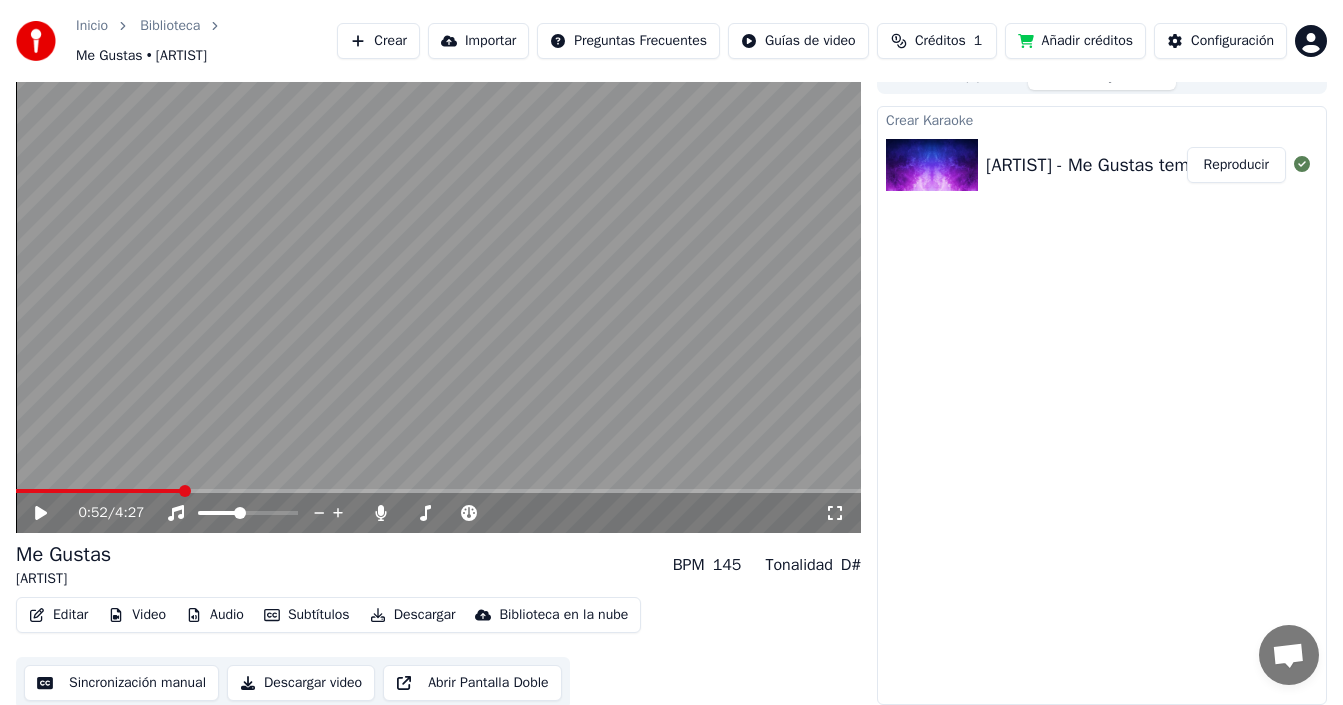click on "Subtítulos" at bounding box center [307, 615] 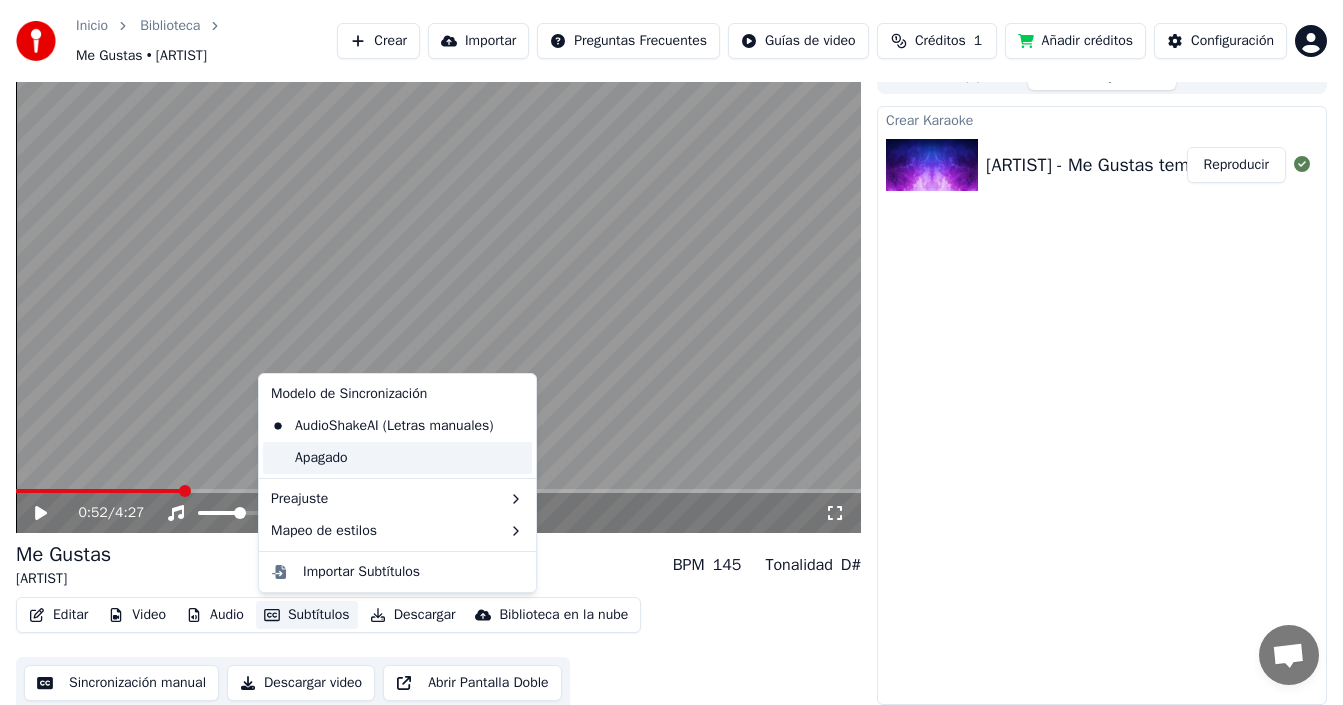 click on "Apagado" at bounding box center (397, 458) 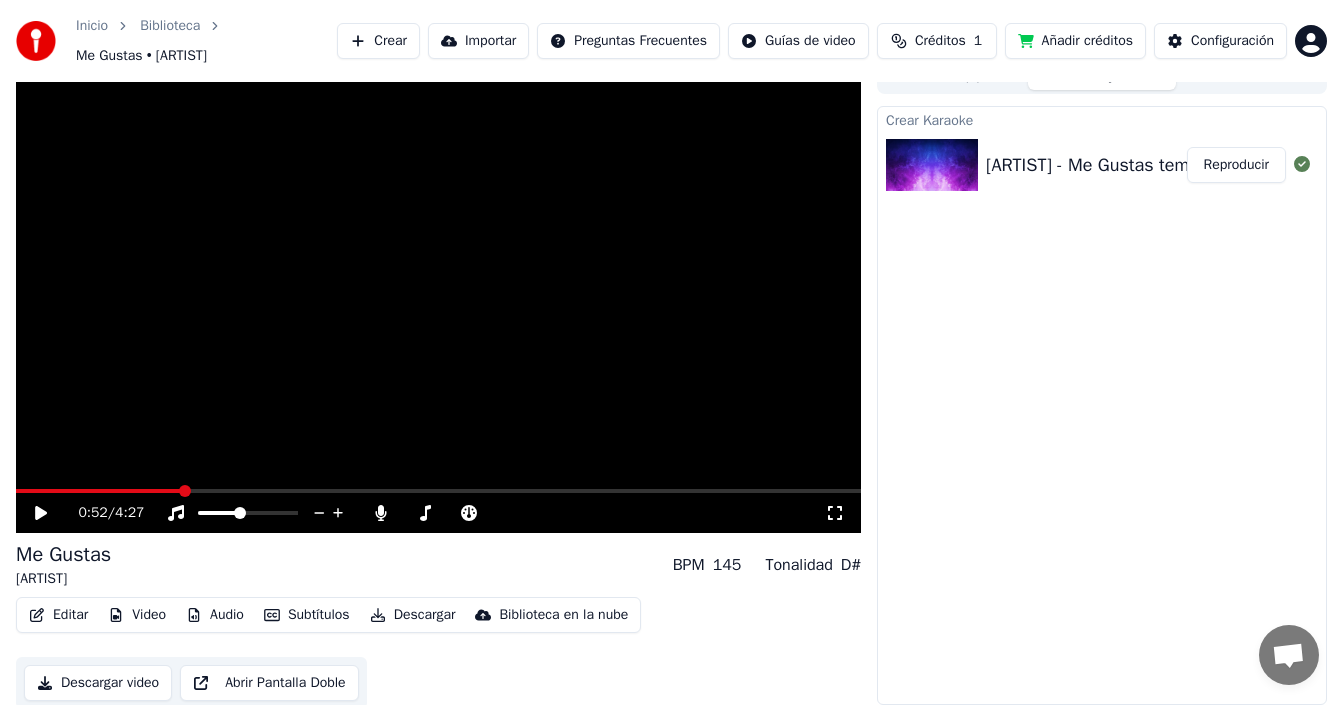 click 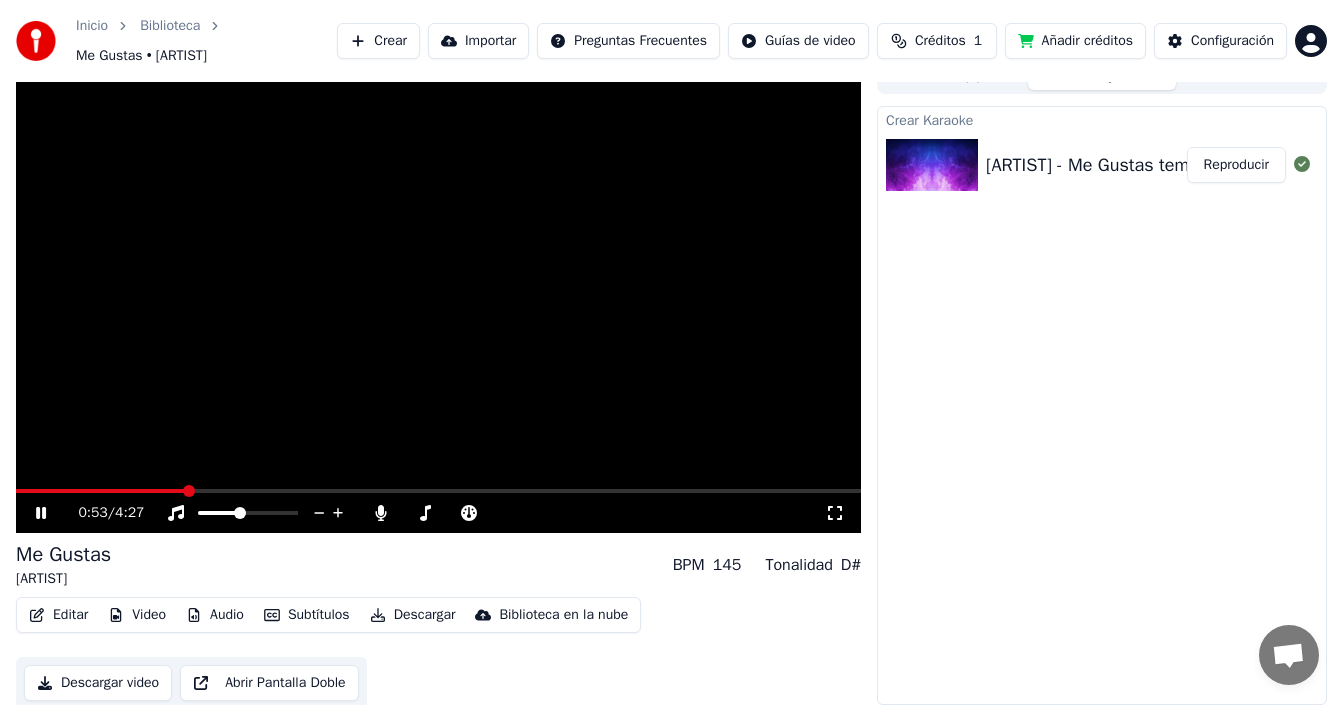 click on "Subtítulos" at bounding box center (307, 615) 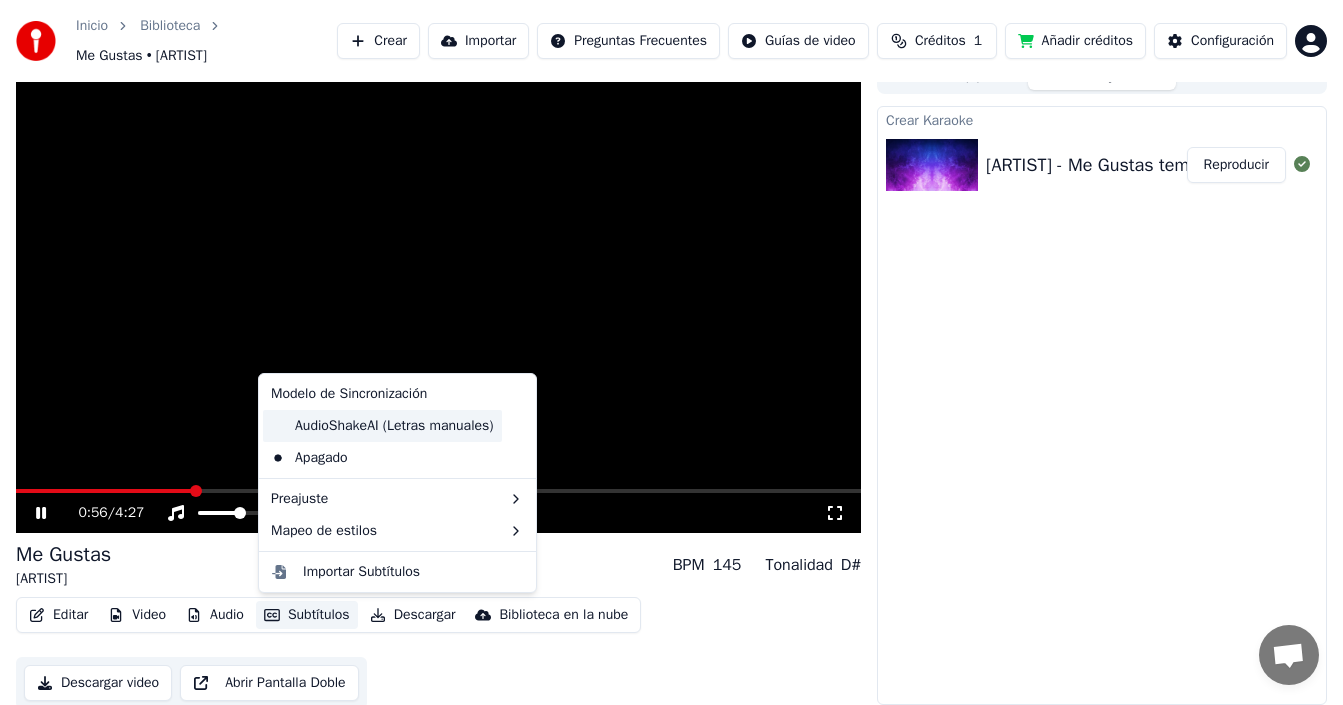 drag, startPoint x: 381, startPoint y: 421, endPoint x: 363, endPoint y: 437, distance: 24.083189 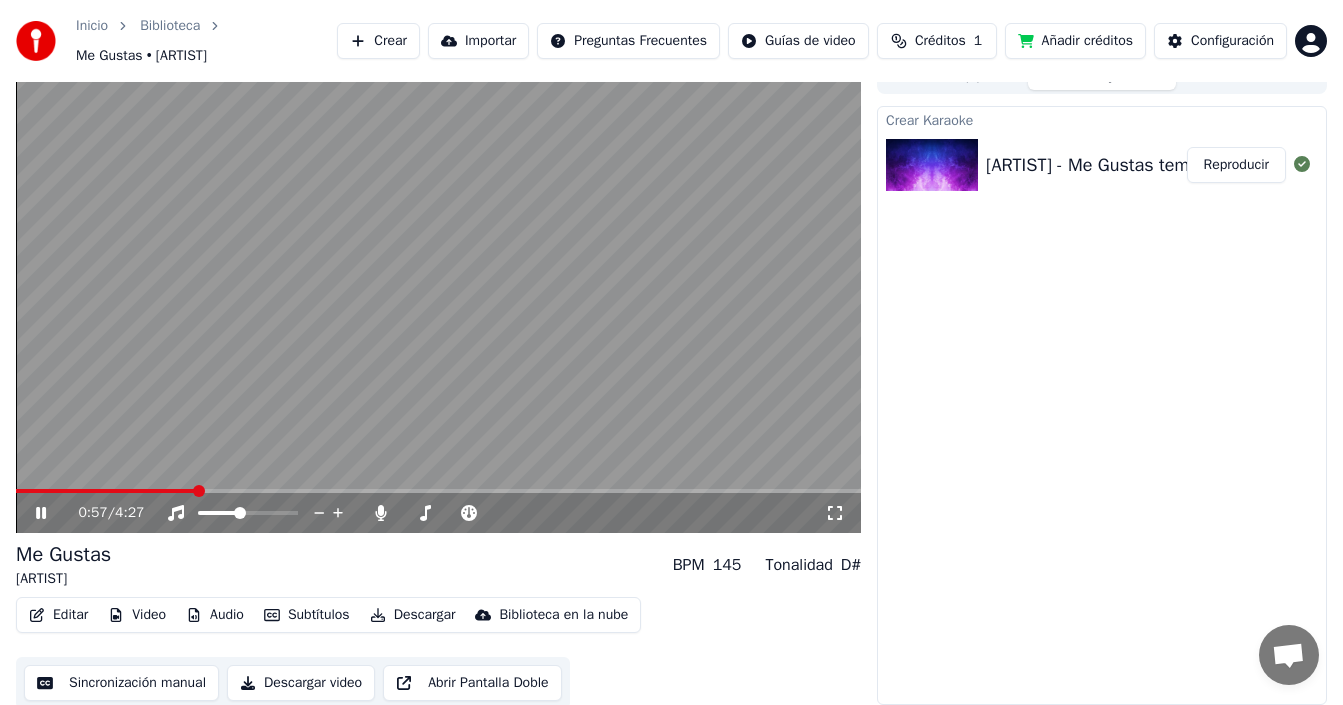 click on "Subtítulos" at bounding box center (307, 615) 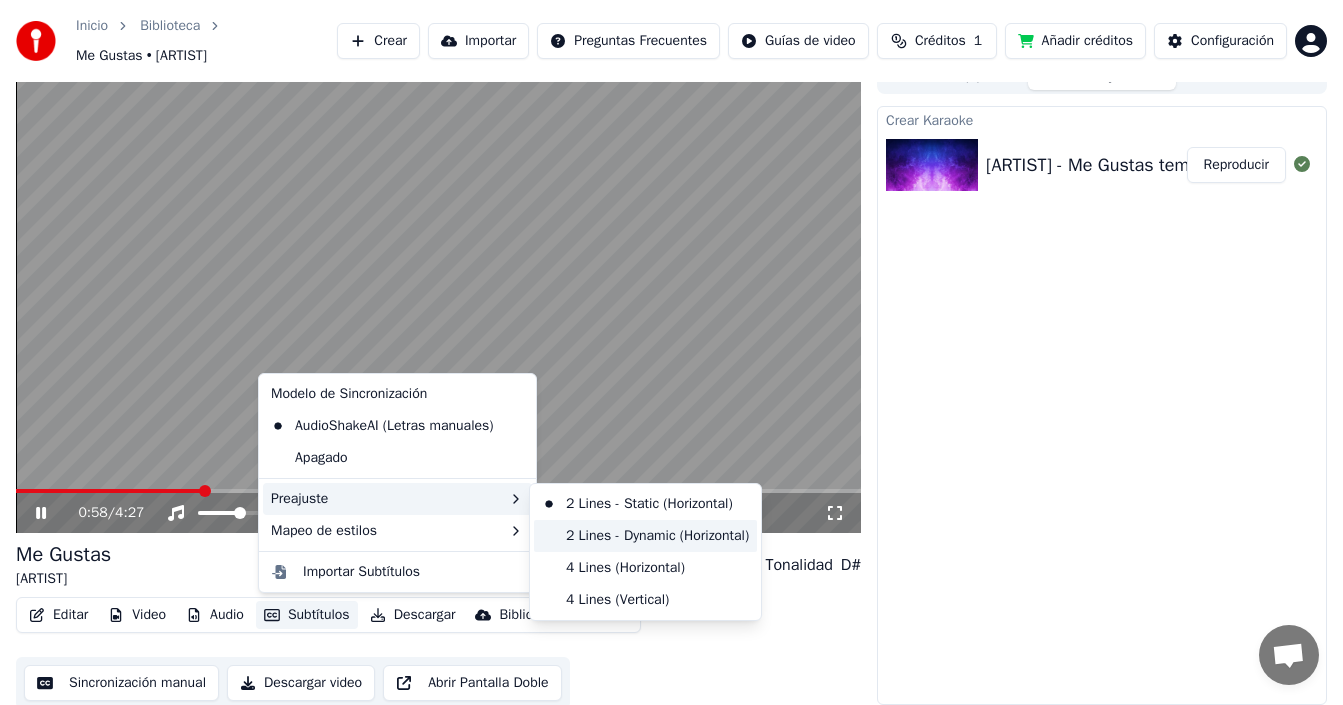 click on "2 Lines - Dynamic (Horizontal)" at bounding box center [645, 536] 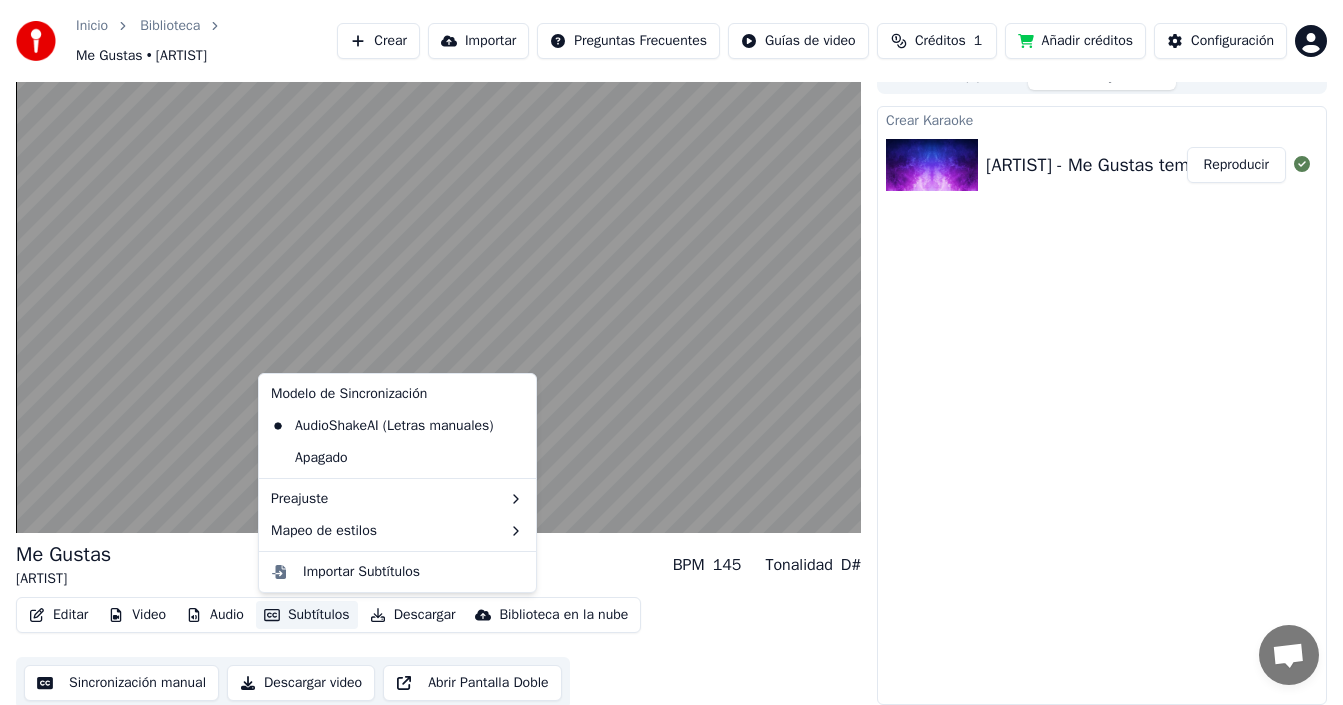 click on "Subtítulos" at bounding box center (307, 615) 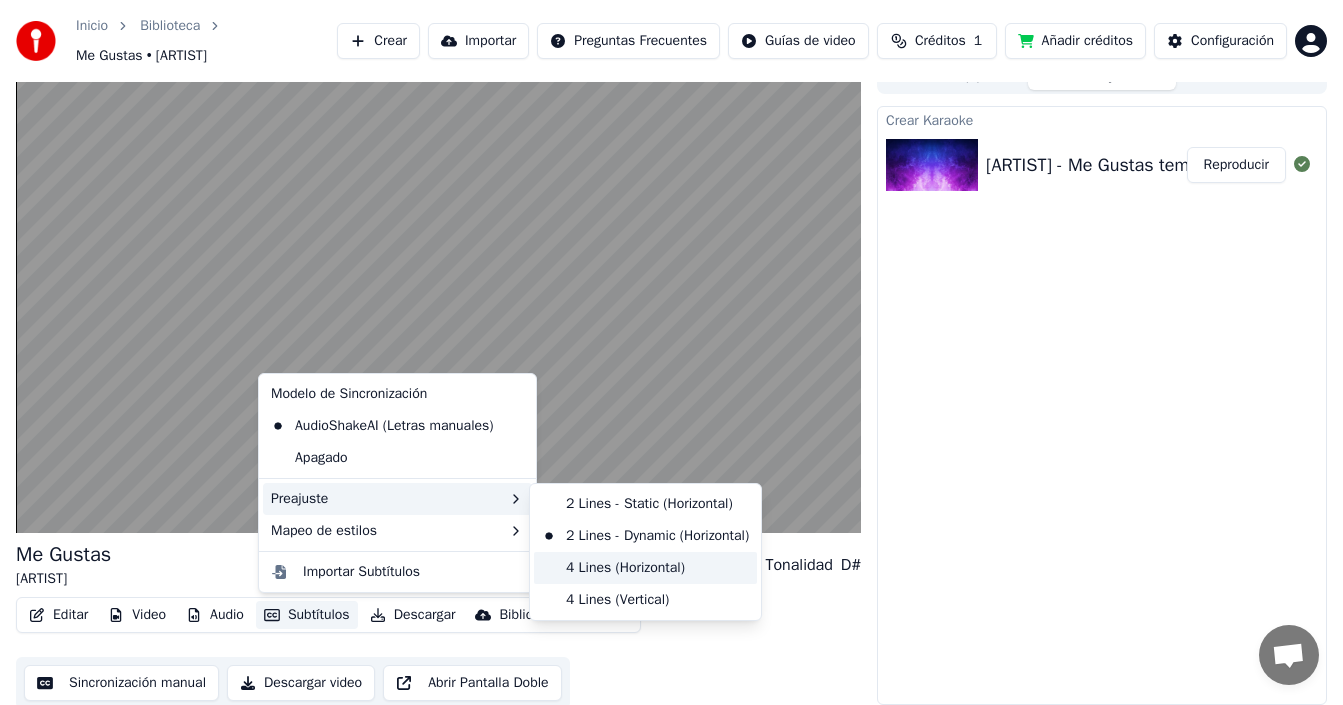 click on "4 Lines (Horizontal)" at bounding box center [645, 568] 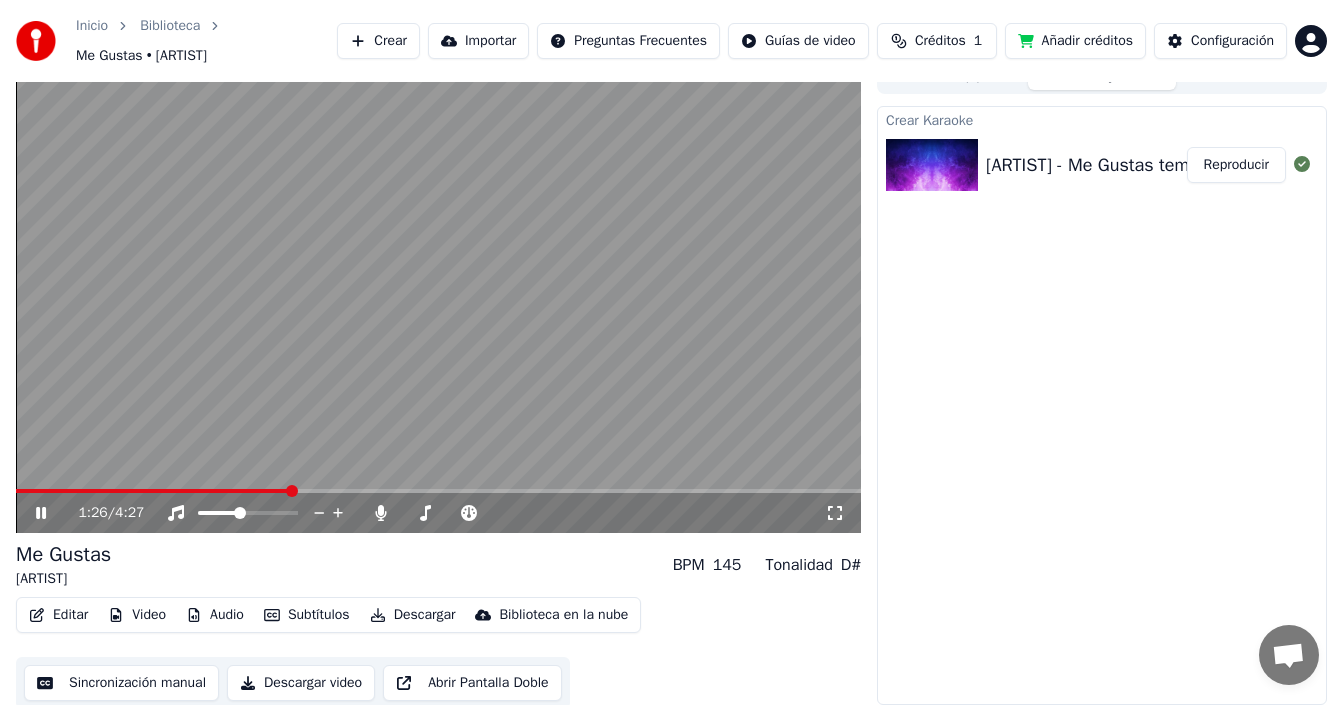 click on "Subtítulos" at bounding box center (307, 615) 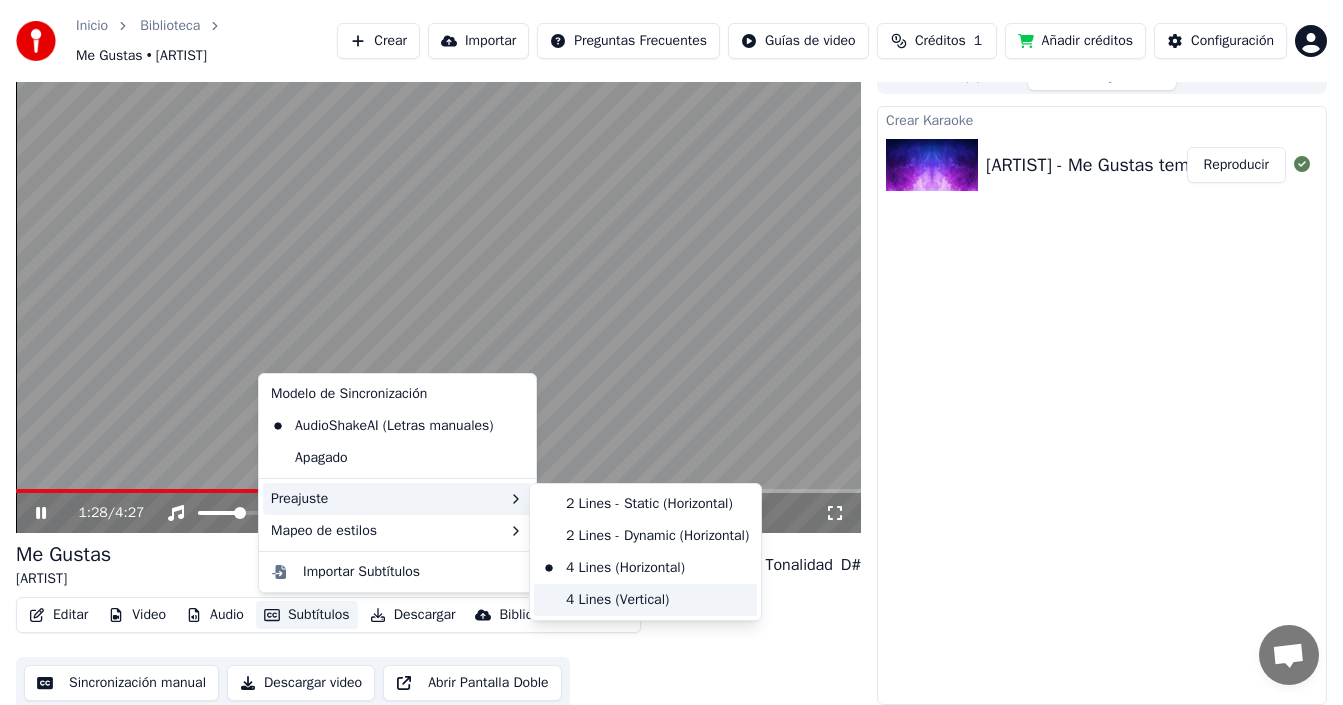 drag, startPoint x: 586, startPoint y: 598, endPoint x: 532, endPoint y: 587, distance: 55.108982 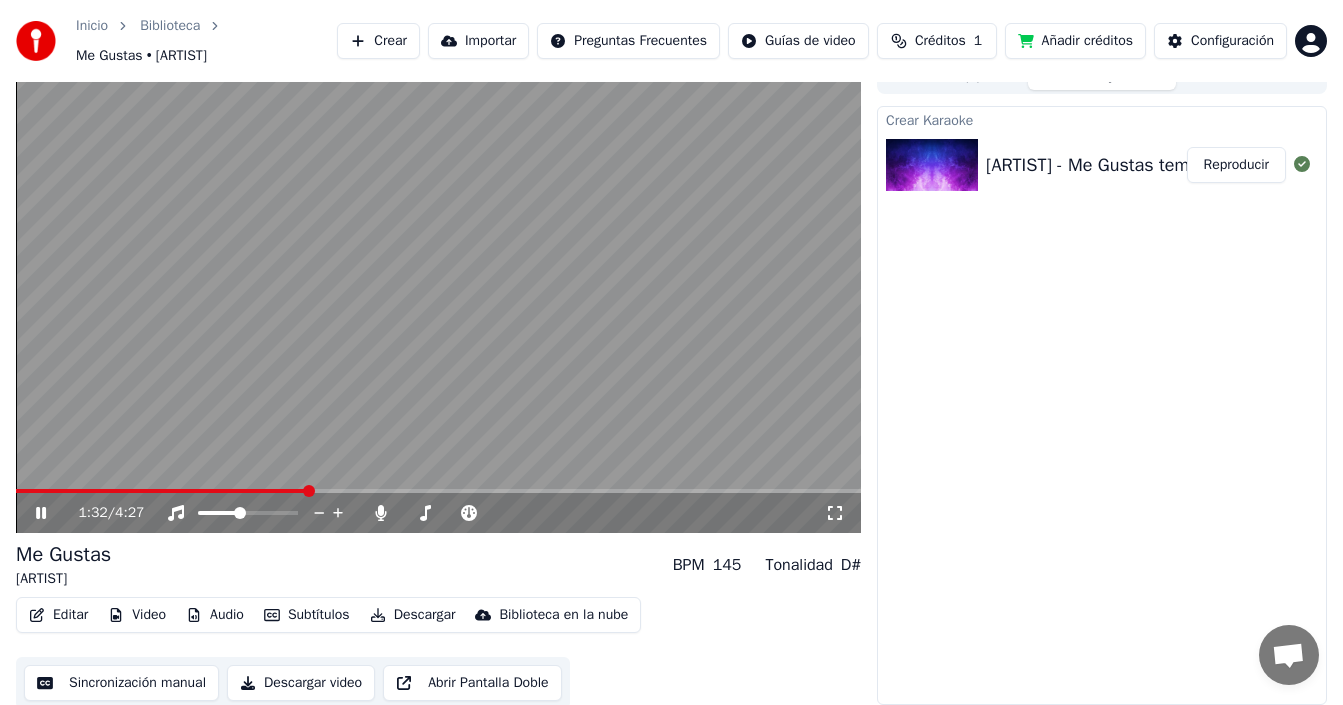 click at bounding box center (161, 491) 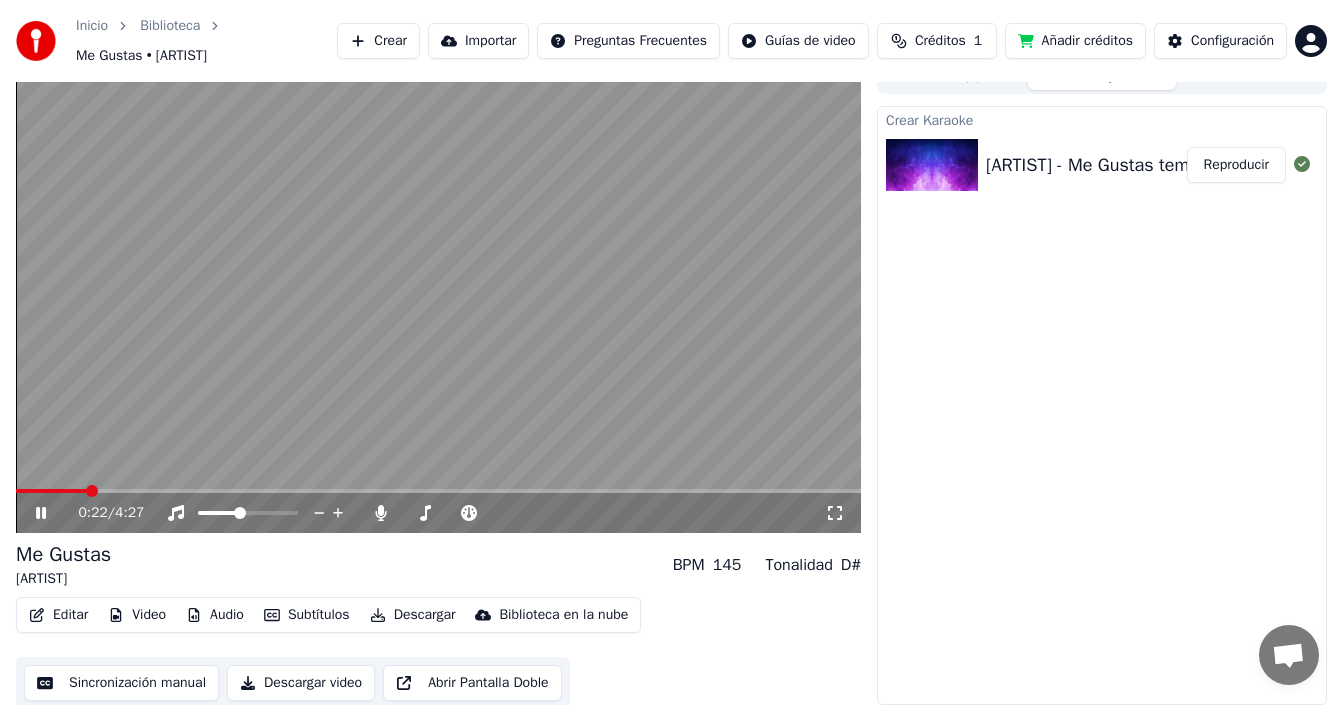 click at bounding box center [438, 295] 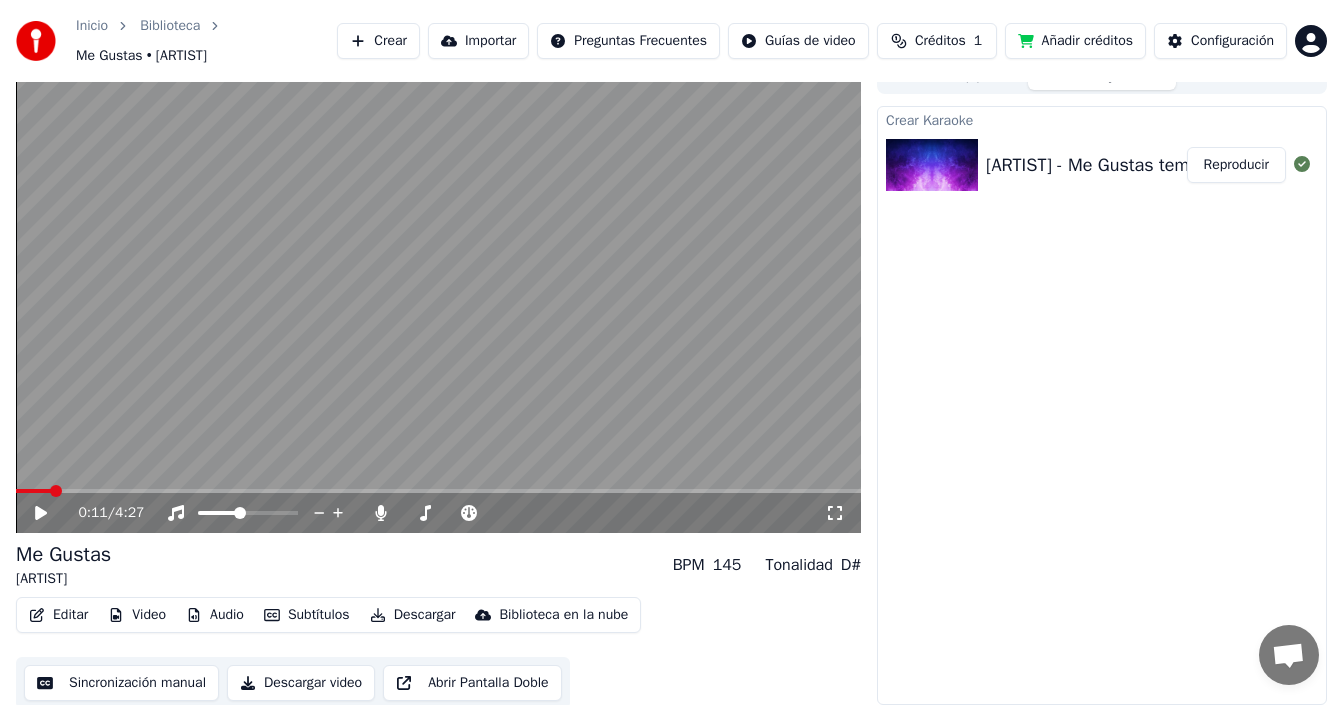 click at bounding box center [33, 491] 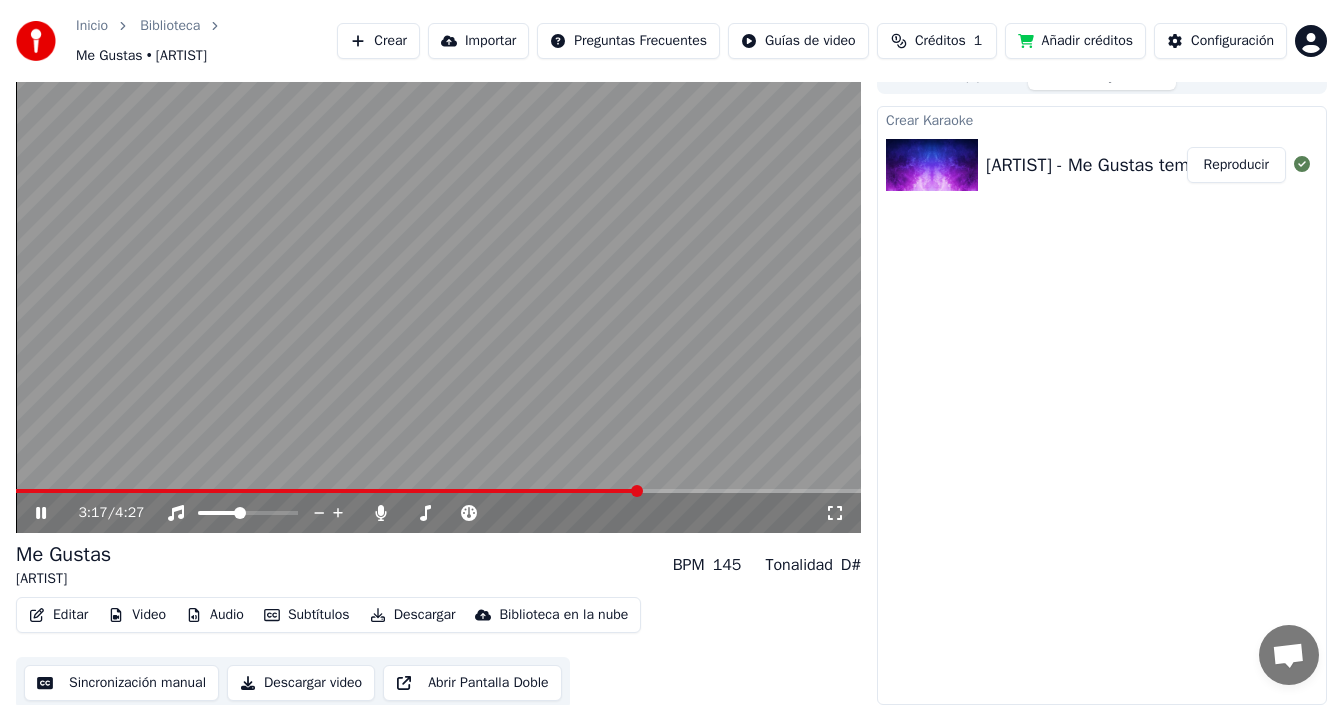click at bounding box center [438, 295] 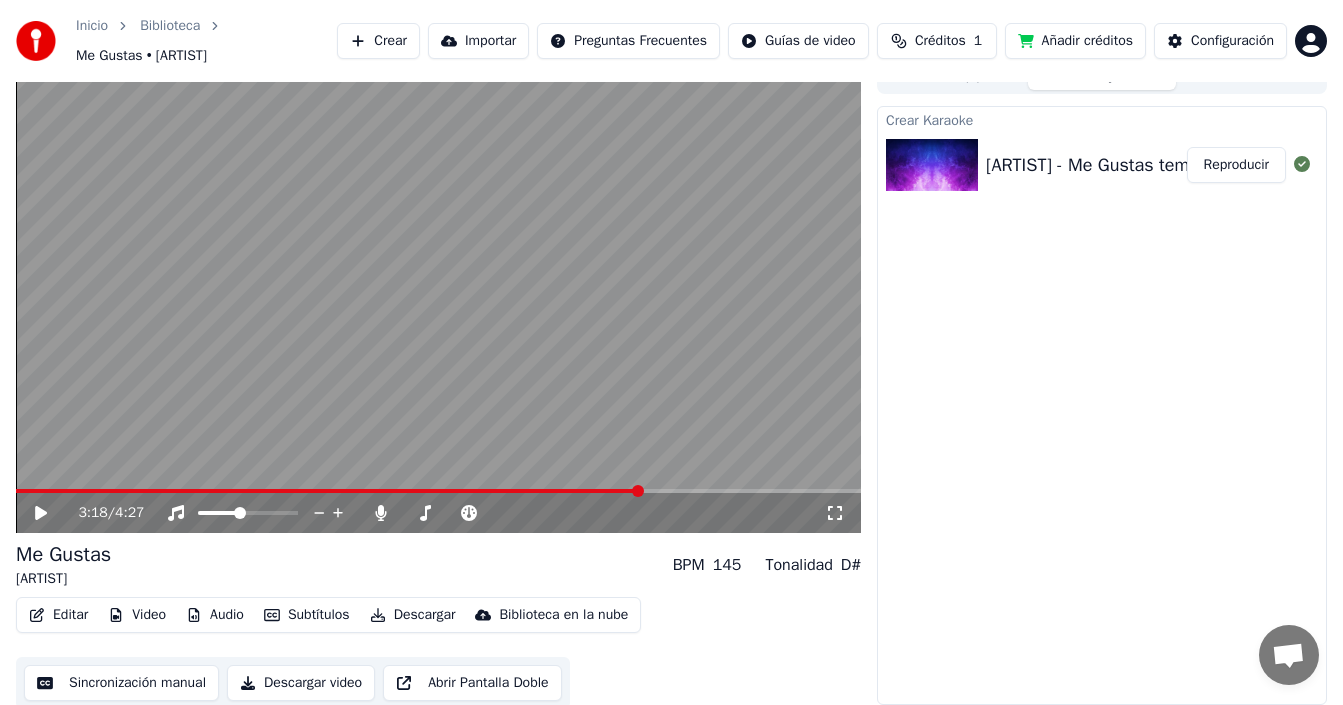 click on "Editar" at bounding box center (58, 615) 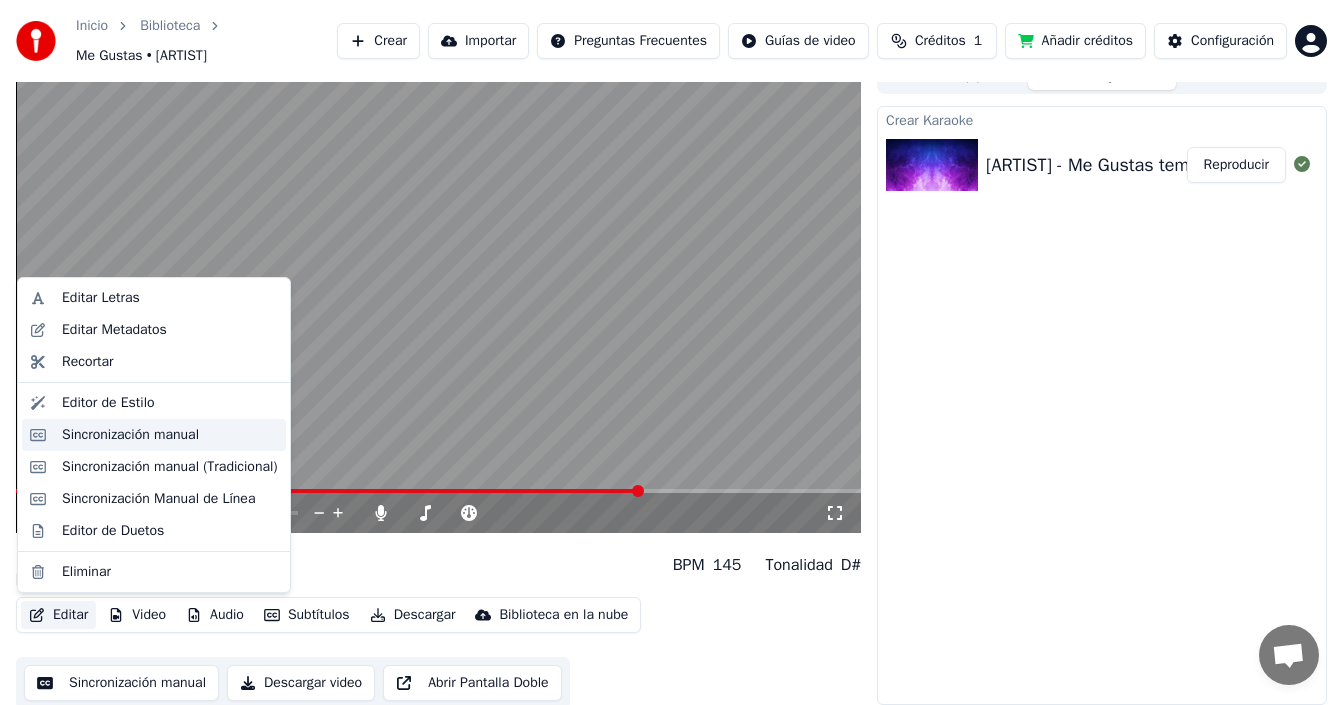 click on "Sincronización manual" at bounding box center (130, 435) 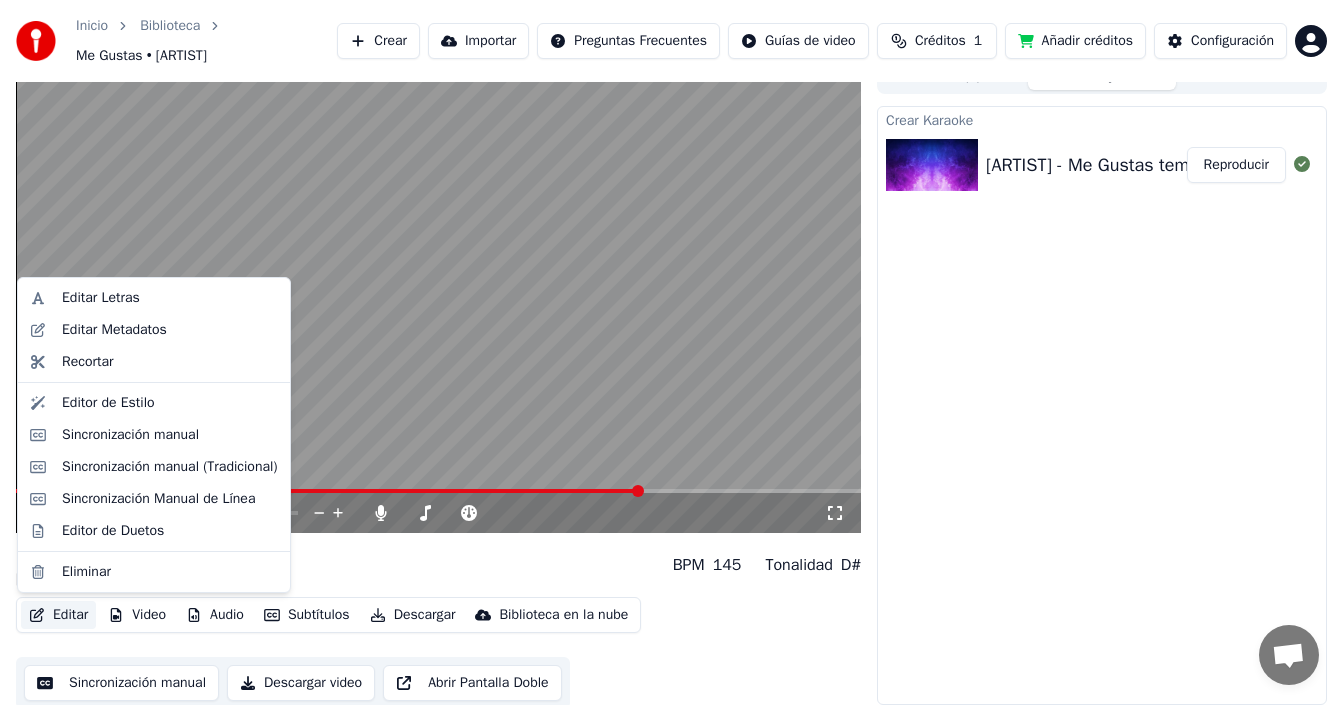 scroll, scrollTop: 0, scrollLeft: 0, axis: both 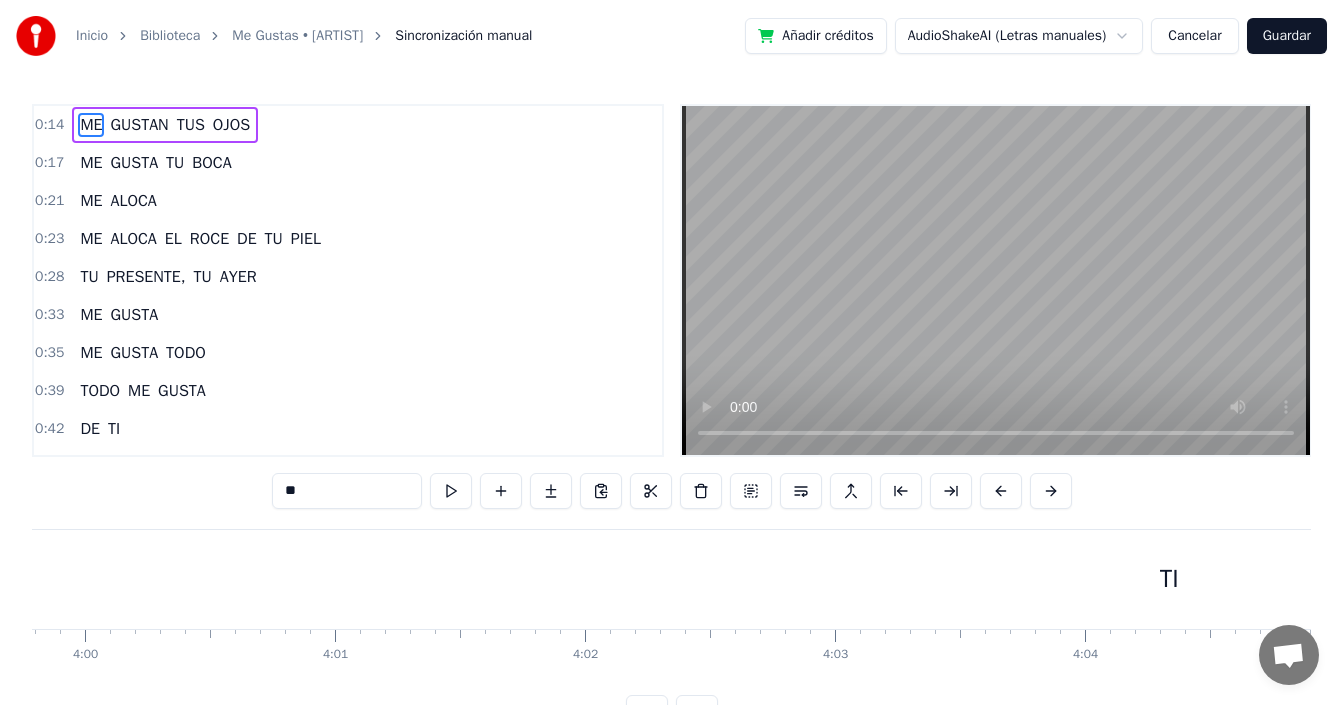 click on "TI" at bounding box center (1169, 579) 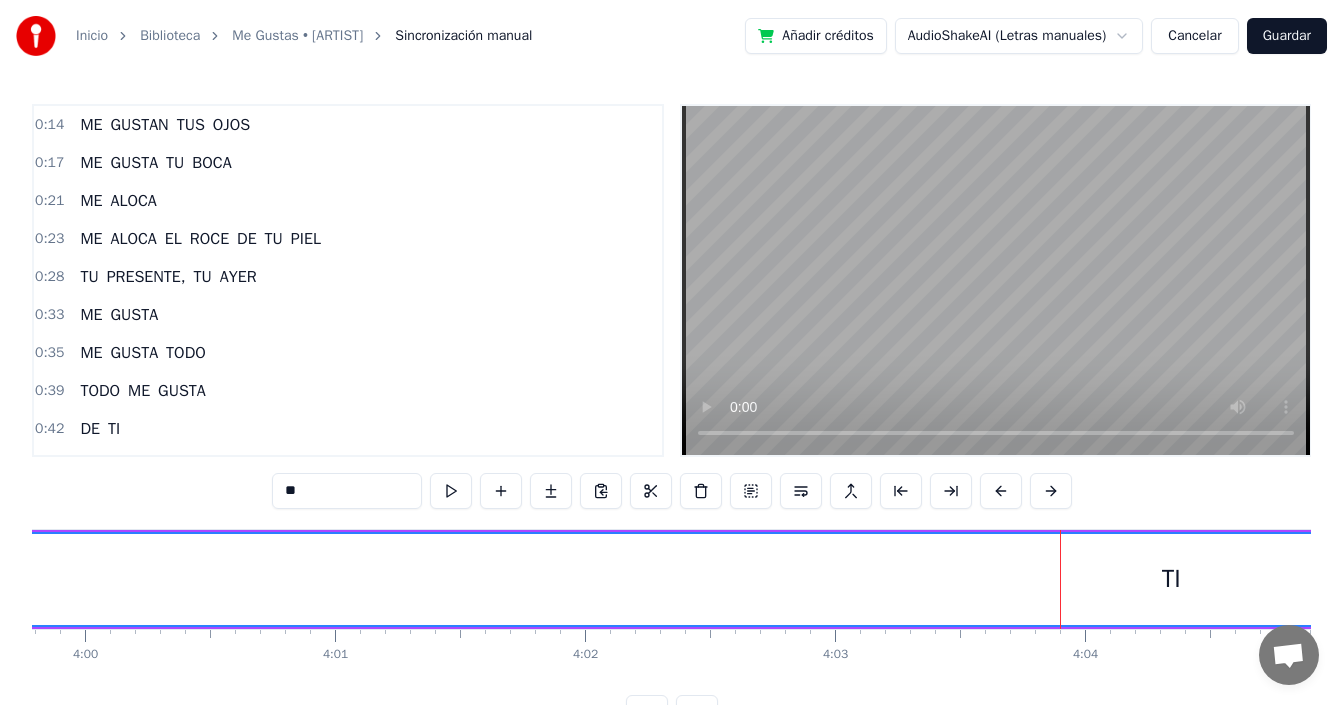 scroll, scrollTop: 75, scrollLeft: 0, axis: vertical 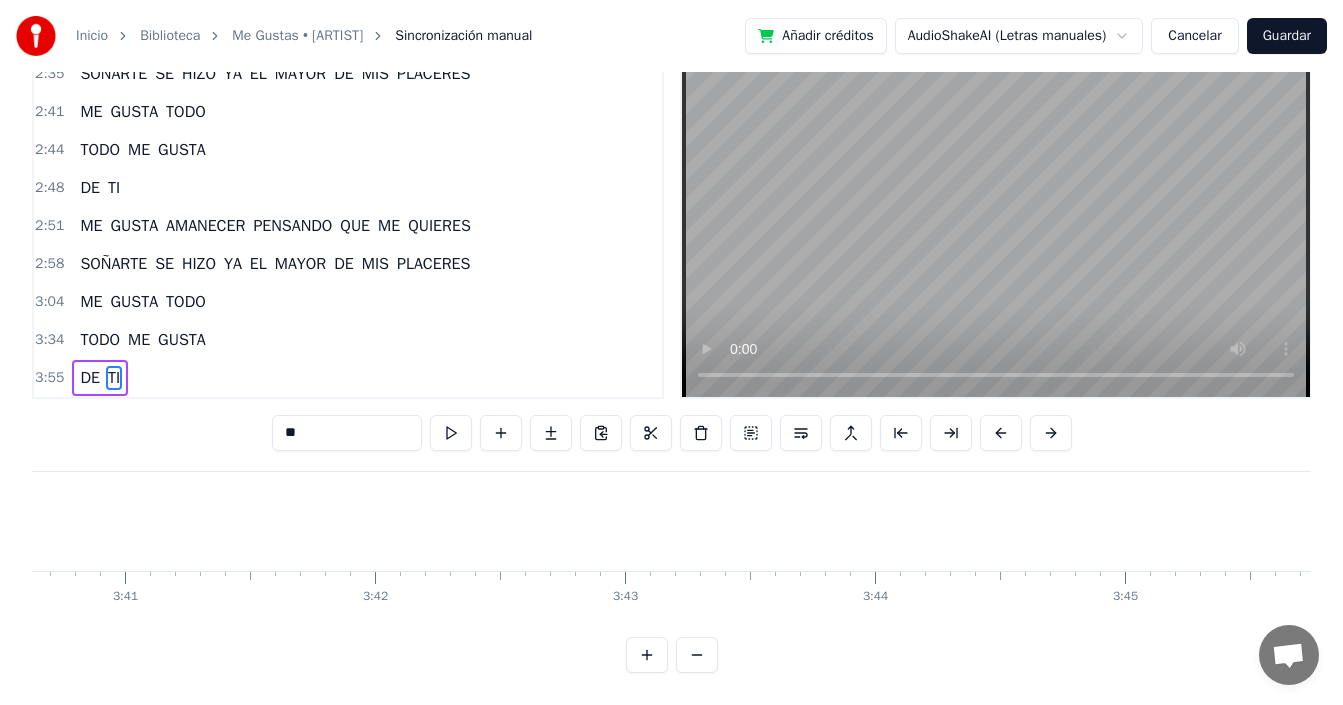 click on "GUSTA" at bounding box center [1539, 521] 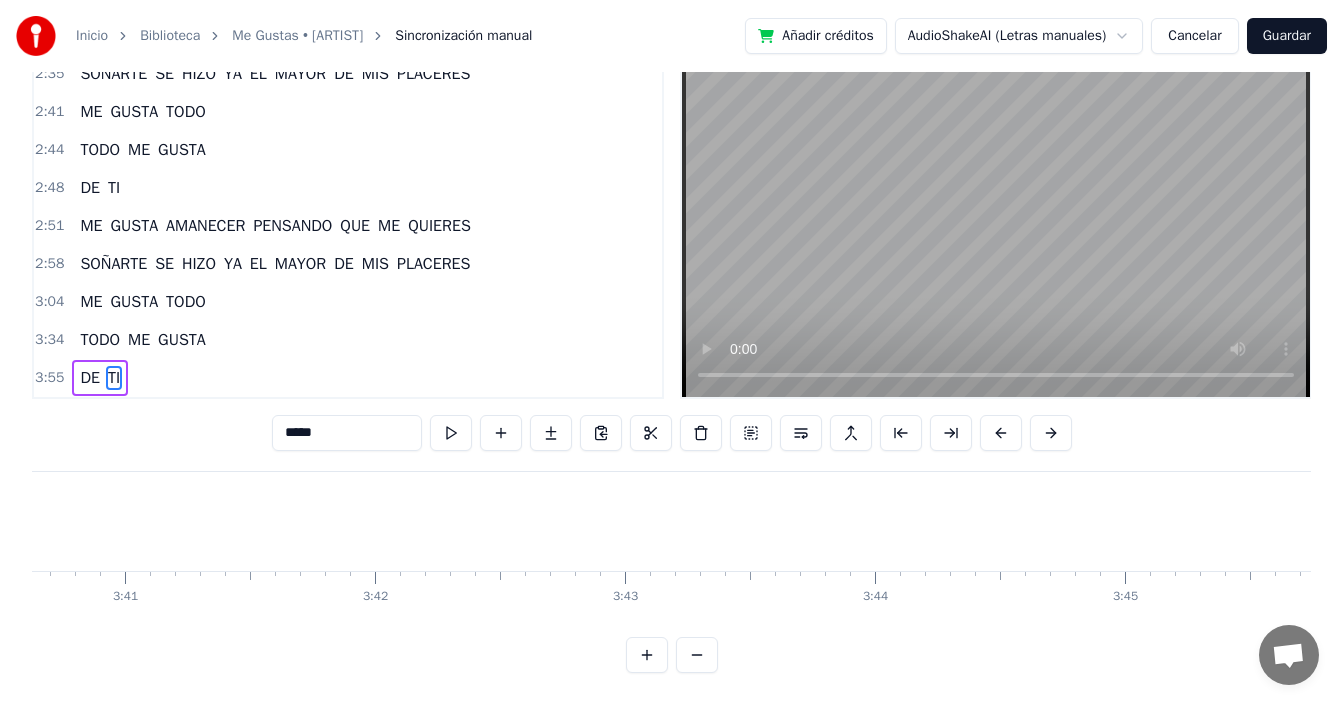 scroll, scrollTop: 45, scrollLeft: 0, axis: vertical 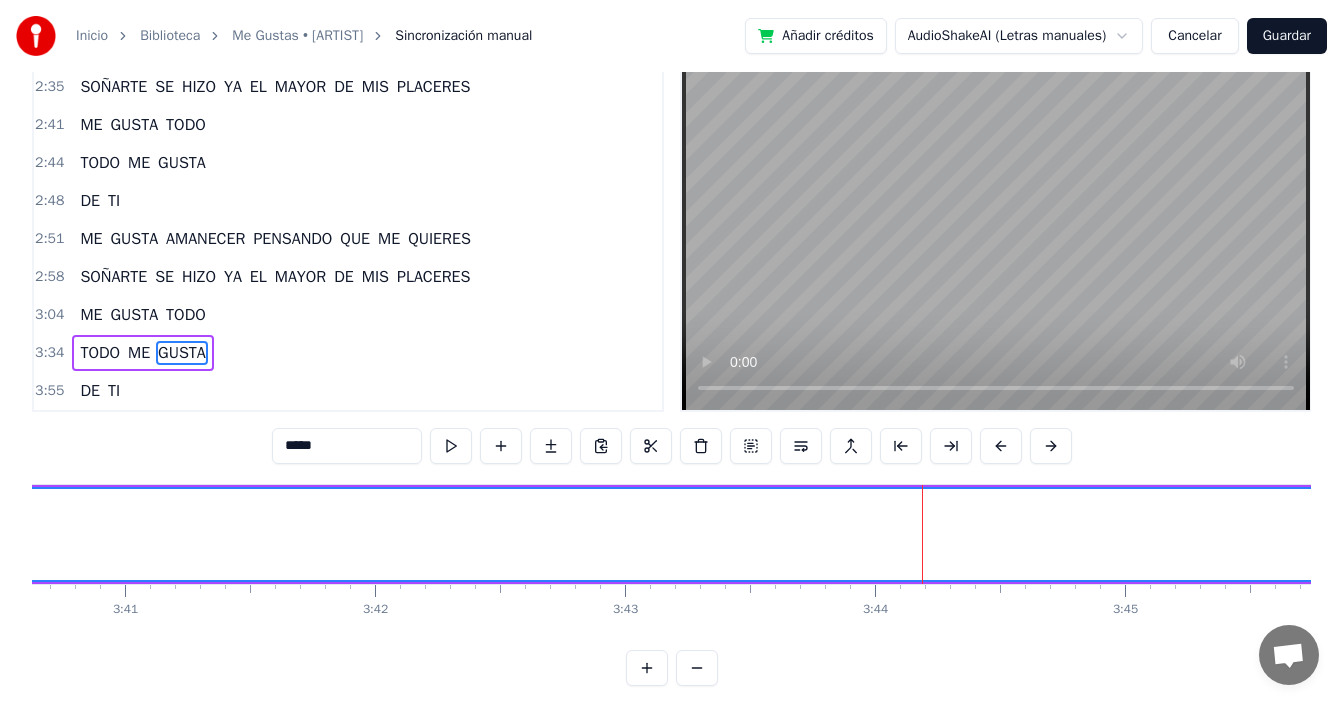 click at bounding box center [697, 668] 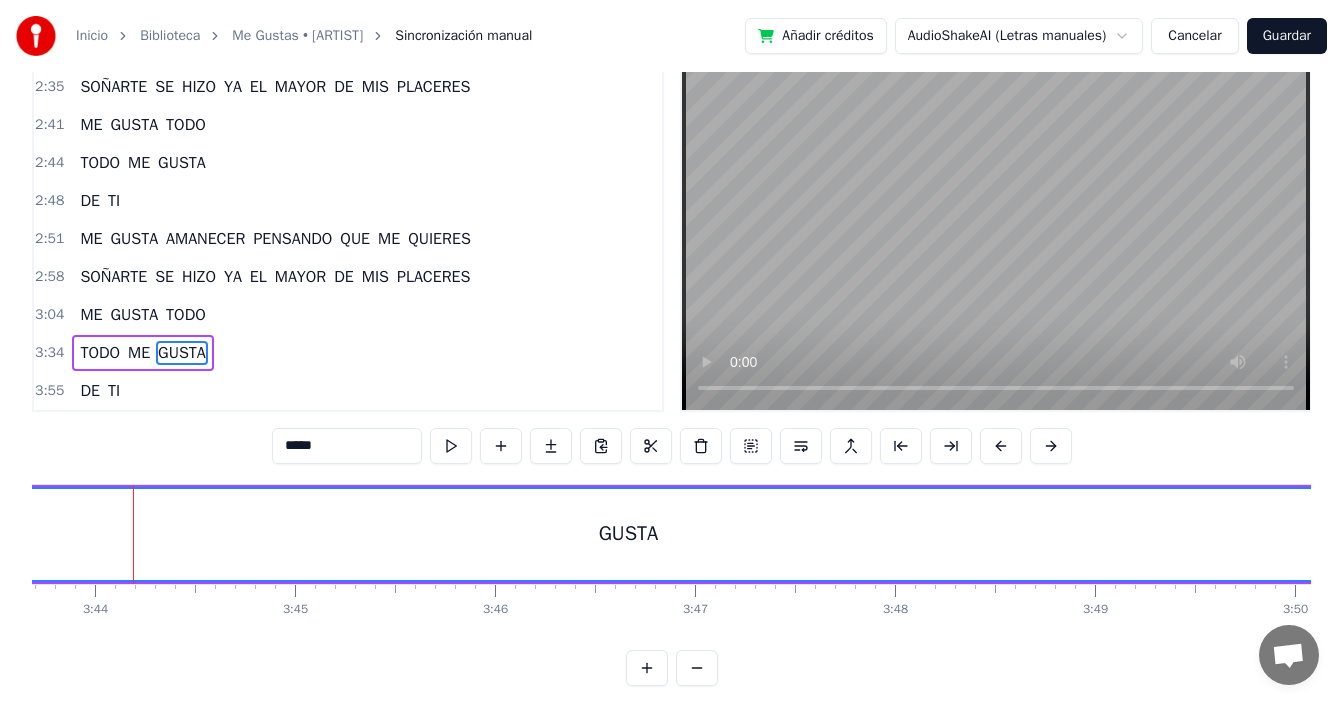 click at bounding box center (697, 668) 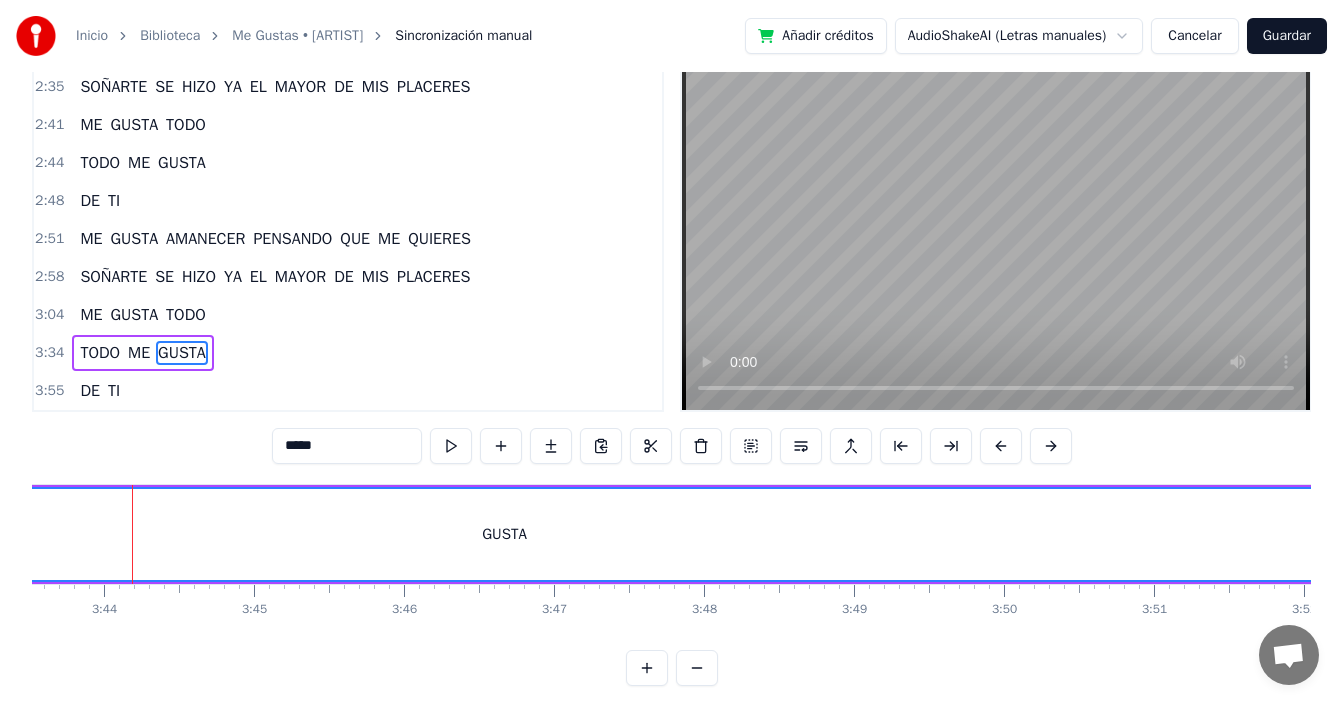 click at bounding box center (697, 668) 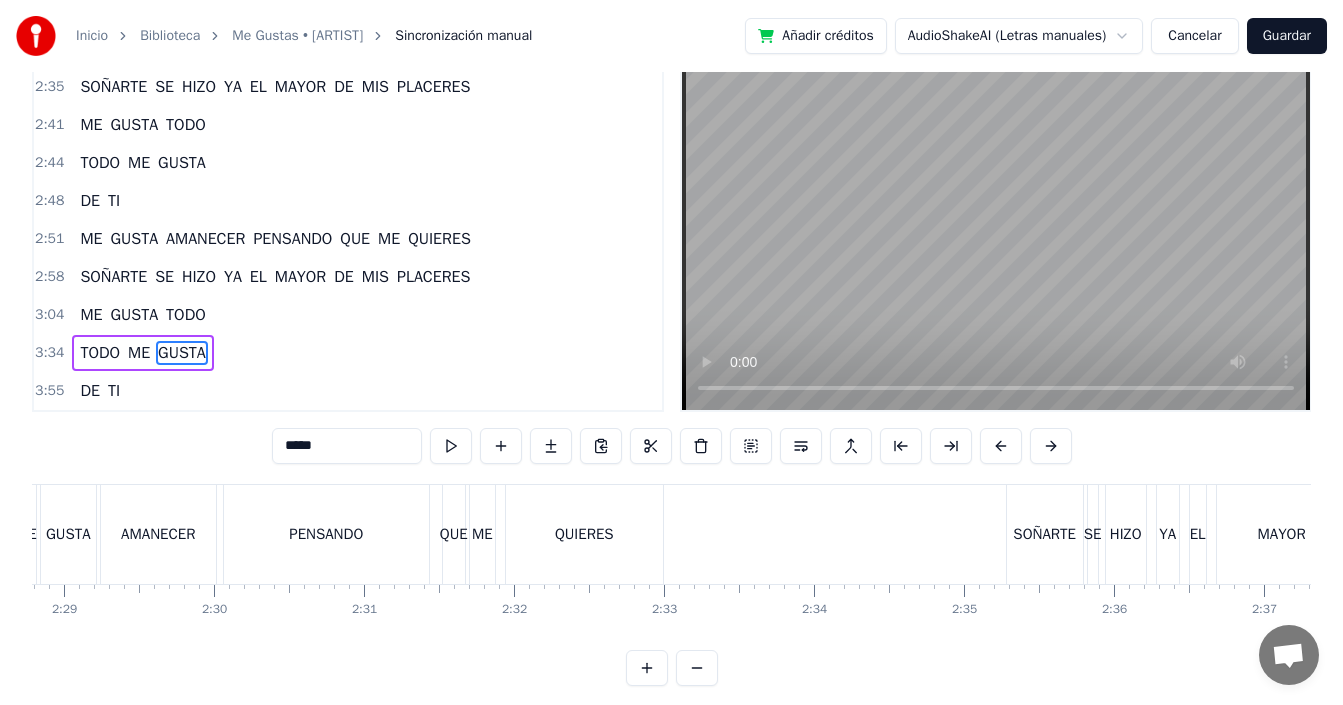 click at bounding box center (672, 668) 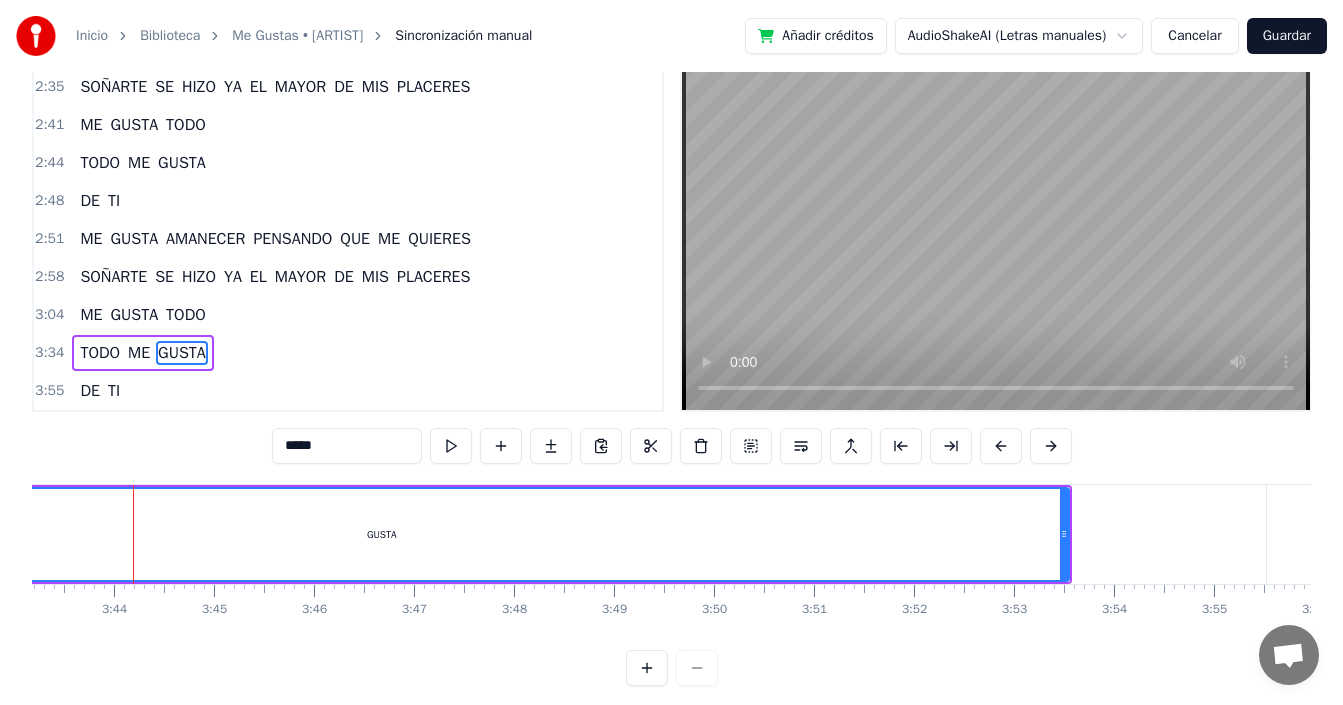 click at bounding box center [672, 668] 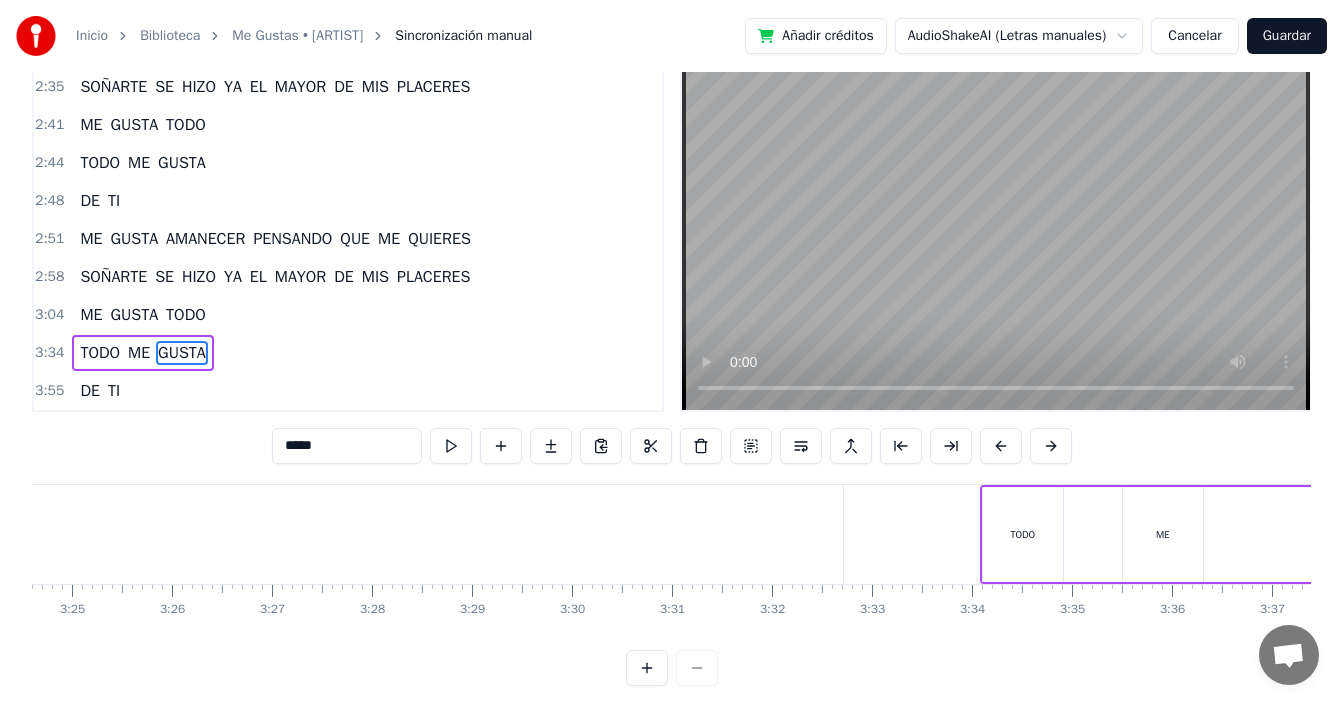 scroll, scrollTop: 0, scrollLeft: 20567, axis: horizontal 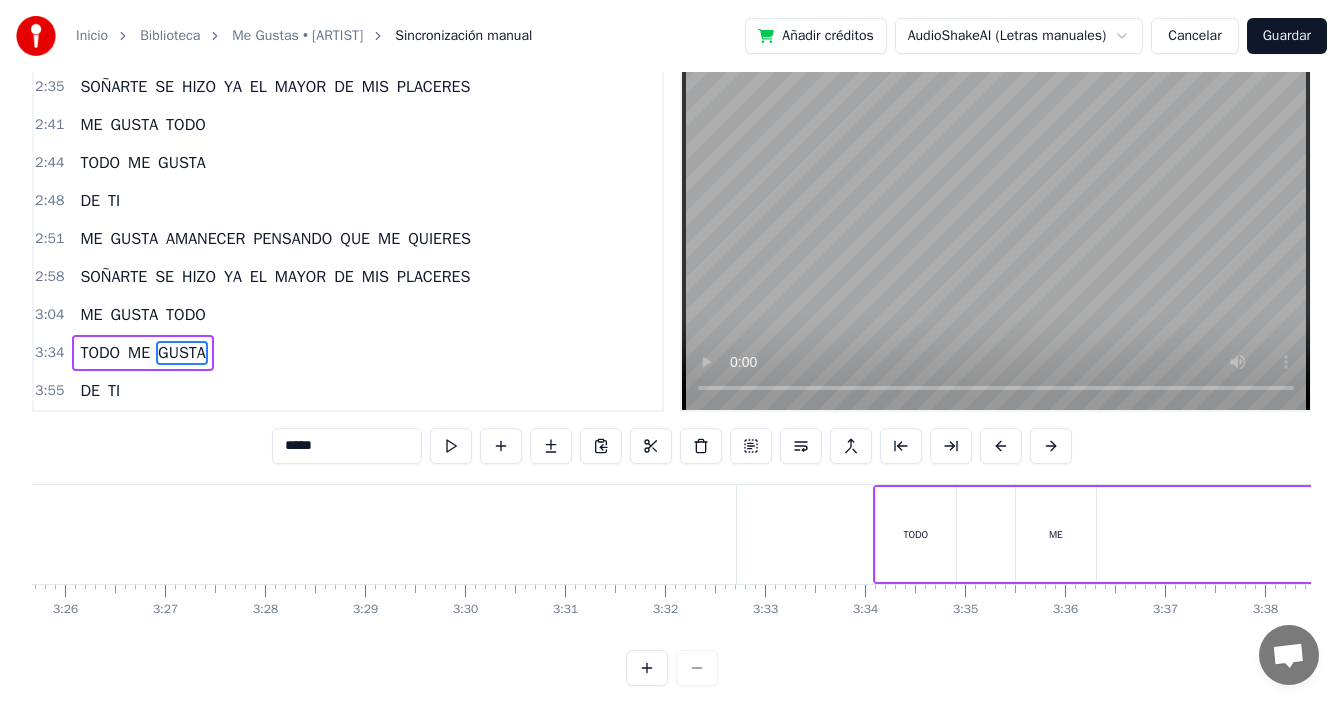 click on "TODO" at bounding box center (-307, 534) 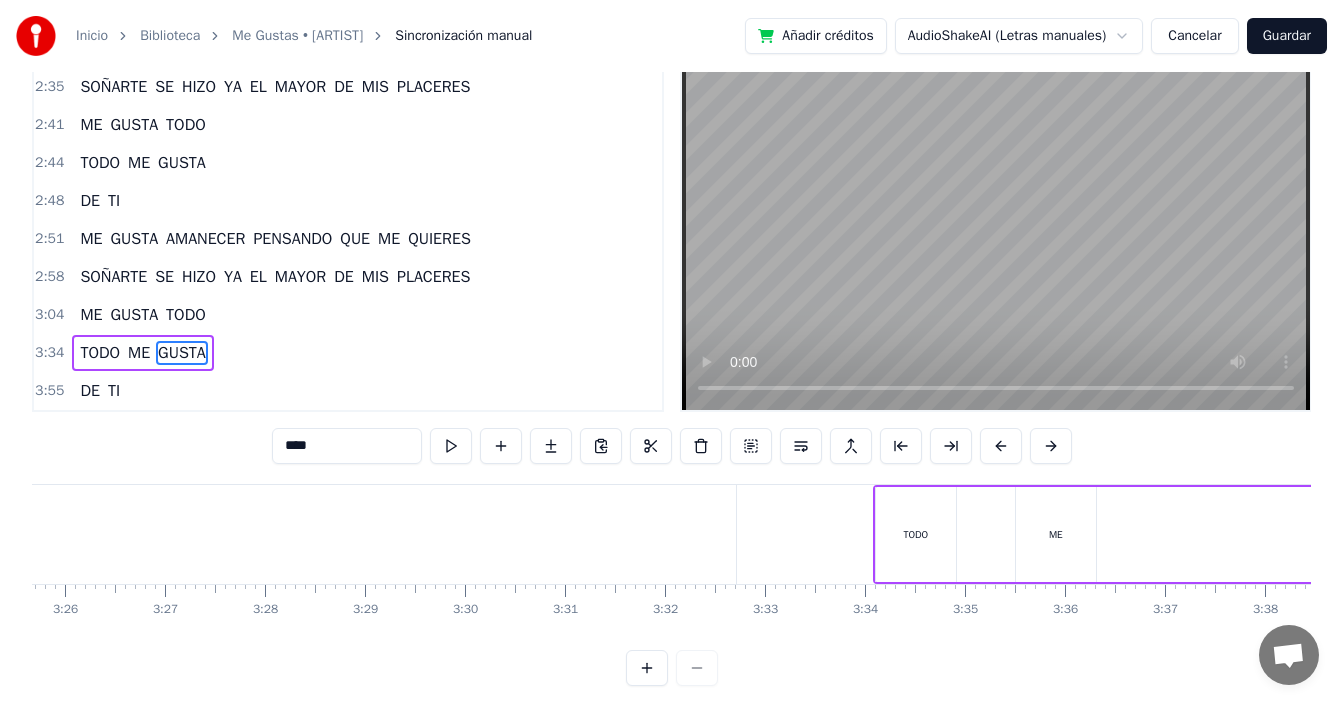 scroll, scrollTop: 7, scrollLeft: 0, axis: vertical 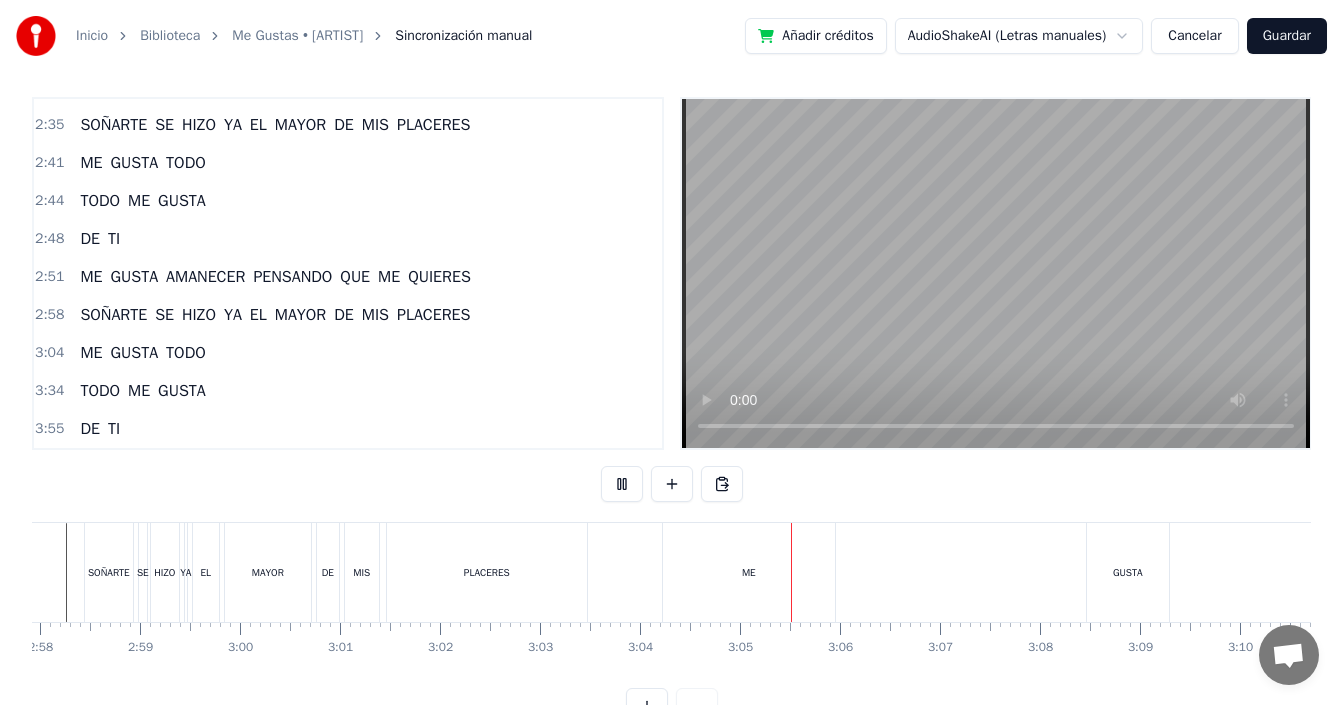 click on "ME" at bounding box center [749, 572] 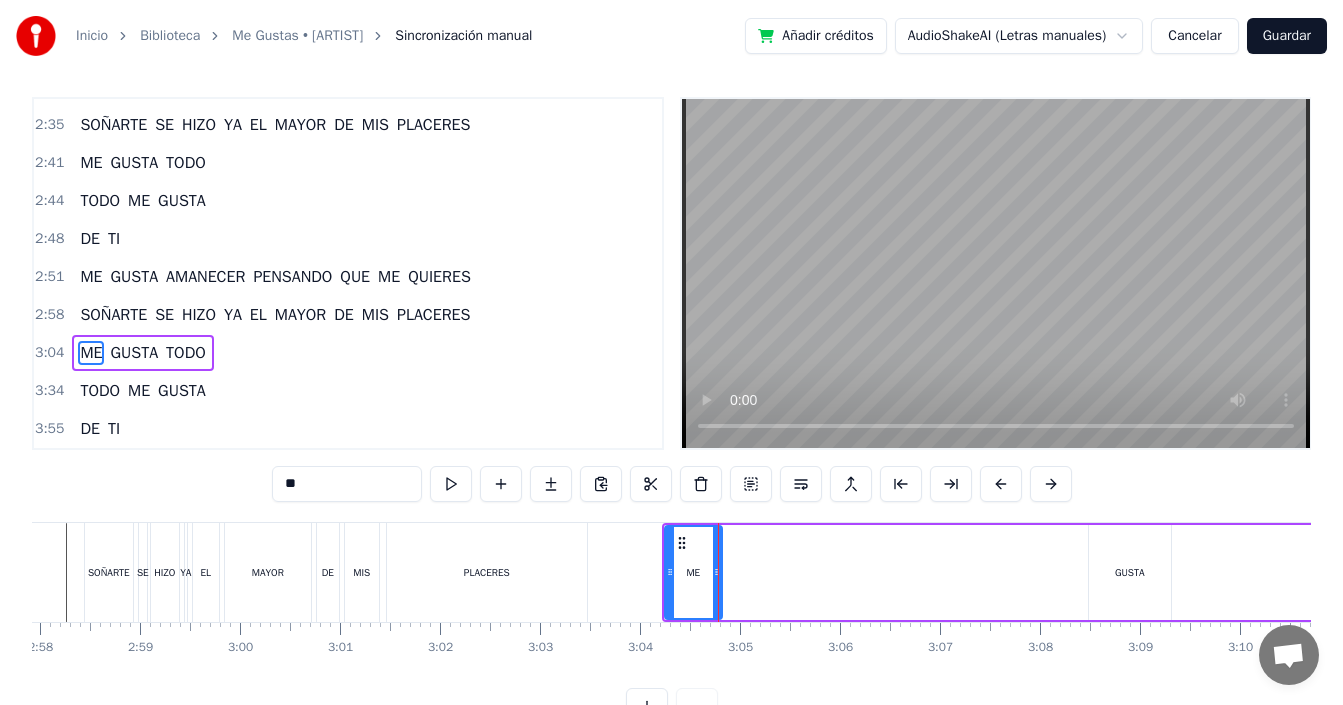 drag, startPoint x: 830, startPoint y: 564, endPoint x: 709, endPoint y: 578, distance: 121.80723 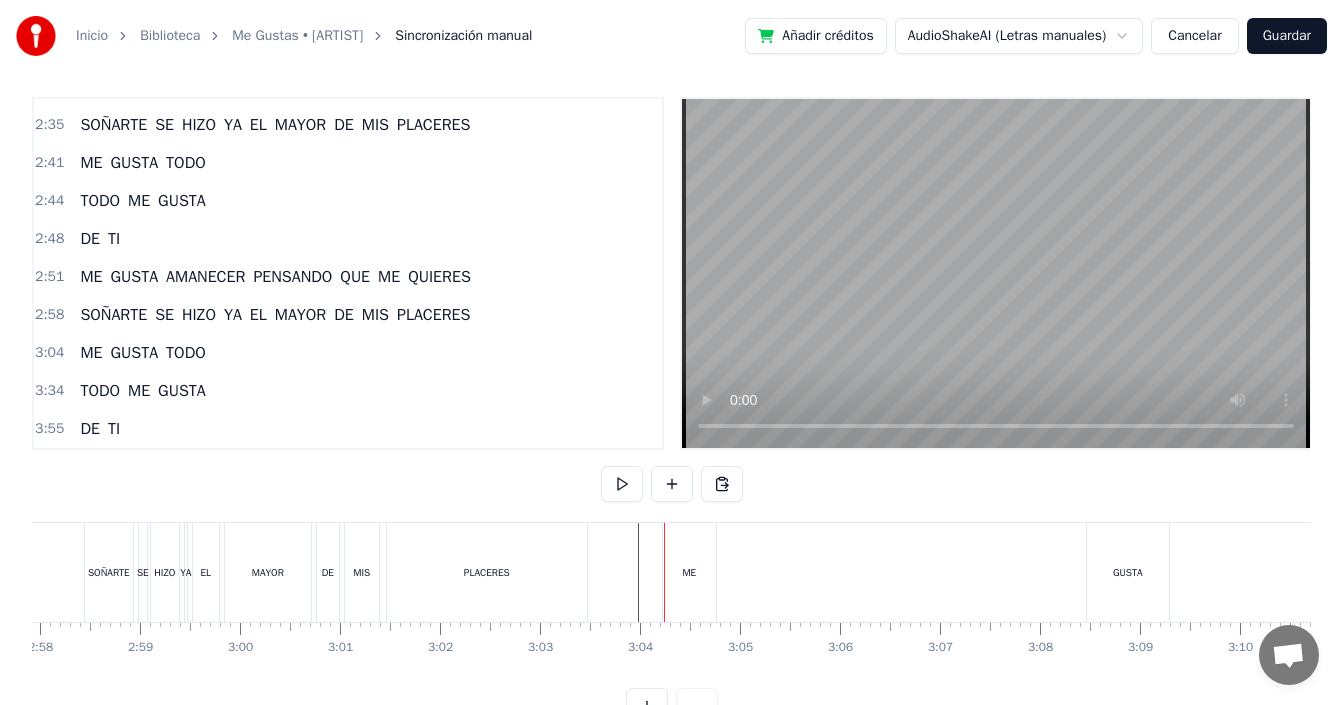 drag, startPoint x: 683, startPoint y: 573, endPoint x: 671, endPoint y: 582, distance: 15 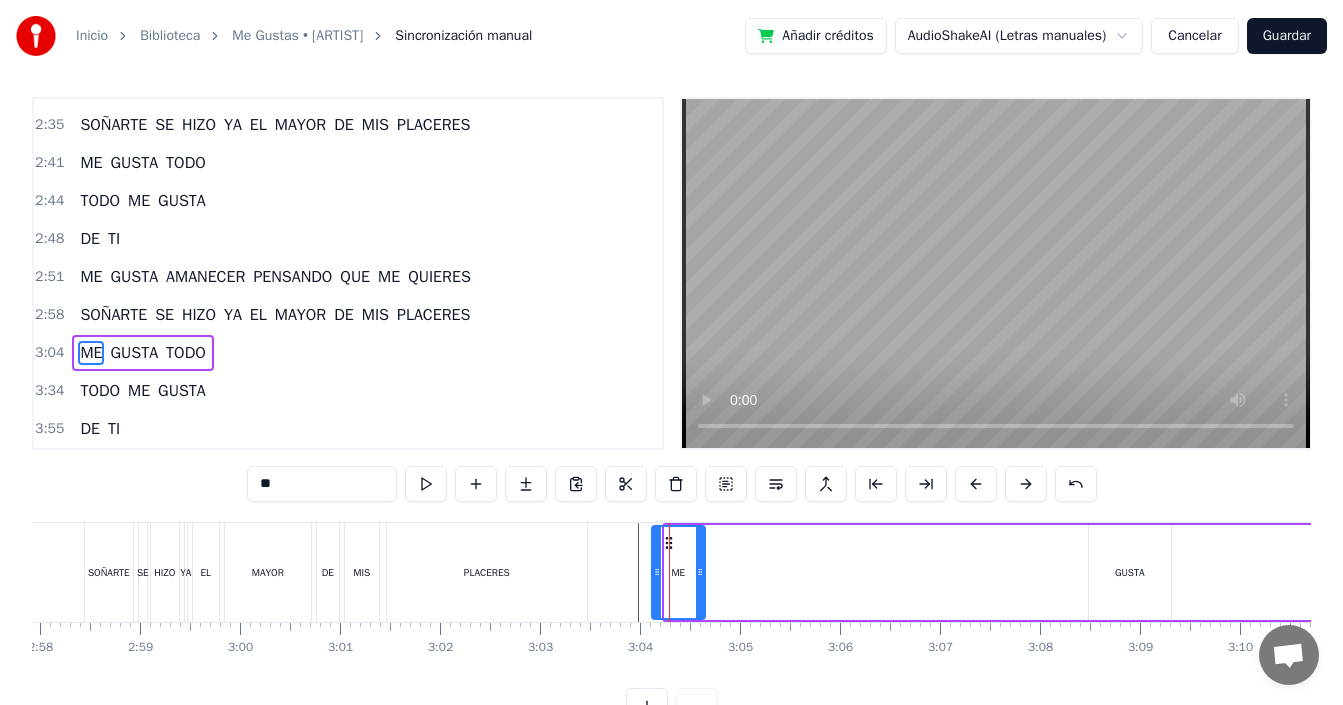 drag, startPoint x: 680, startPoint y: 538, endPoint x: 667, endPoint y: 541, distance: 13.341664 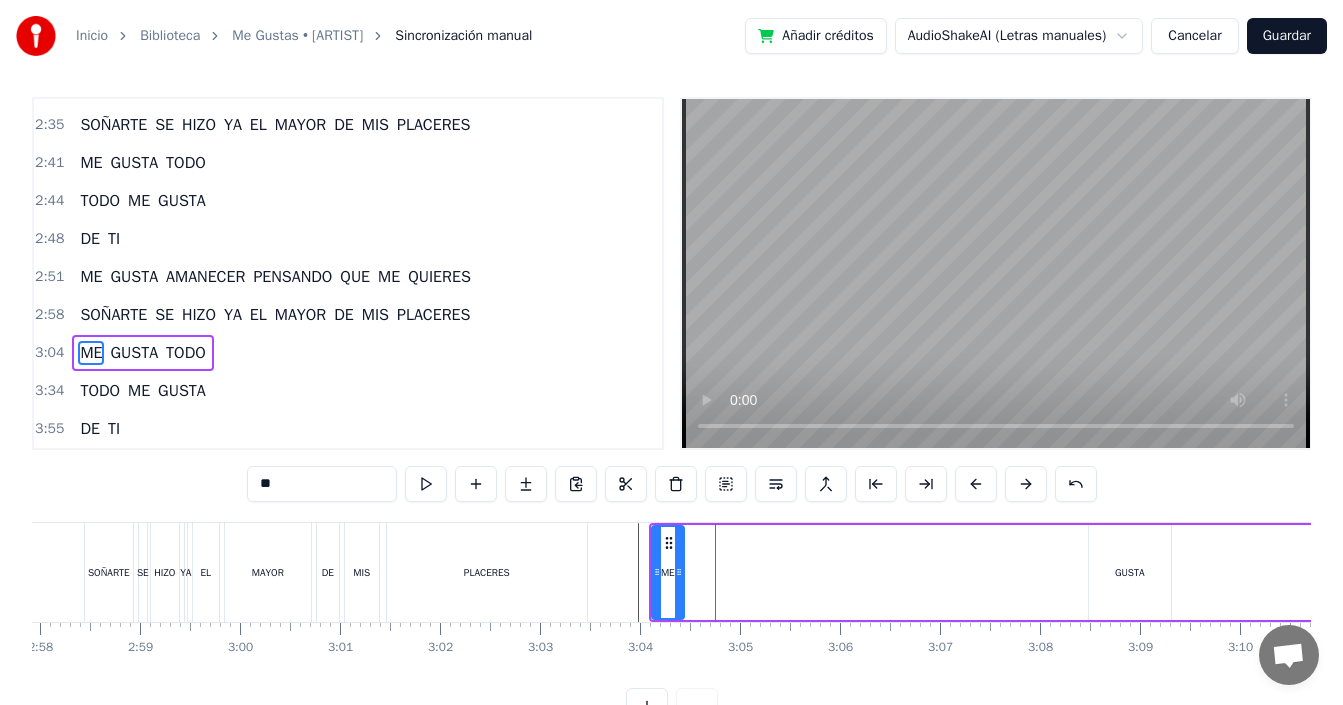 drag, startPoint x: 698, startPoint y: 579, endPoint x: 677, endPoint y: 588, distance: 22.847319 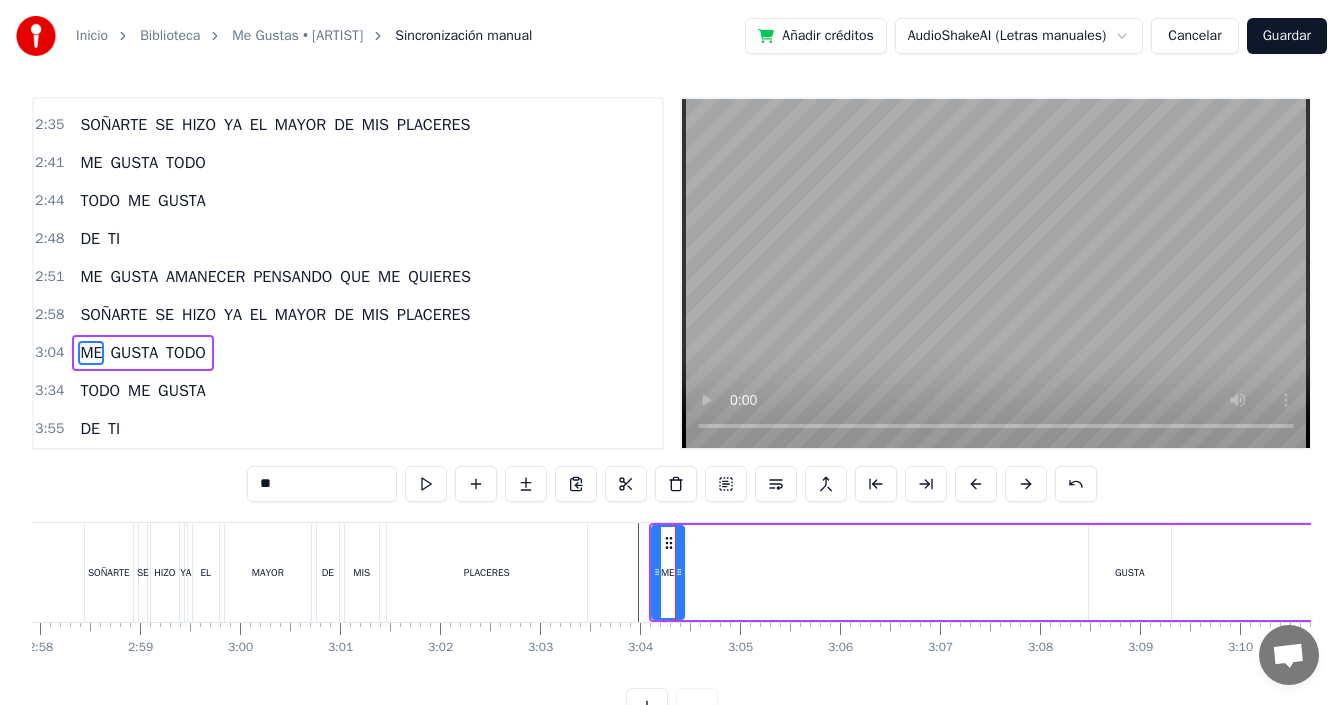 click on "GUSTA" at bounding box center [1130, 572] 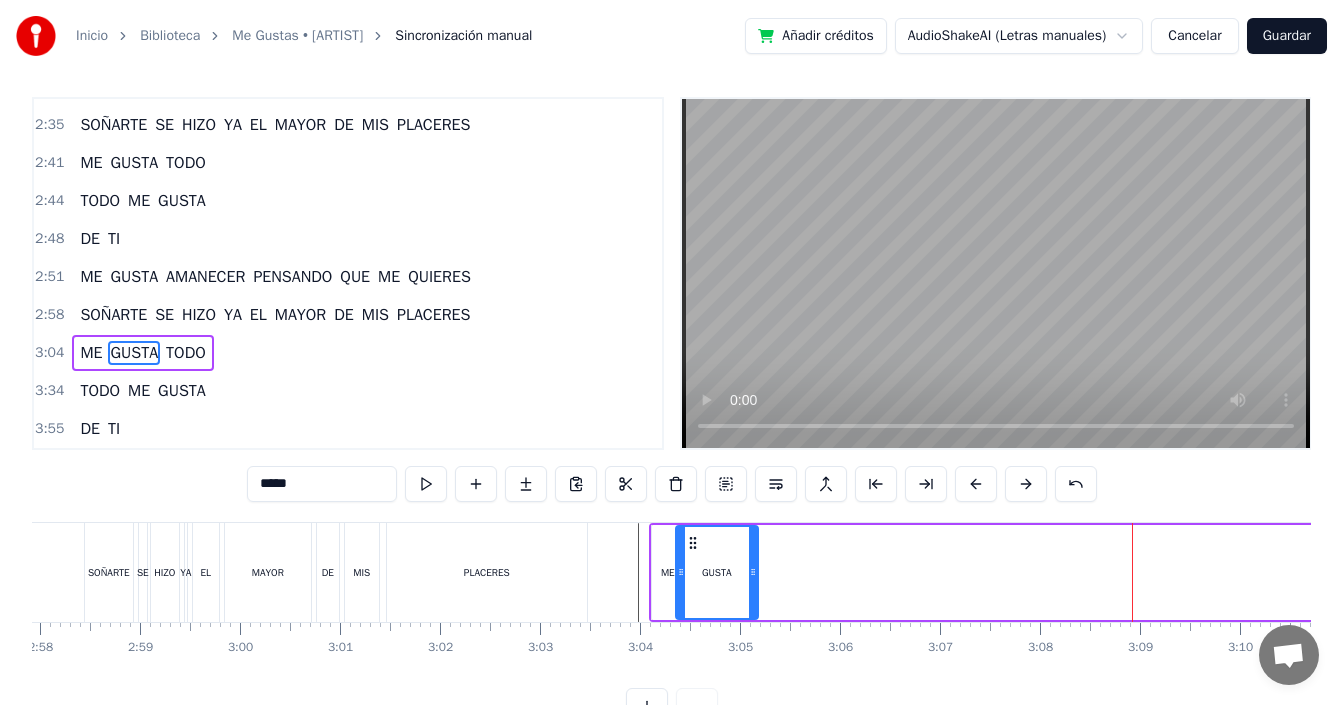drag, startPoint x: 1108, startPoint y: 543, endPoint x: 695, endPoint y: 569, distance: 413.8176 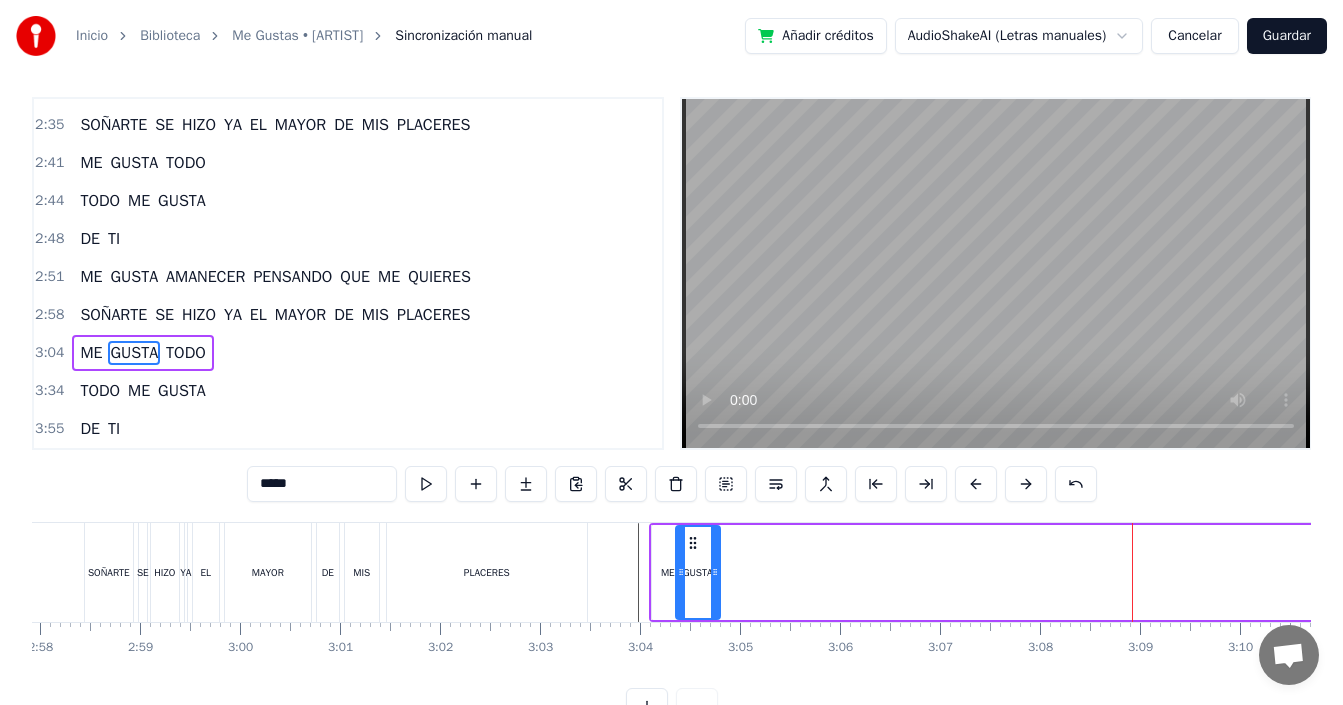 drag, startPoint x: 754, startPoint y: 553, endPoint x: 716, endPoint y: 571, distance: 42.047592 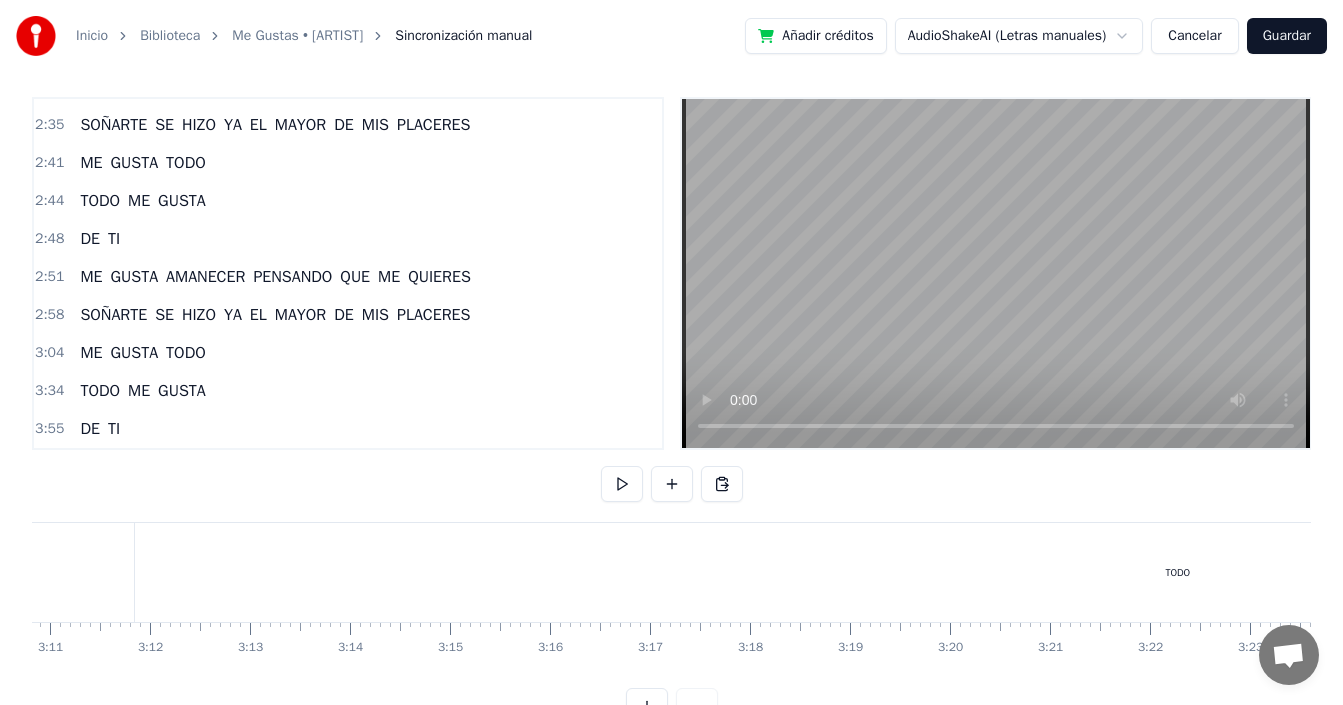 scroll, scrollTop: 0, scrollLeft: 19147, axis: horizontal 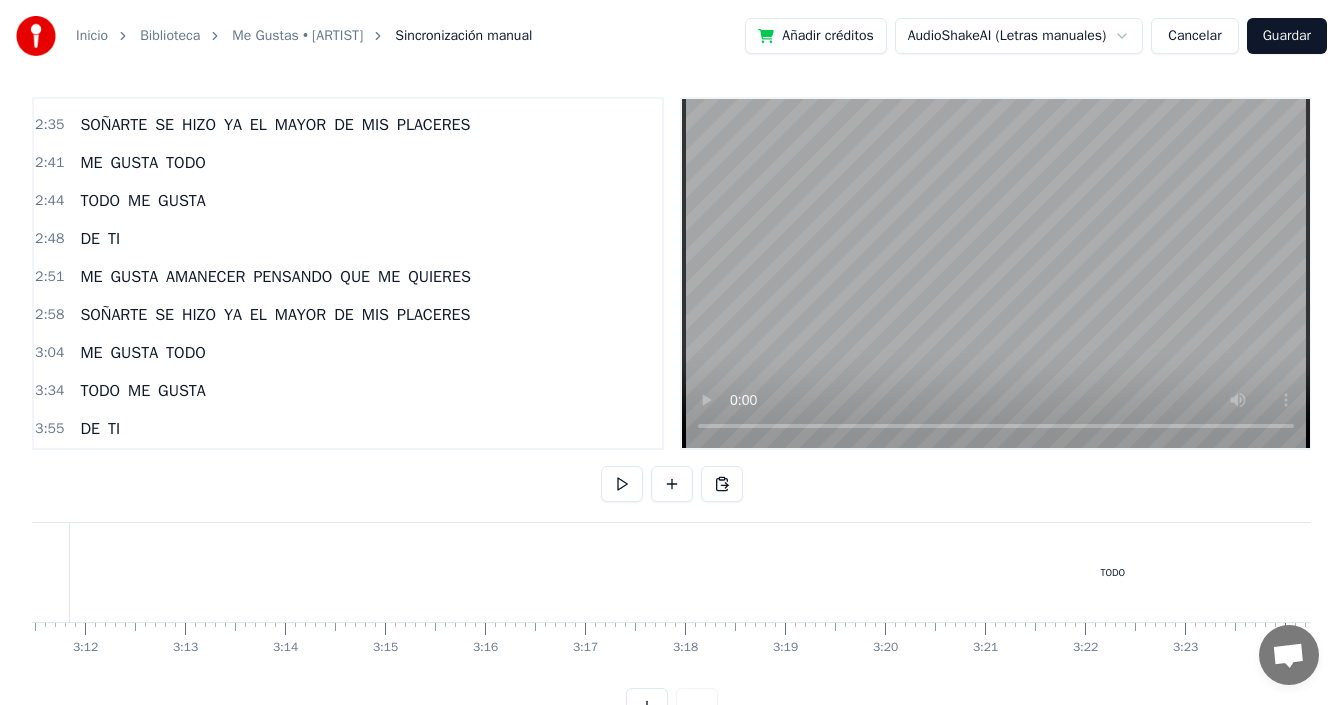 click on "TODO" at bounding box center [1113, 572] 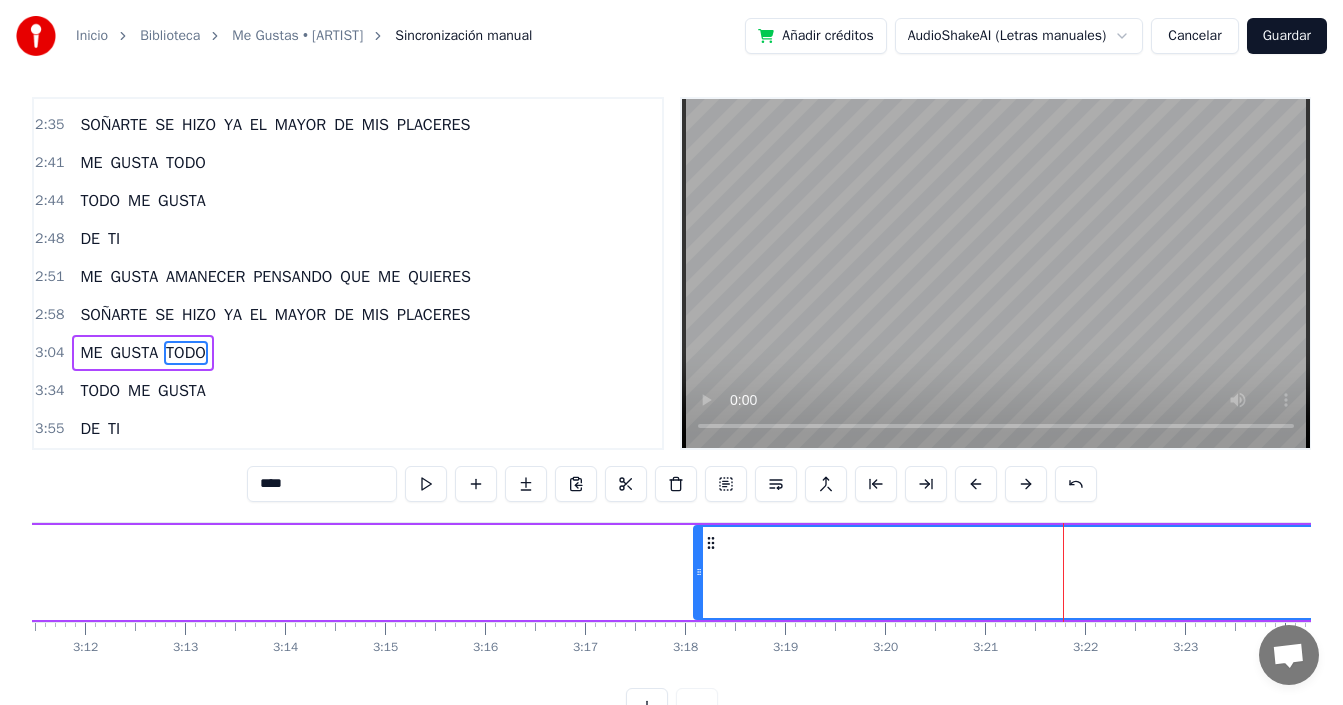 drag, startPoint x: 78, startPoint y: 563, endPoint x: 725, endPoint y: 570, distance: 647.03784 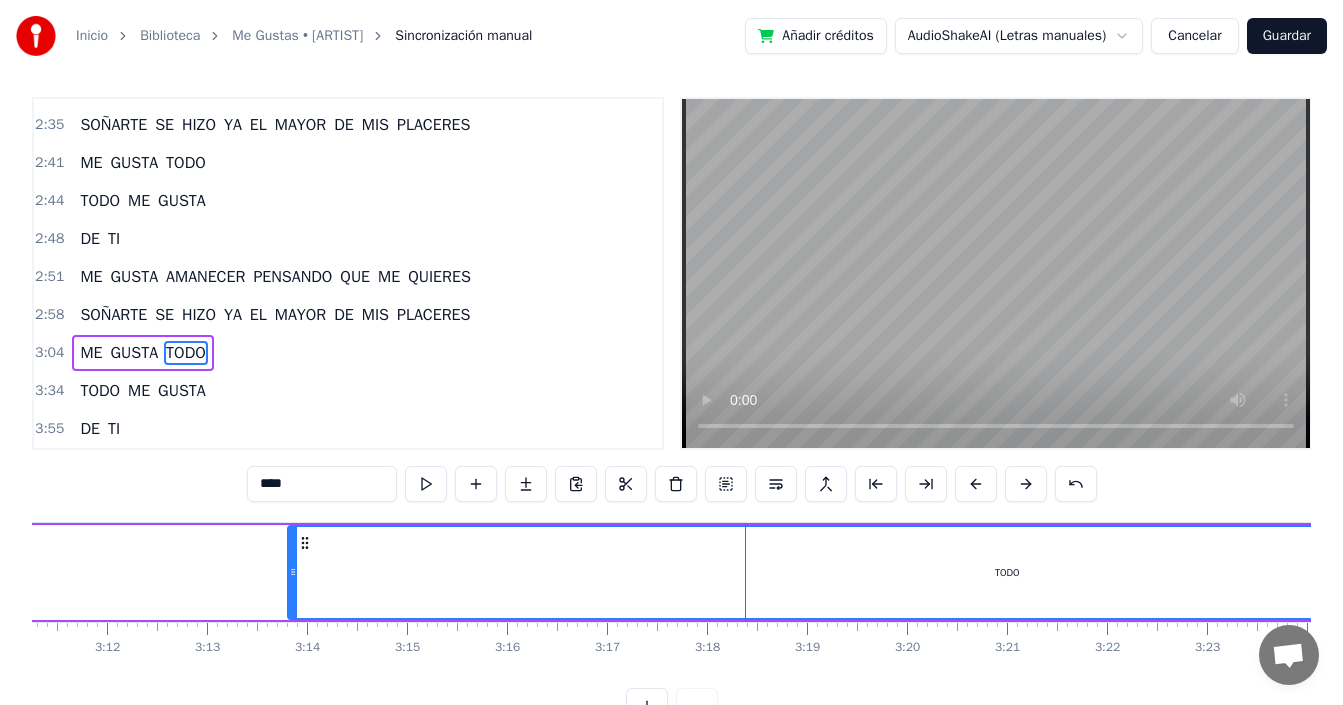 scroll, scrollTop: 0, scrollLeft: 19093, axis: horizontal 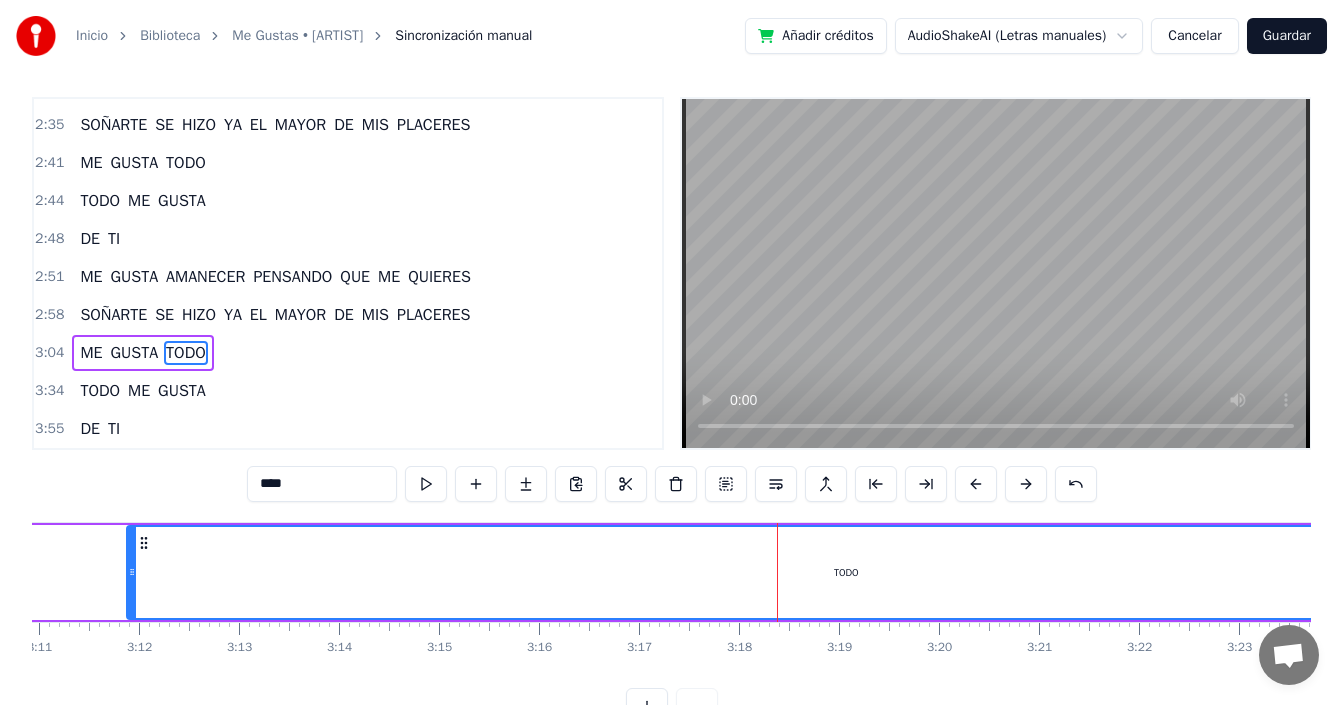 drag, startPoint x: 643, startPoint y: 544, endPoint x: 148, endPoint y: 568, distance: 495.58148 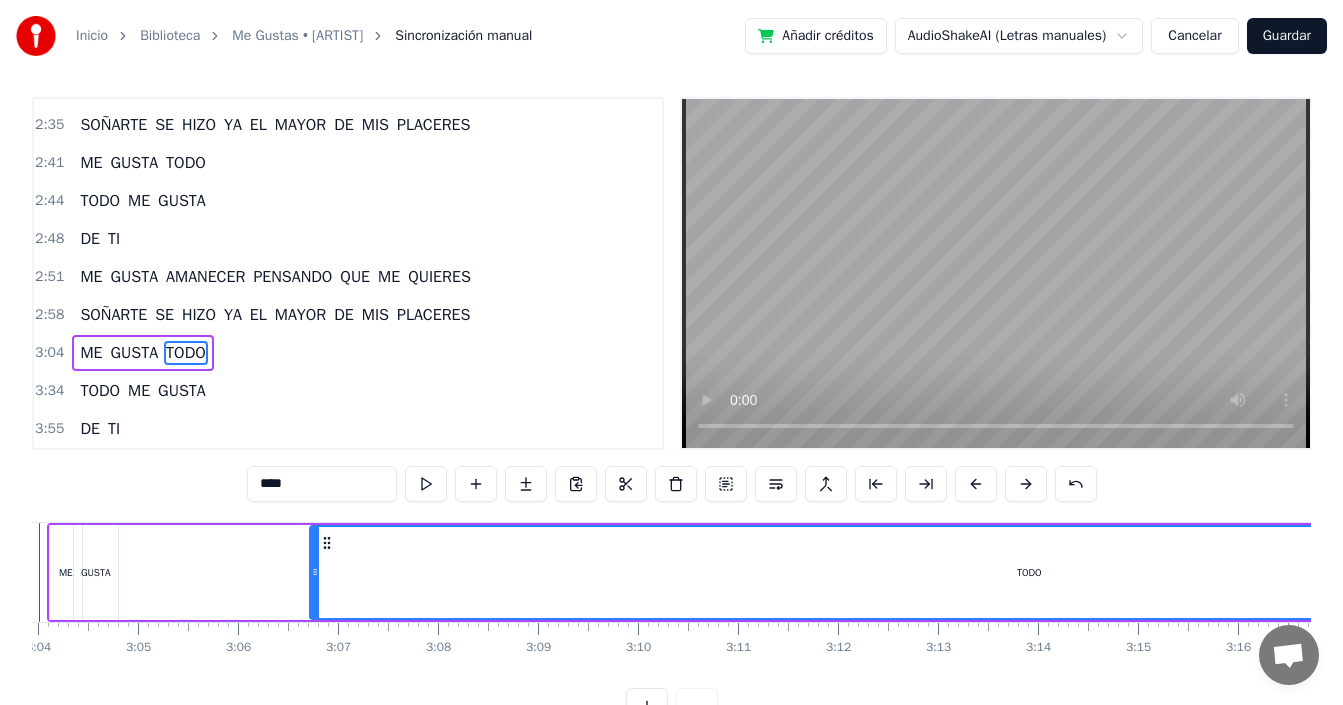 scroll, scrollTop: 0, scrollLeft: 18381, axis: horizontal 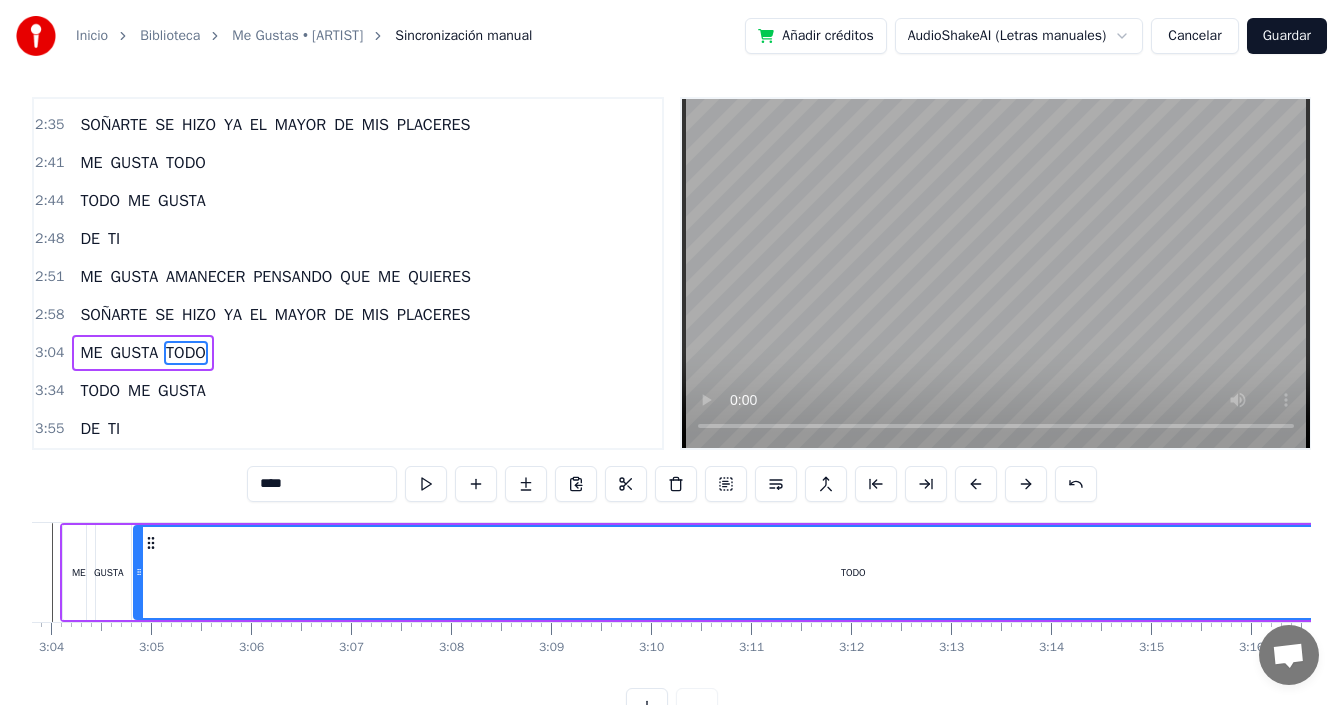 drag, startPoint x: 845, startPoint y: 540, endPoint x: 152, endPoint y: 571, distance: 693.693 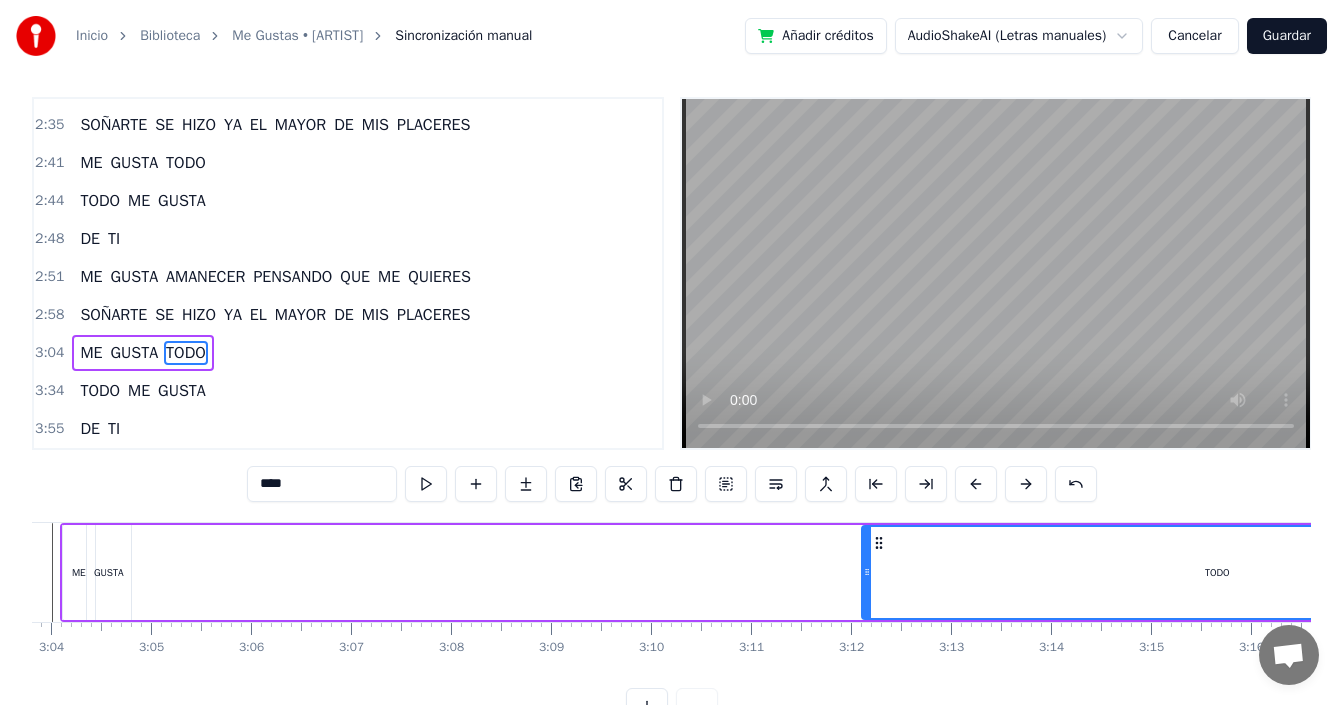 drag, startPoint x: 139, startPoint y: 570, endPoint x: 875, endPoint y: 578, distance: 736.04346 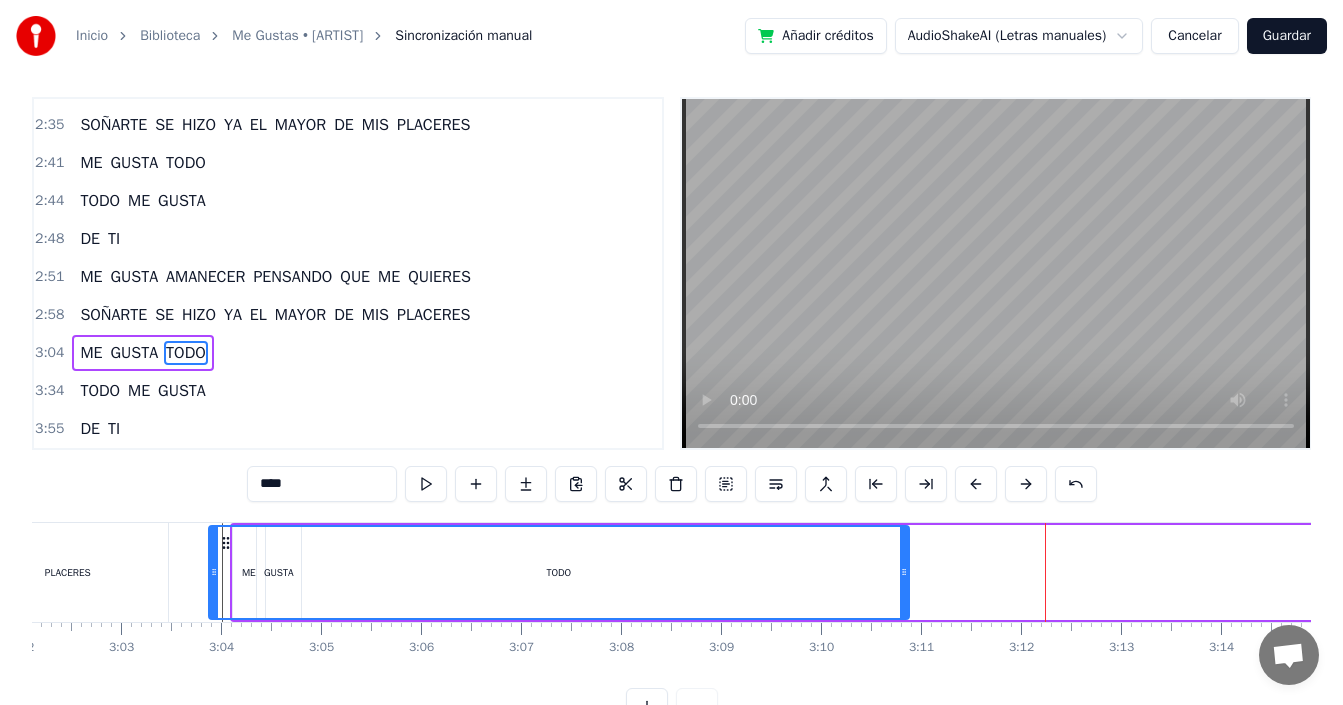 scroll, scrollTop: 0, scrollLeft: 18159, axis: horizontal 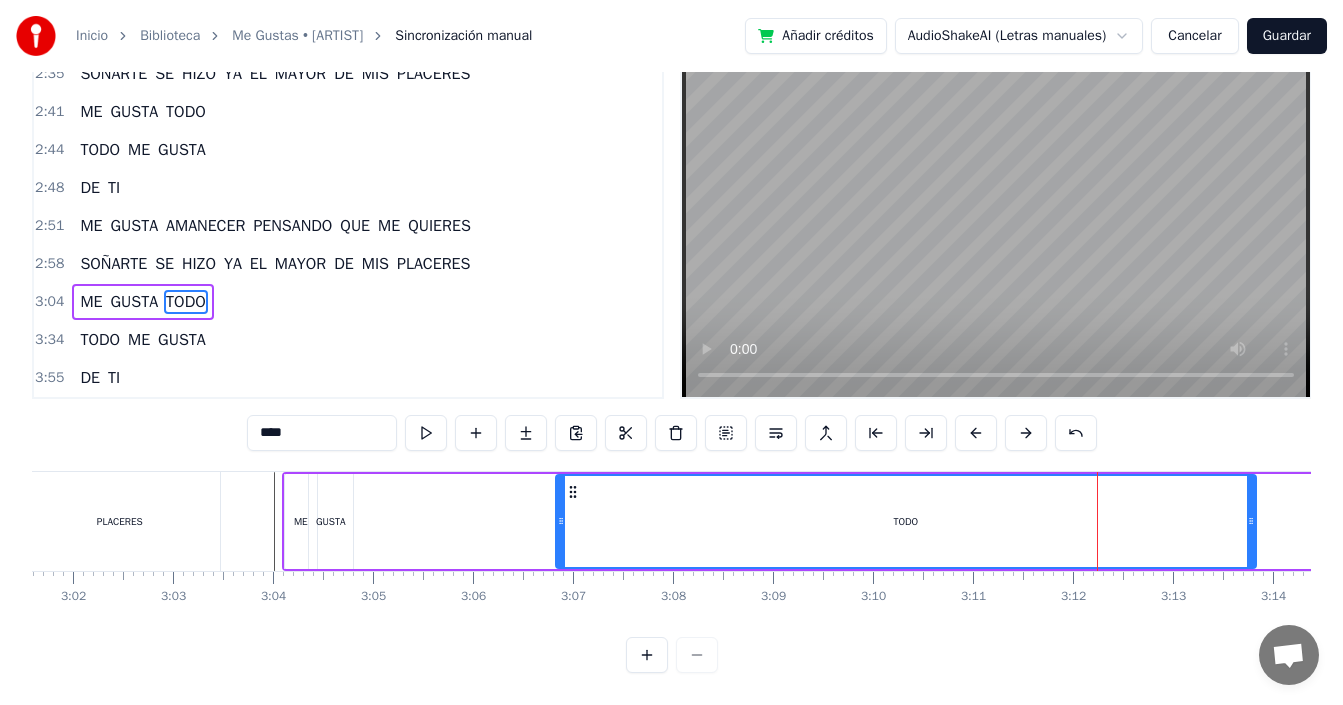 drag, startPoint x: 889, startPoint y: 546, endPoint x: 587, endPoint y: 459, distance: 314.2817 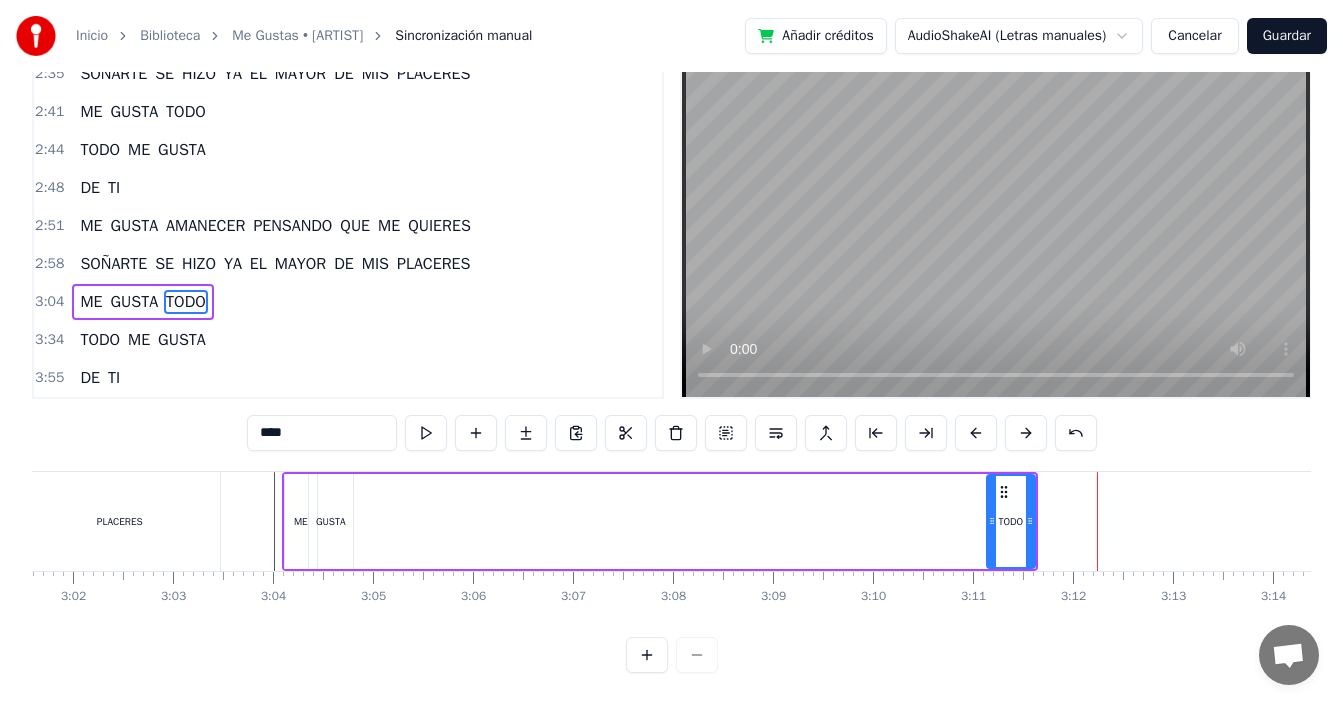 drag, startPoint x: 335, startPoint y: 490, endPoint x: 989, endPoint y: 489, distance: 654.0008 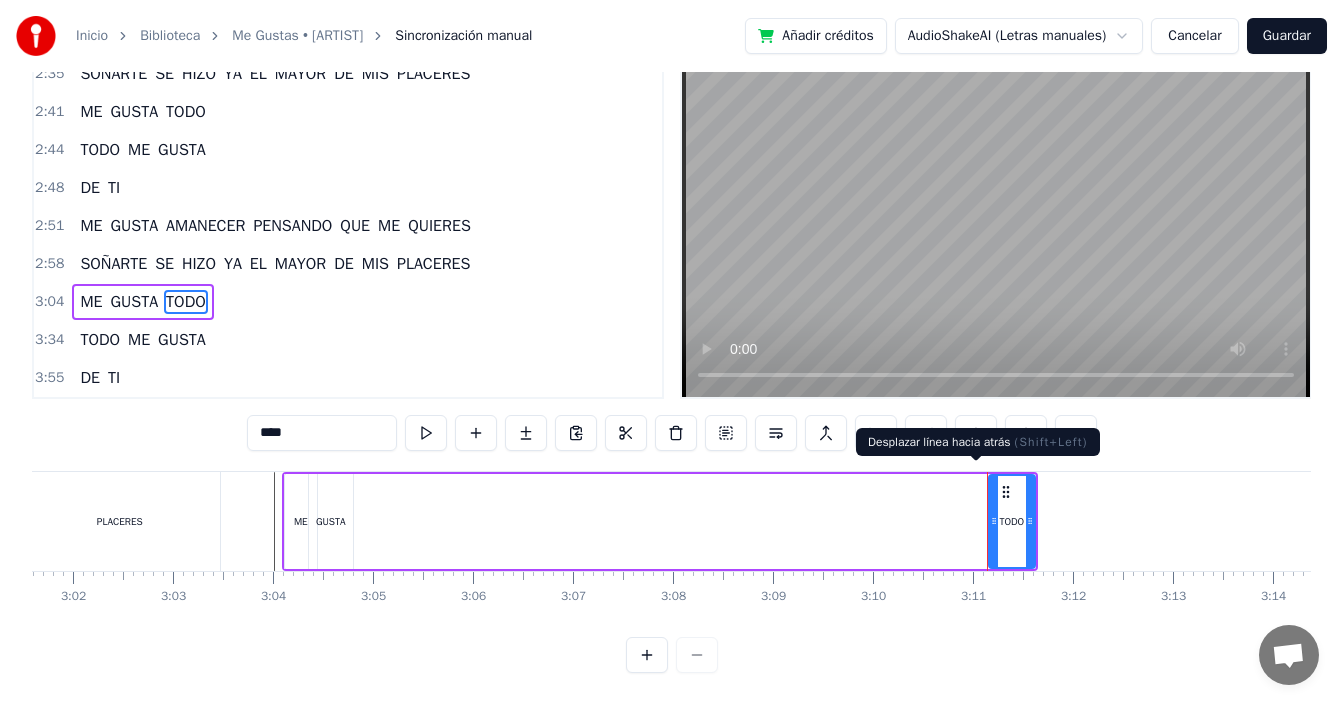 scroll, scrollTop: 7, scrollLeft: 0, axis: vertical 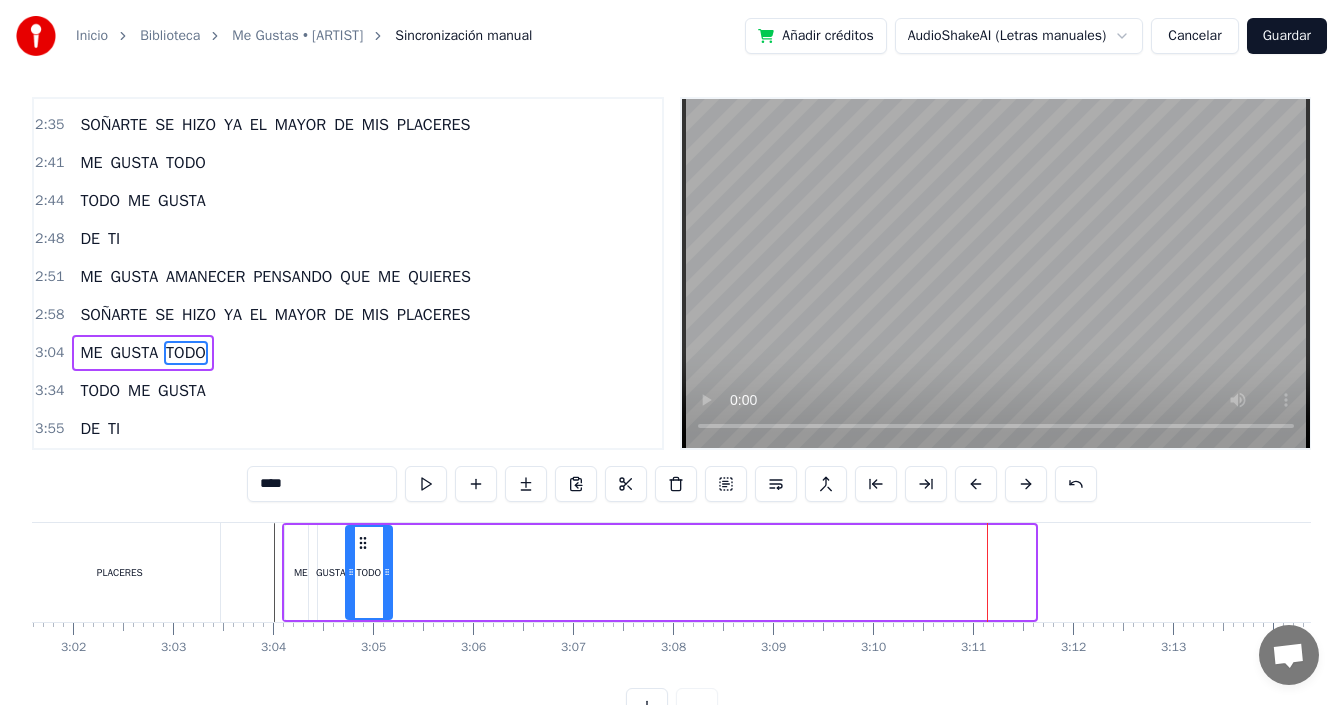 drag, startPoint x: 1007, startPoint y: 541, endPoint x: 364, endPoint y: 565, distance: 643.44775 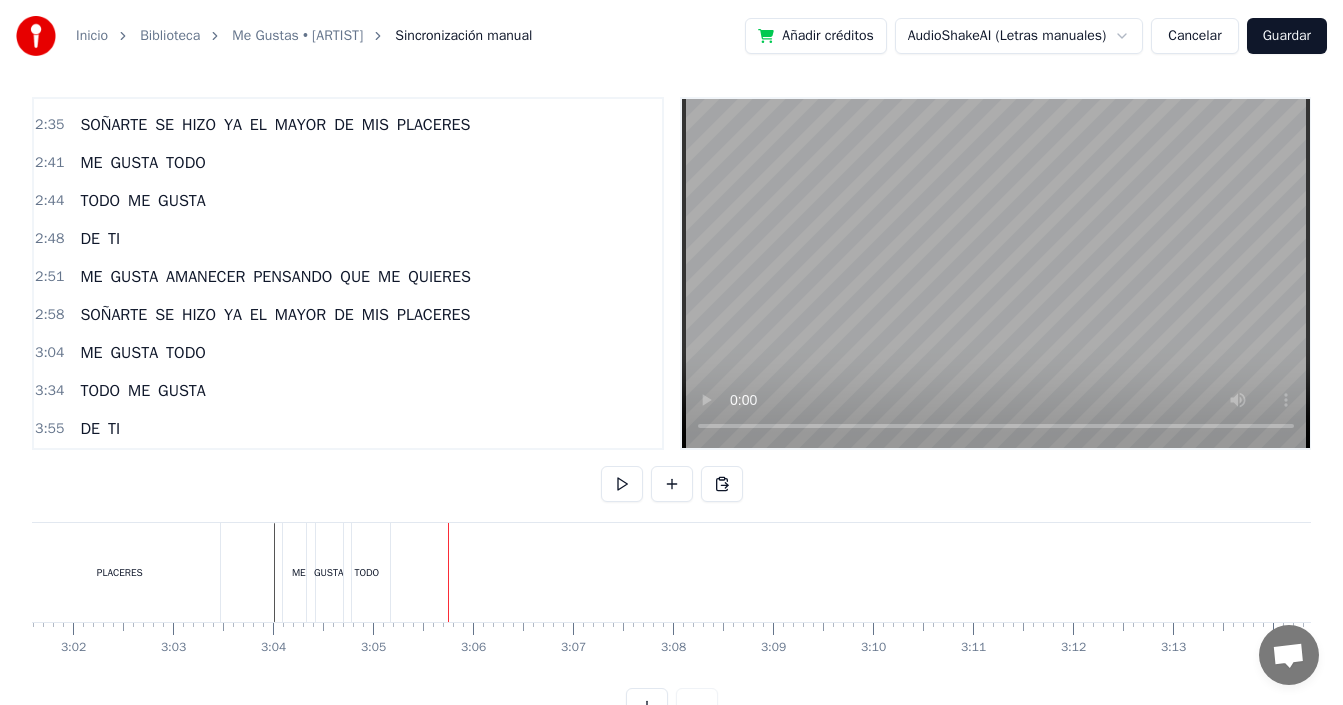 click on "TODO" at bounding box center [366, 572] 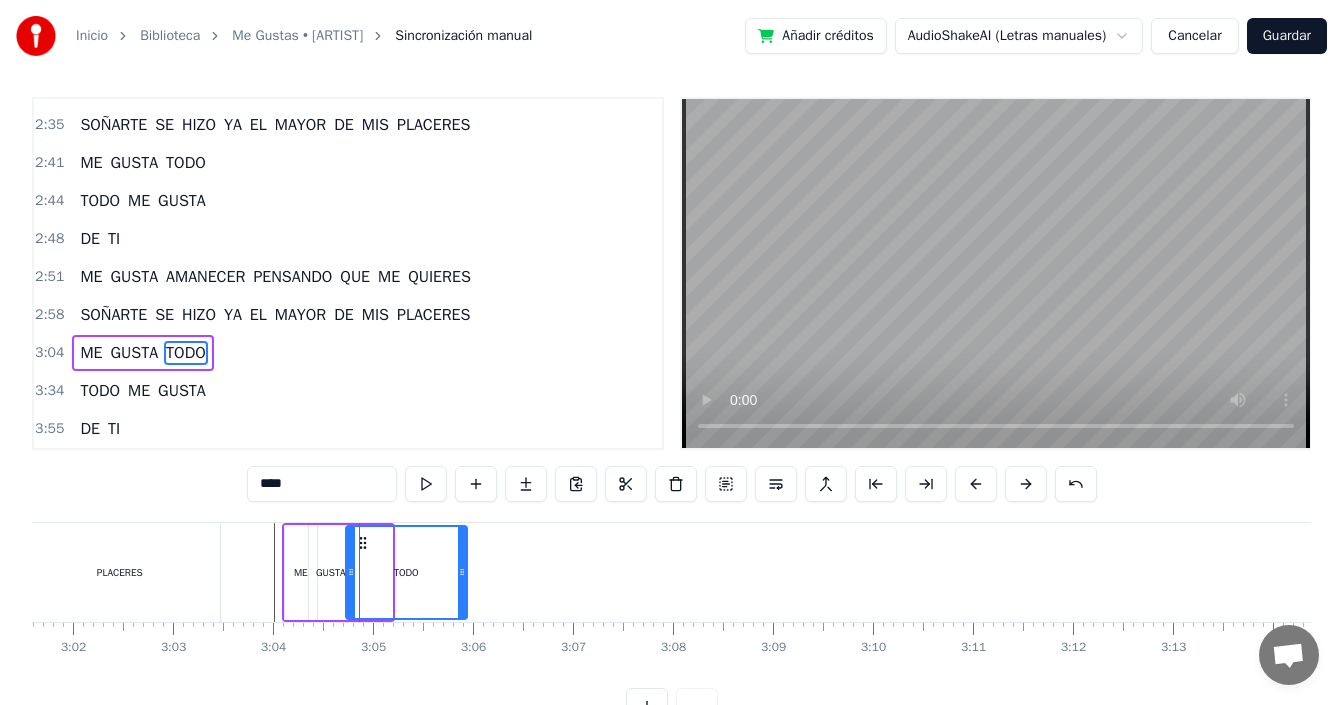 drag, startPoint x: 389, startPoint y: 565, endPoint x: 464, endPoint y: 569, distance: 75.10659 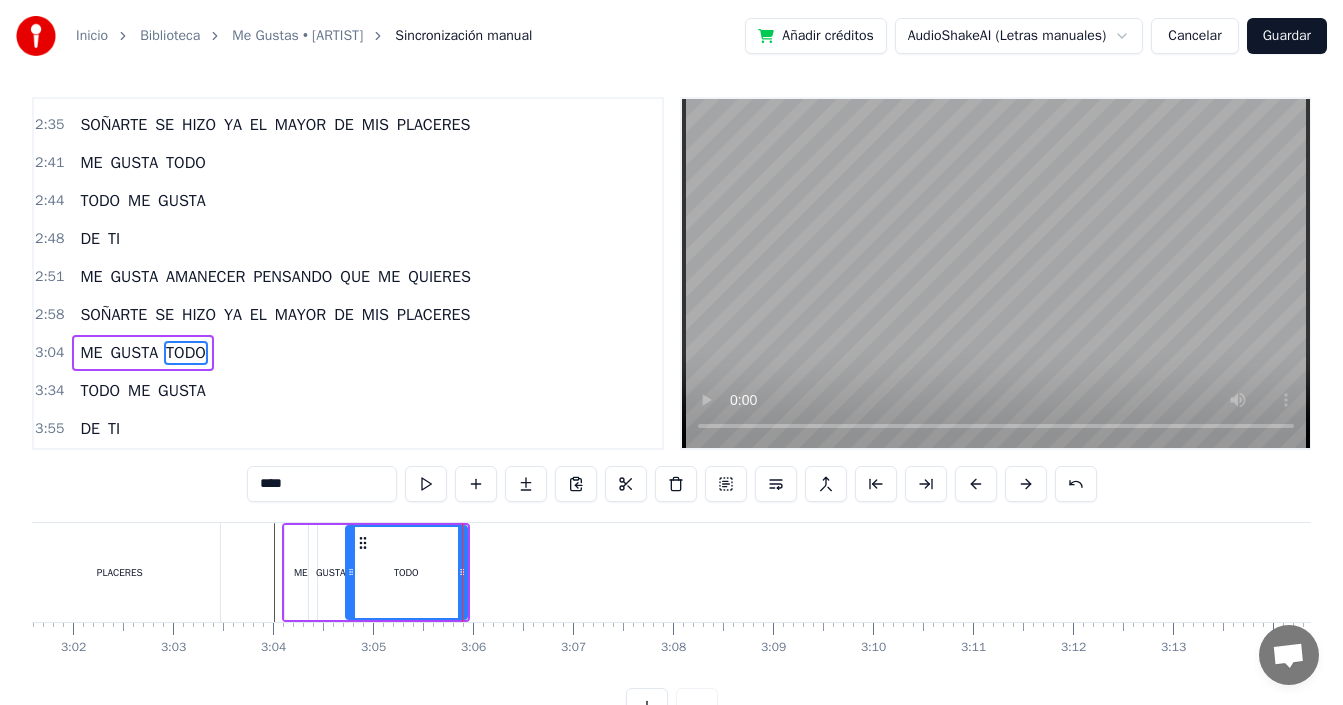 click at bounding box center [-4730, 572] 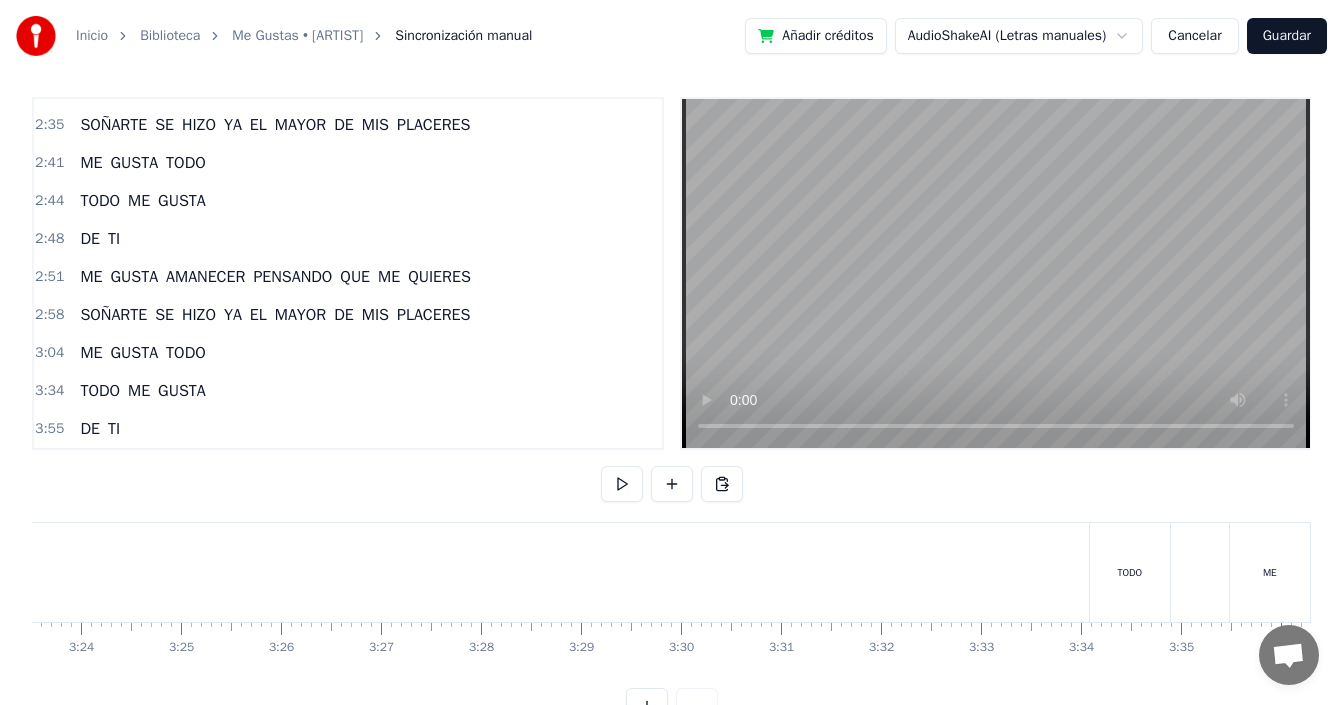 scroll, scrollTop: 0, scrollLeft: 20567, axis: horizontal 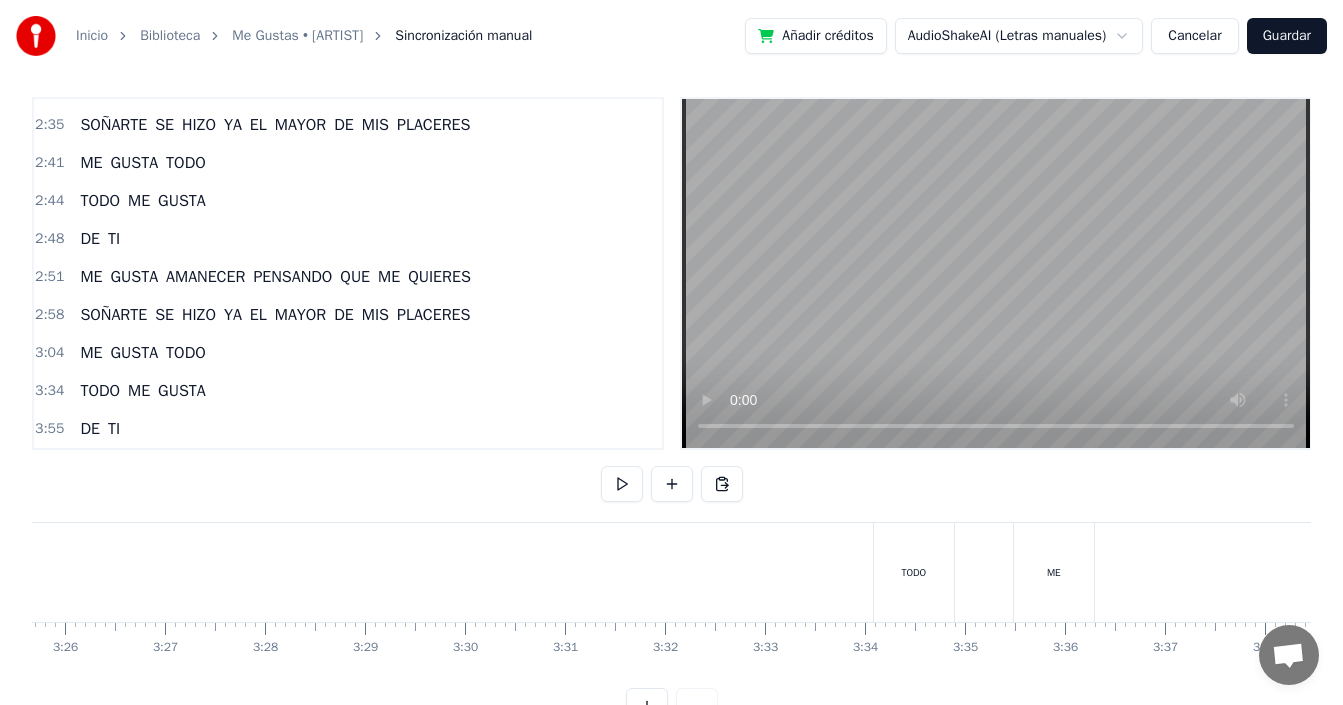 click on "TODO" at bounding box center (913, 572) 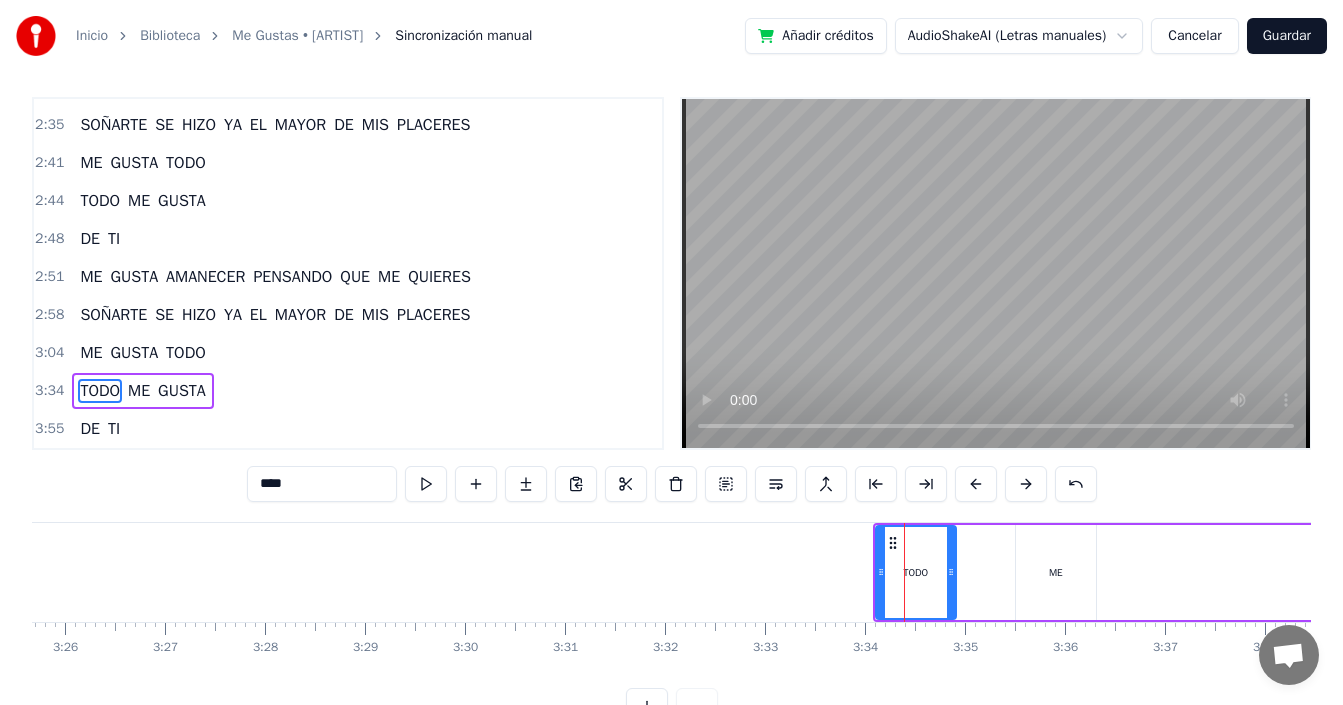 scroll, scrollTop: 45, scrollLeft: 0, axis: vertical 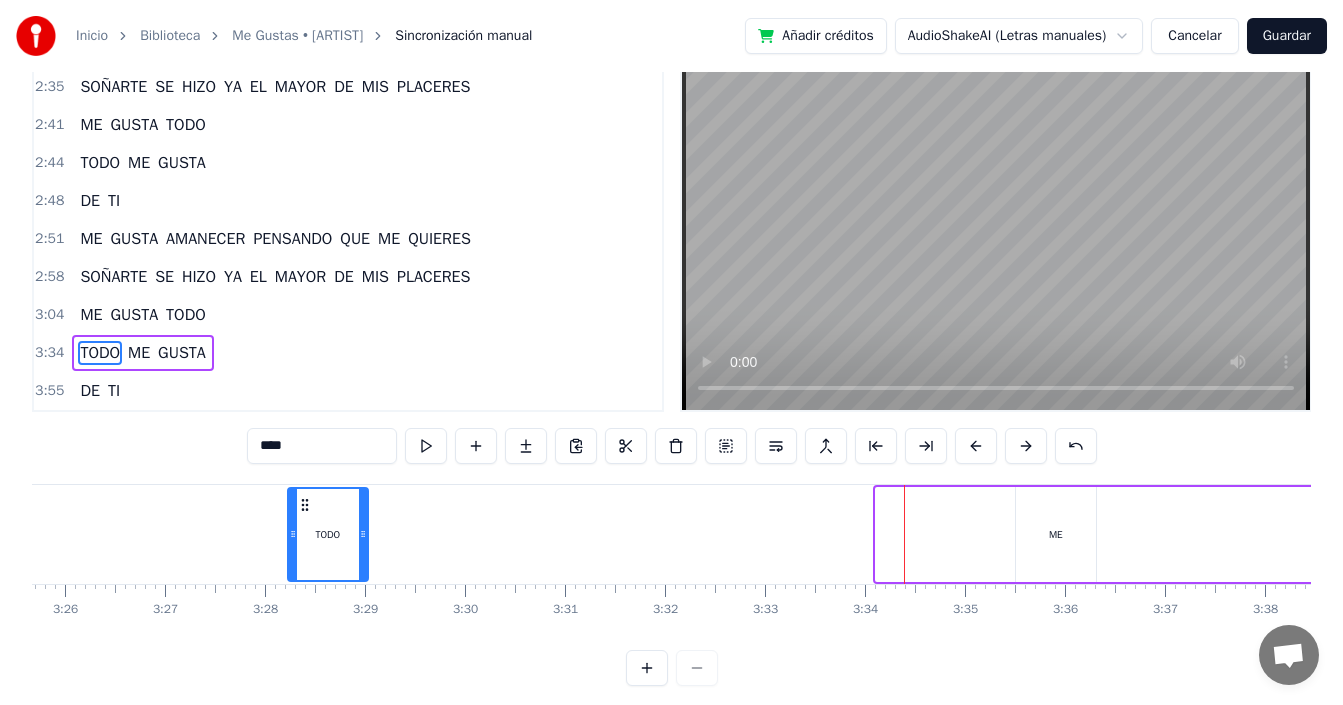 drag, startPoint x: 894, startPoint y: 506, endPoint x: 306, endPoint y: 513, distance: 588.0417 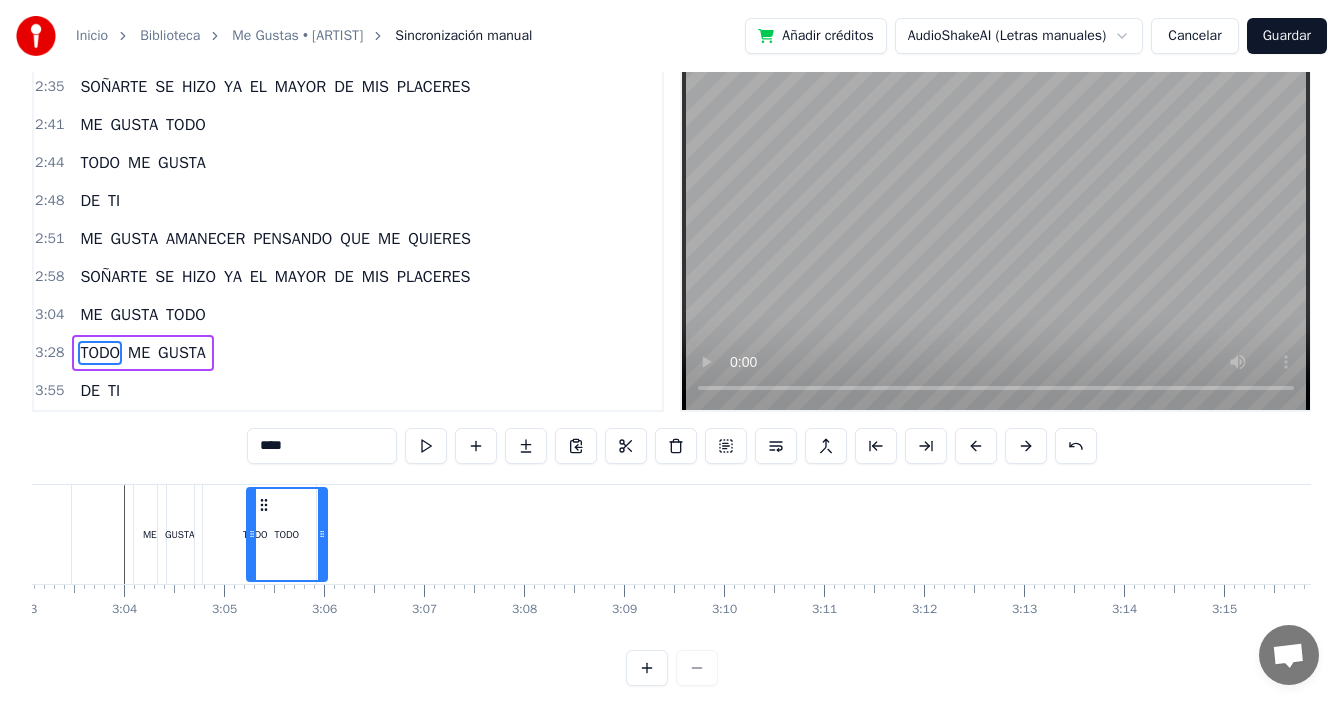 scroll, scrollTop: 0, scrollLeft: 18296, axis: horizontal 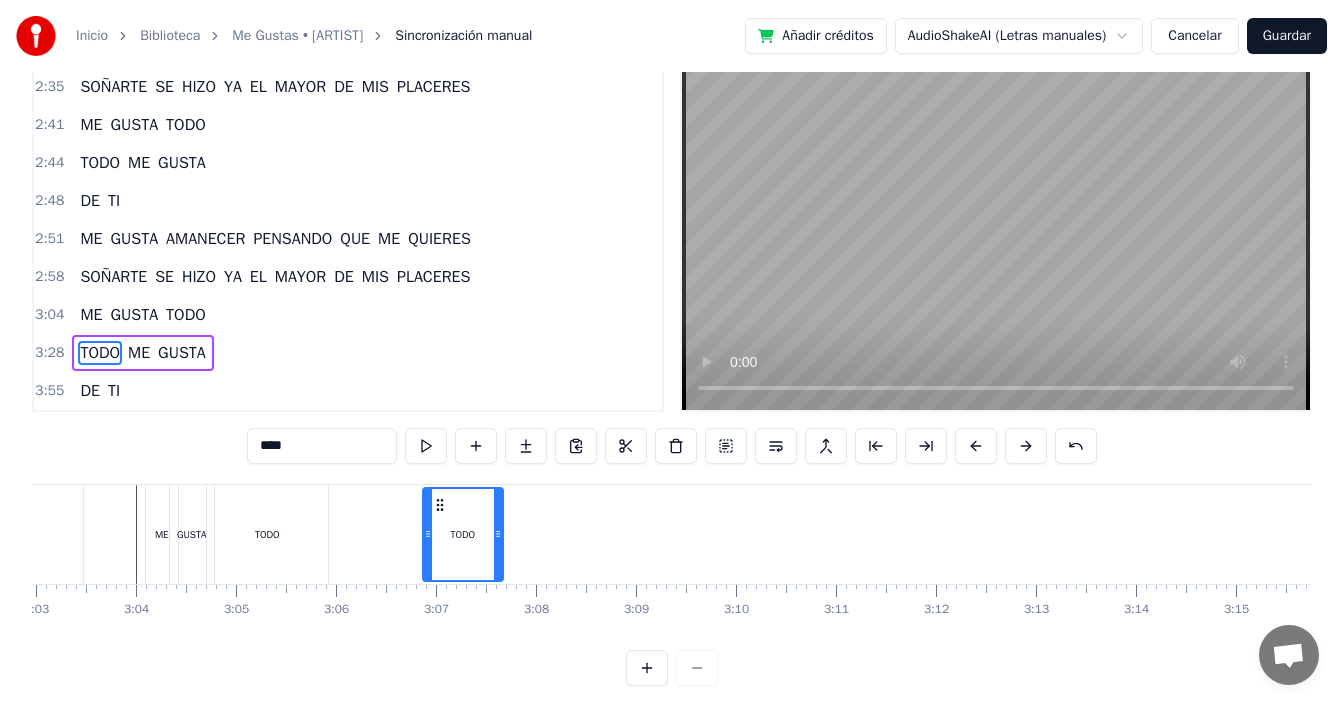 drag, startPoint x: 1081, startPoint y: 504, endPoint x: 442, endPoint y: 519, distance: 639.176 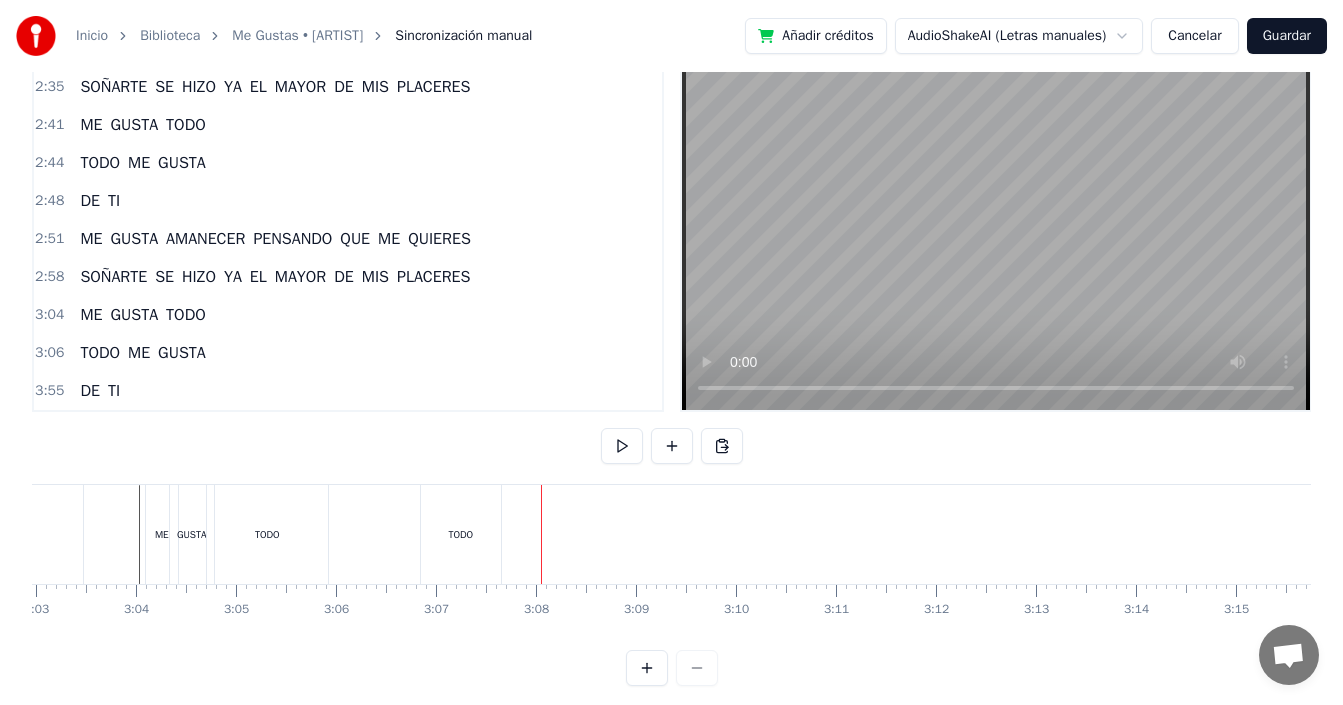 click on "TODO" at bounding box center (461, 534) 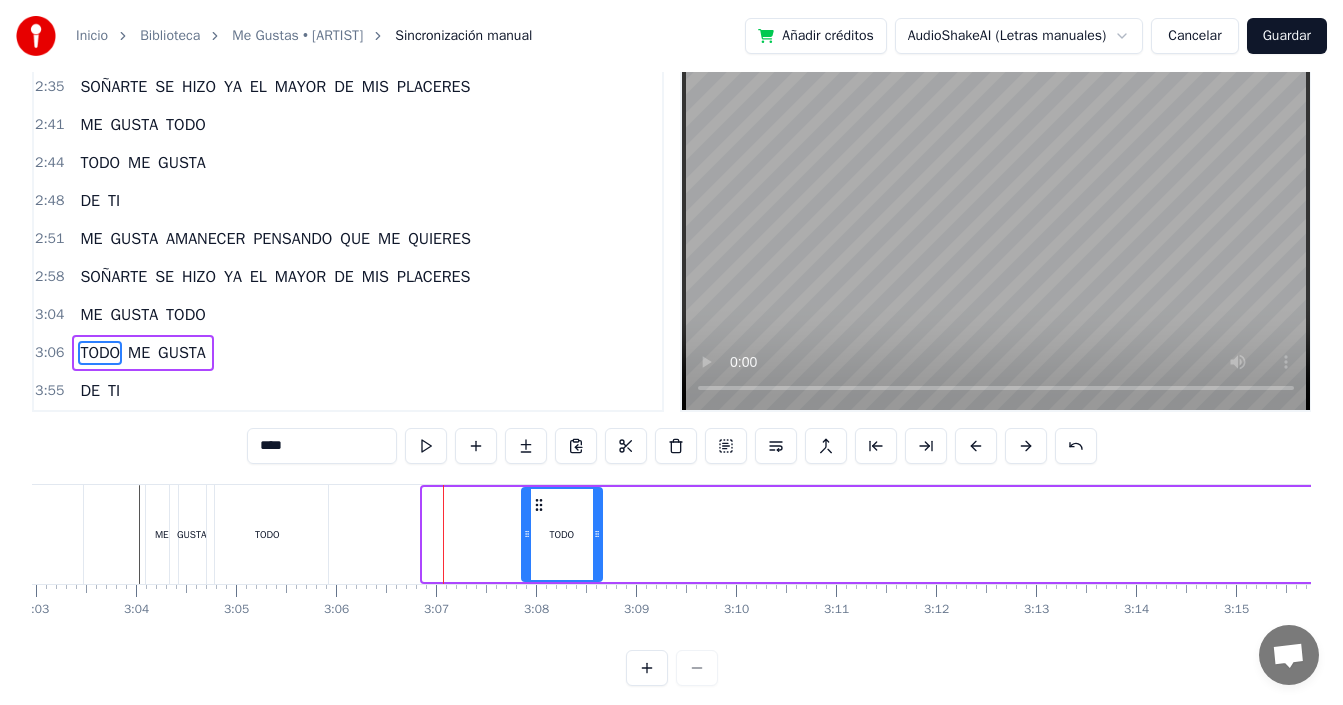 drag, startPoint x: 440, startPoint y: 505, endPoint x: 539, endPoint y: 497, distance: 99.32271 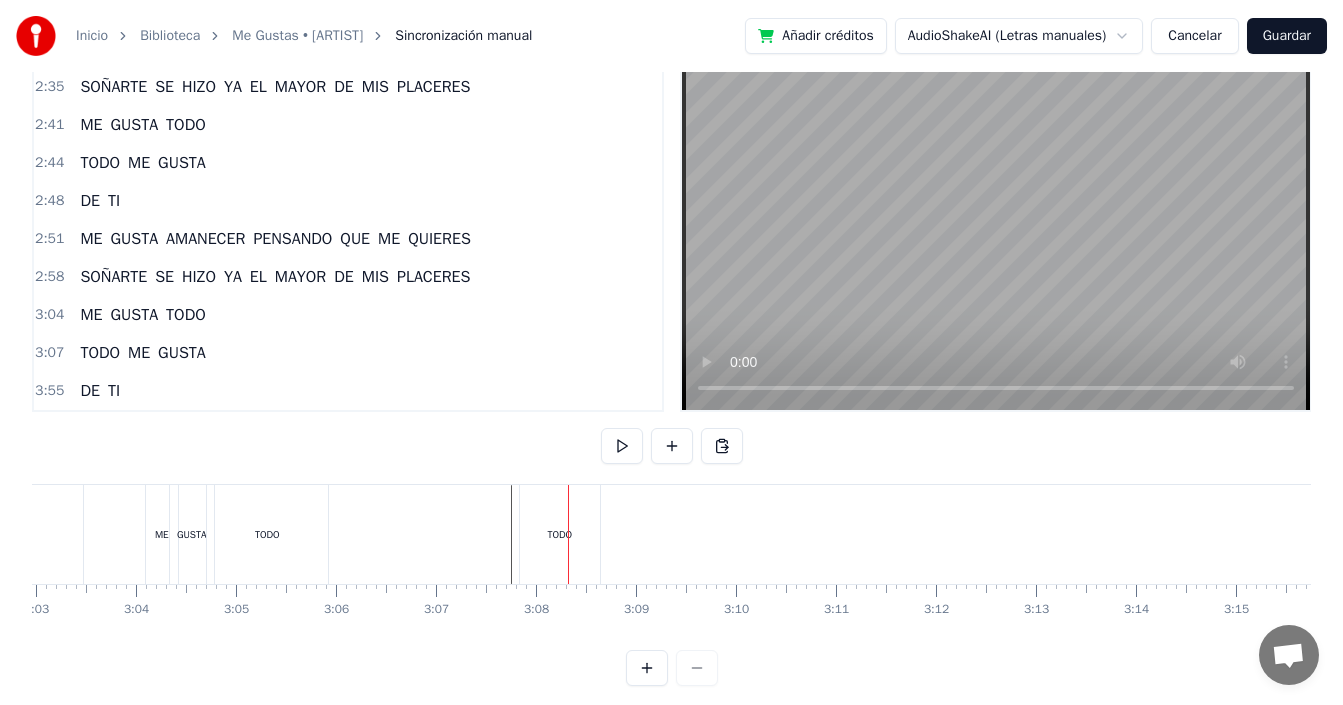 click on "TODO" at bounding box center (559, 534) 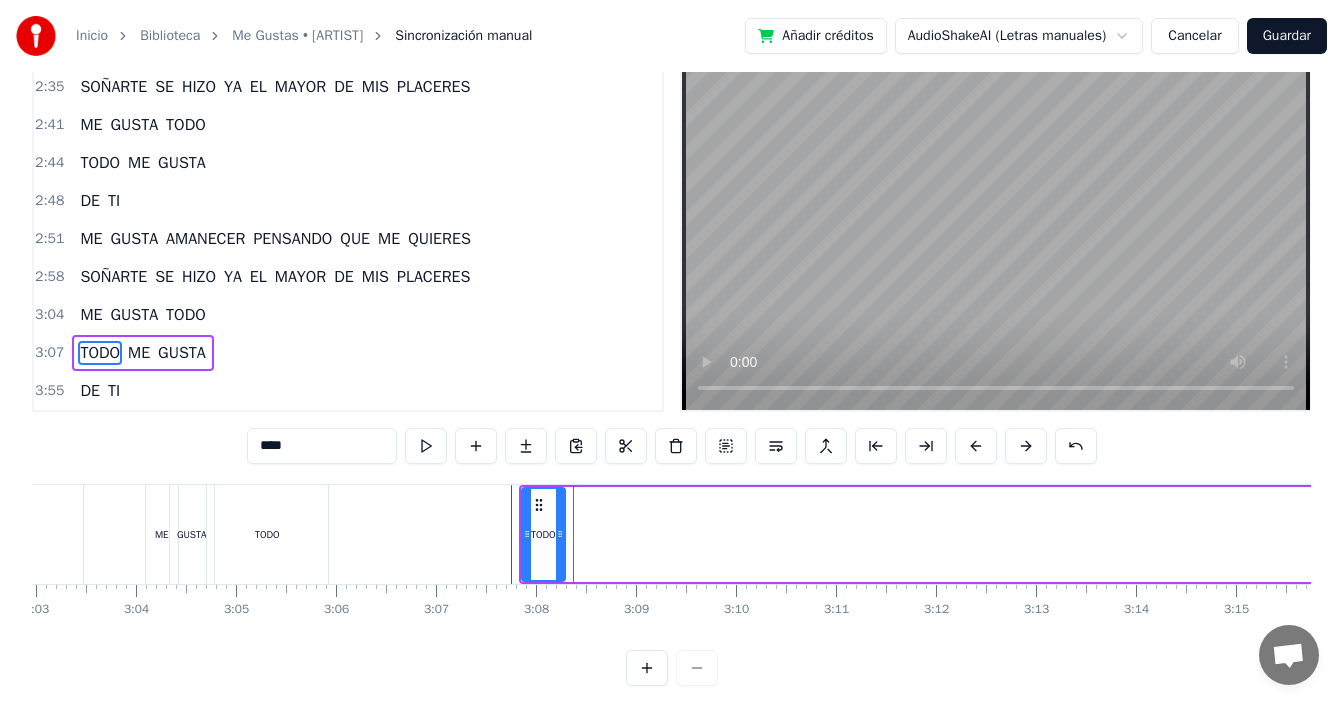 drag, startPoint x: 595, startPoint y: 529, endPoint x: 558, endPoint y: 542, distance: 39.217342 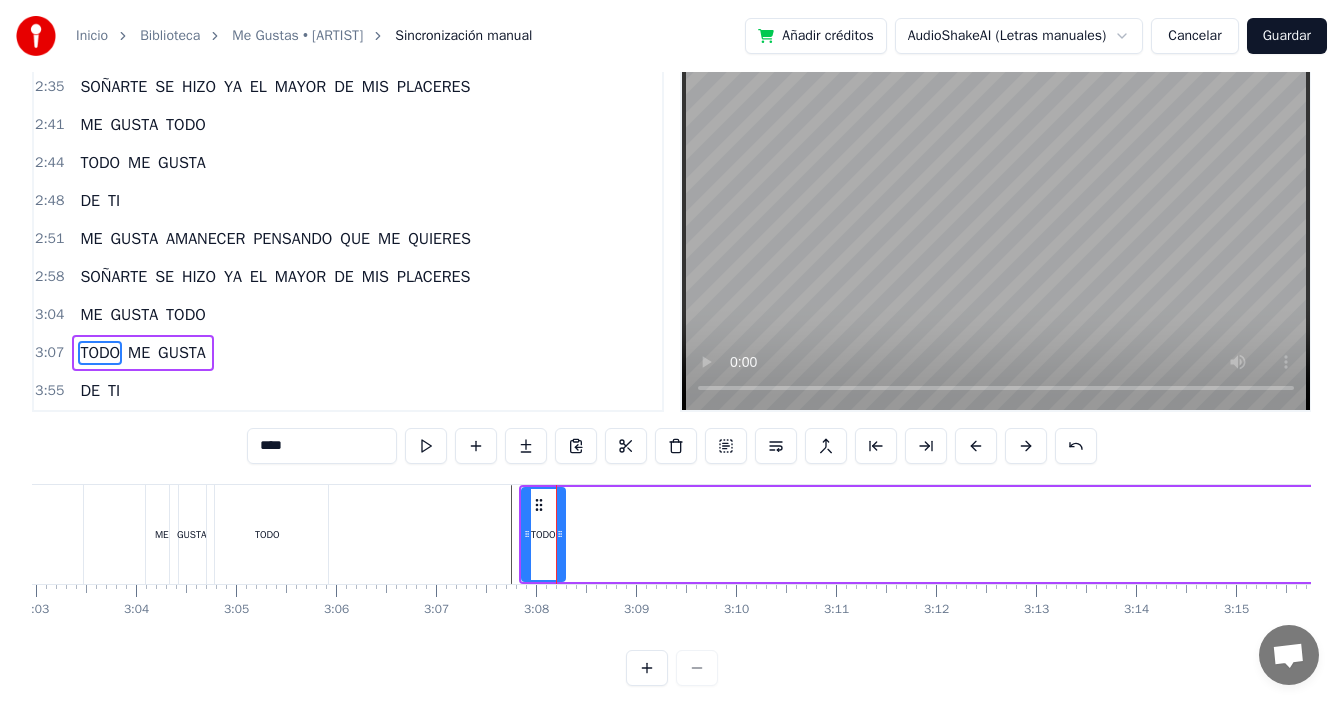 click at bounding box center (-4867, 534) 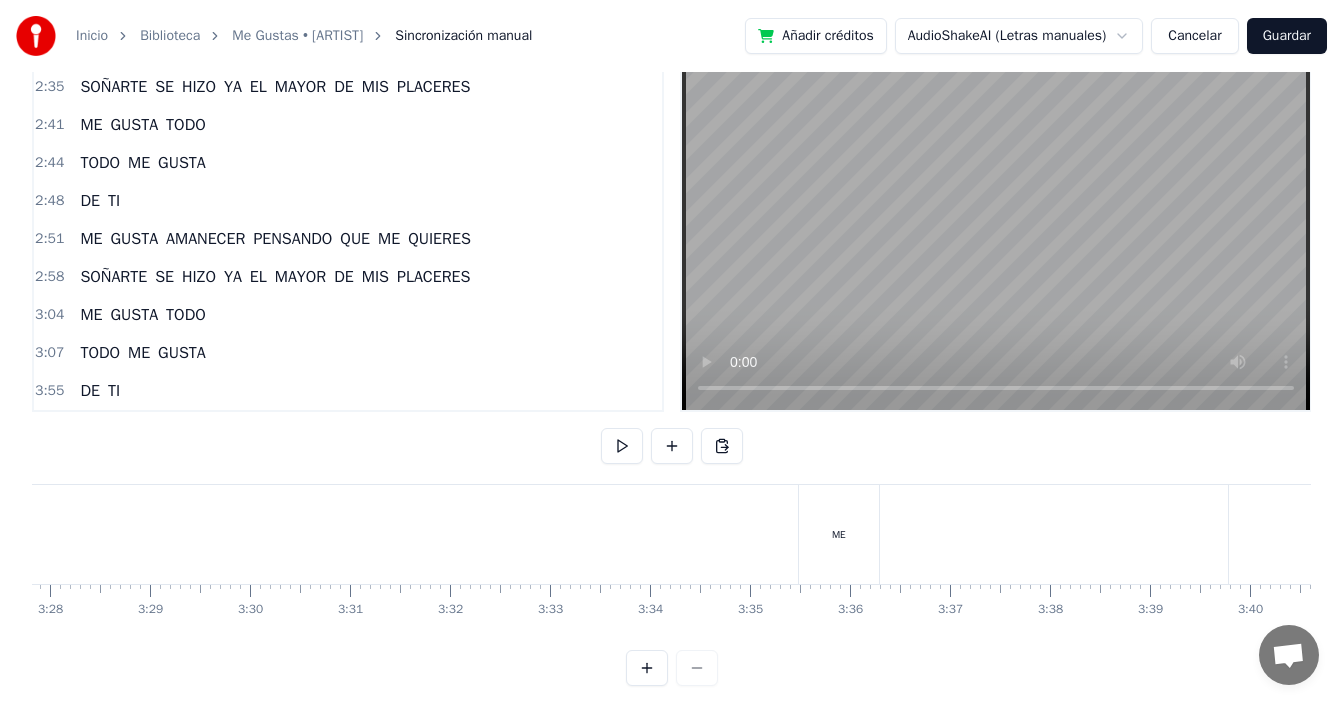 scroll, scrollTop: 0, scrollLeft: 20803, axis: horizontal 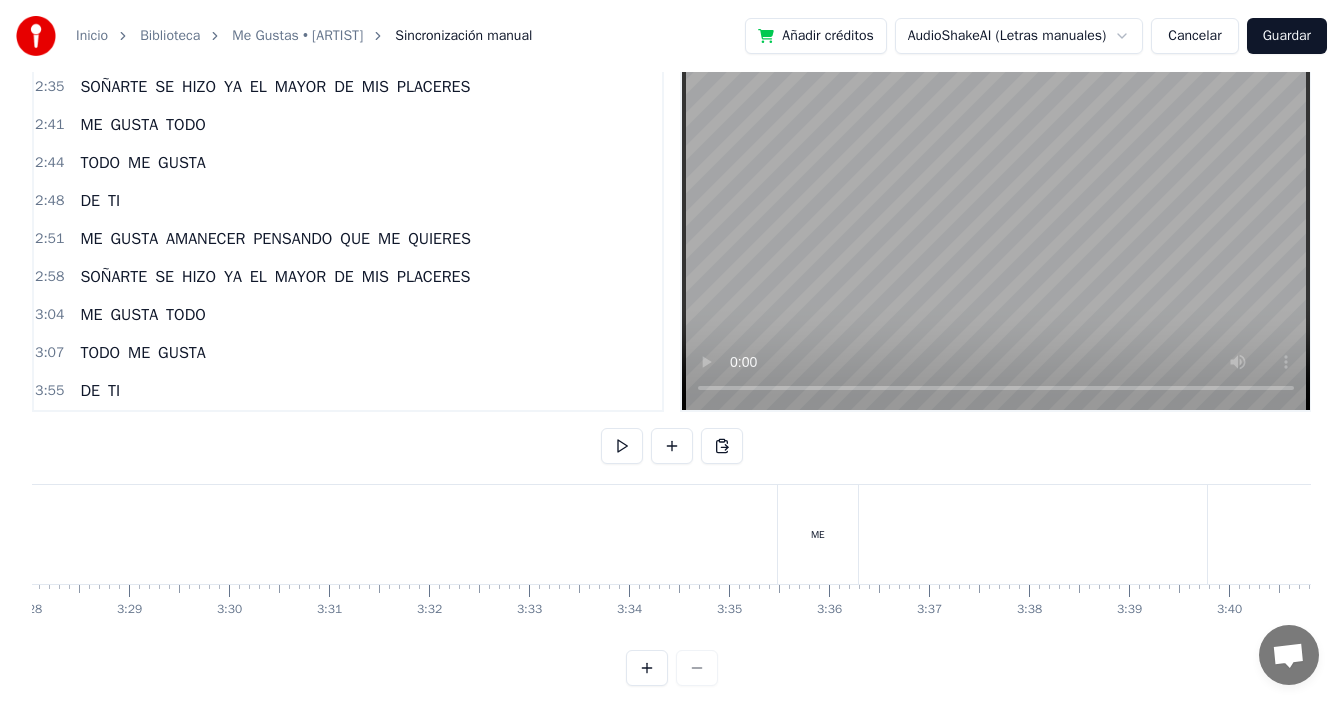 click on "ME" at bounding box center [818, 534] 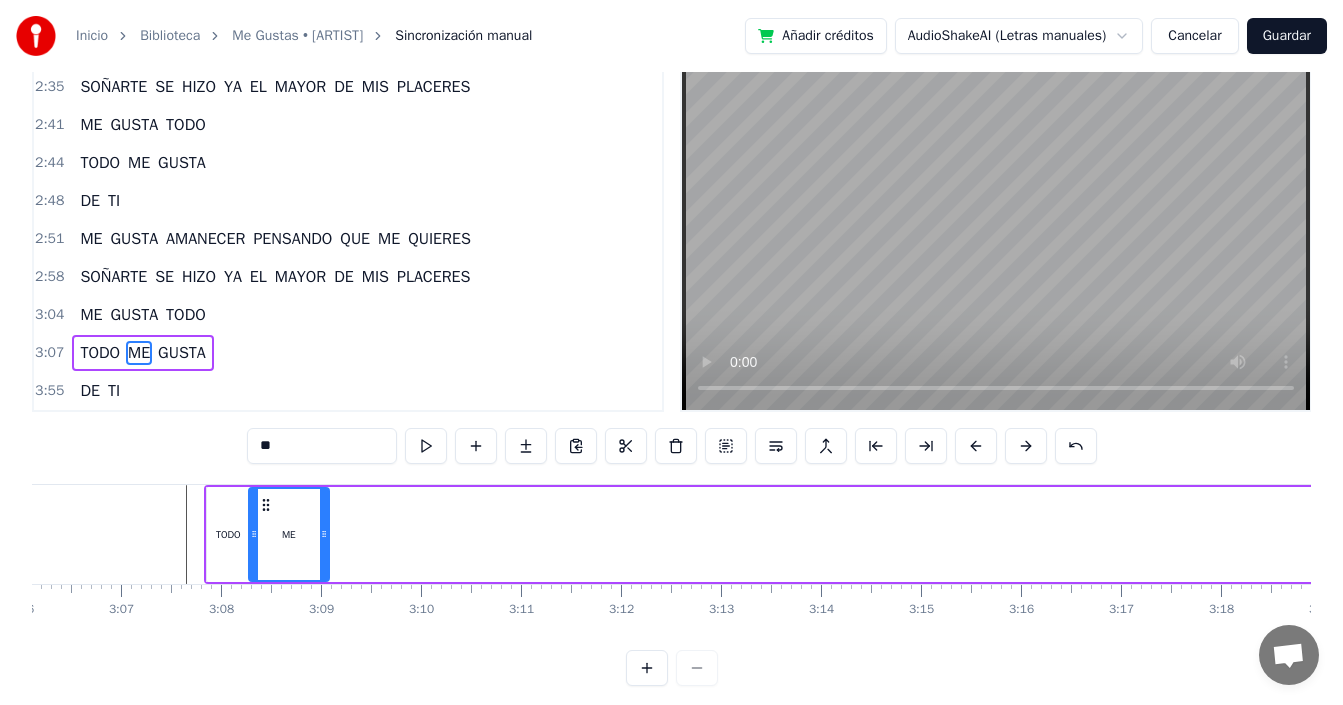scroll, scrollTop: 0, scrollLeft: 18573, axis: horizontal 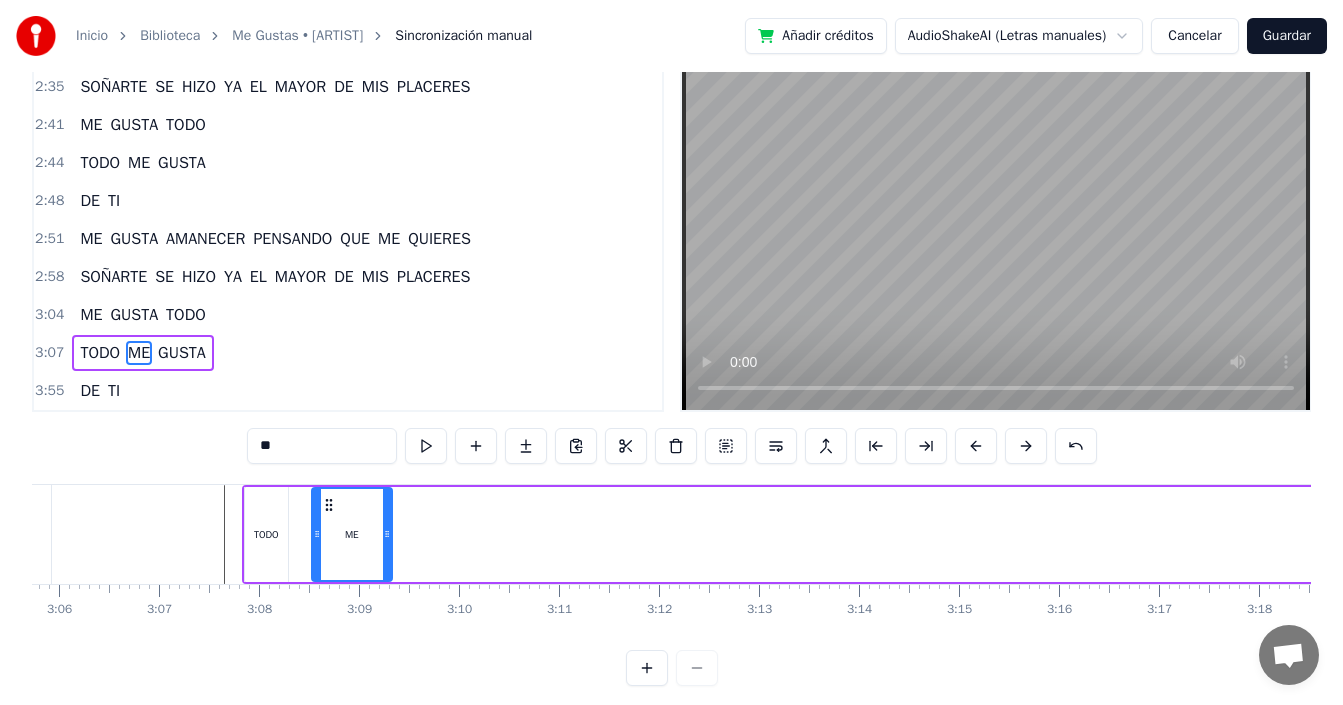 drag, startPoint x: 796, startPoint y: 507, endPoint x: 378, endPoint y: 530, distance: 418.6323 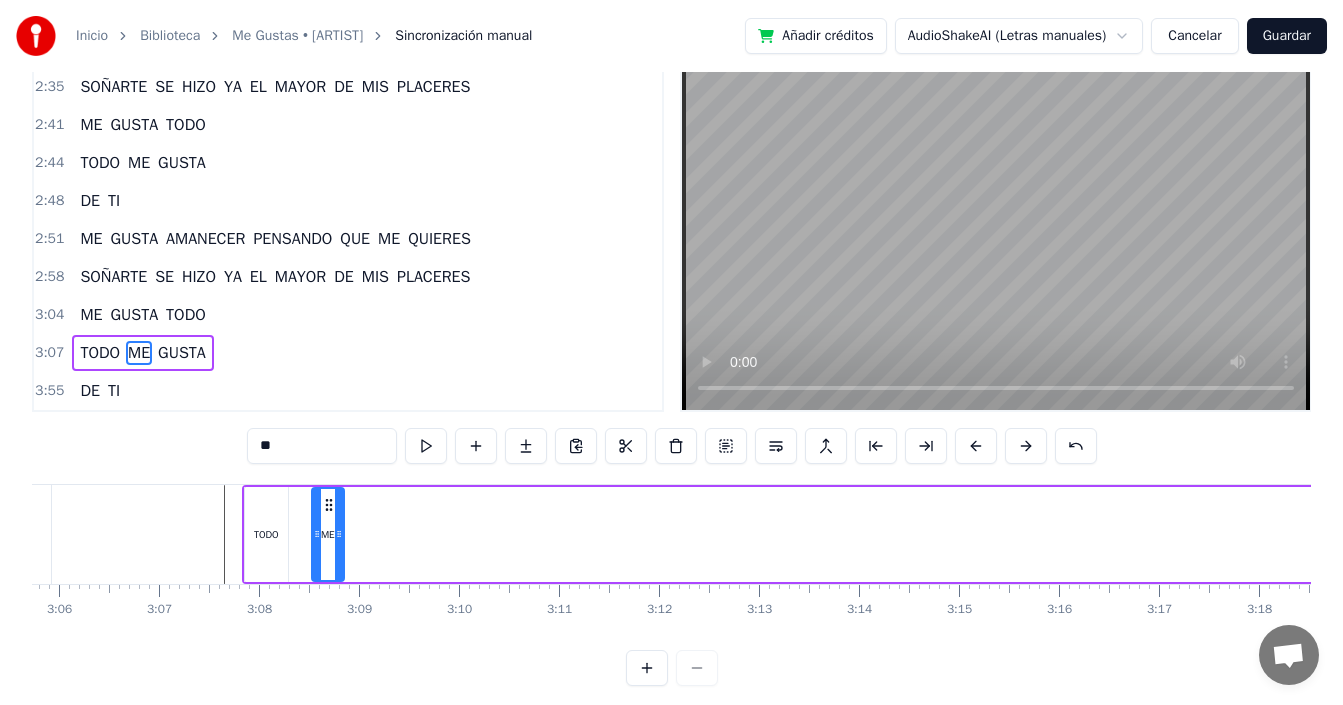 drag, startPoint x: 389, startPoint y: 529, endPoint x: 342, endPoint y: 539, distance: 48.052055 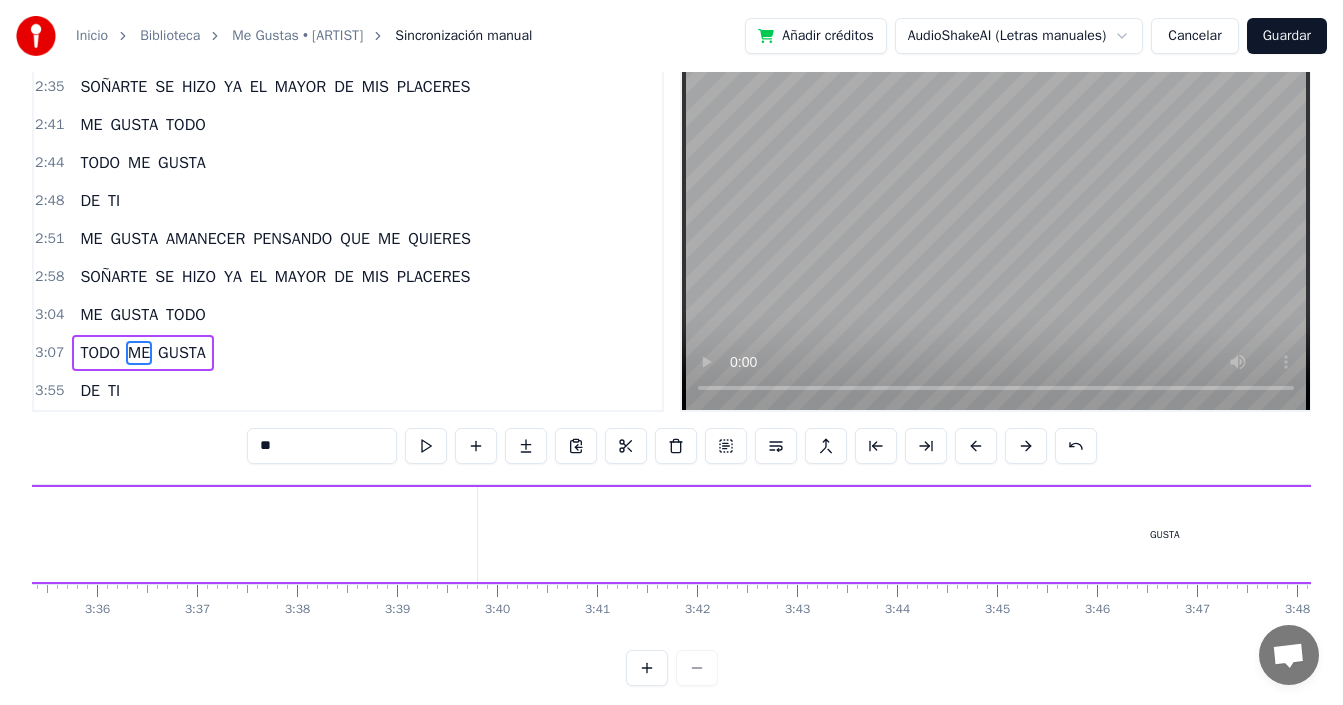 scroll, scrollTop: 0, scrollLeft: 21643, axis: horizontal 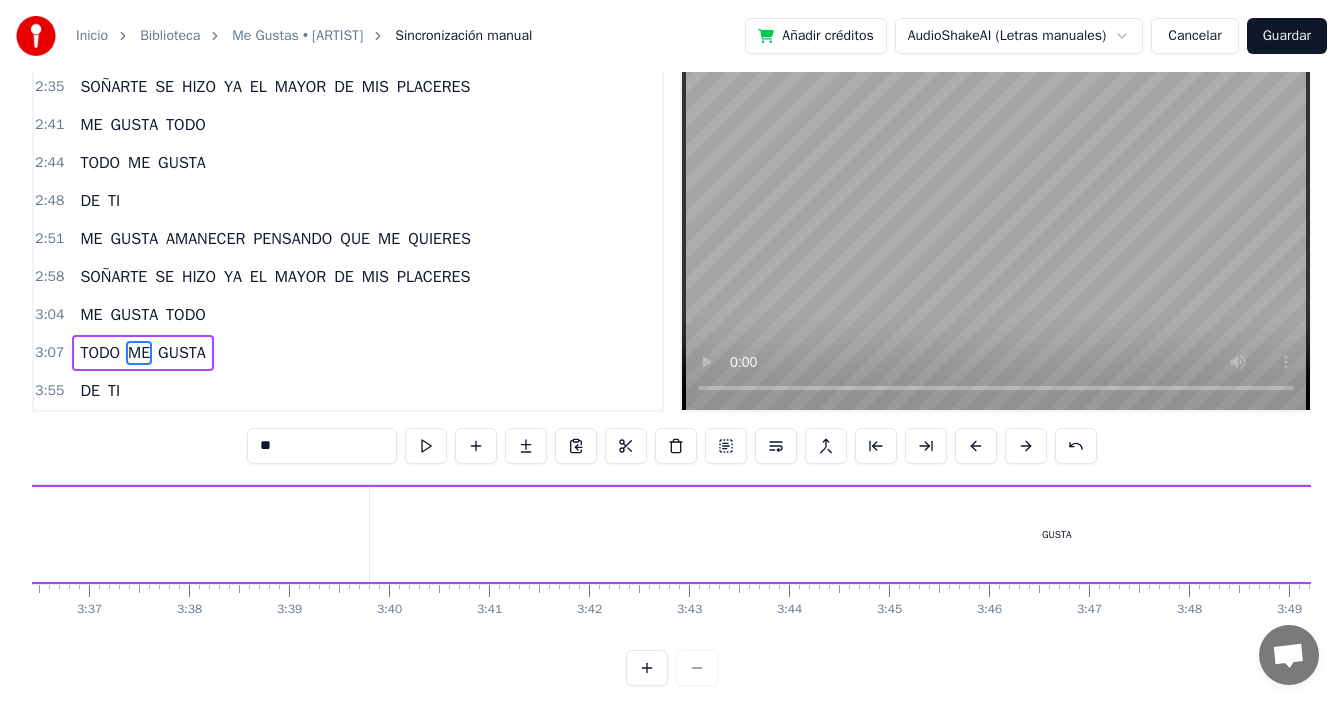 click on "GUSTA" at bounding box center (1057, 534) 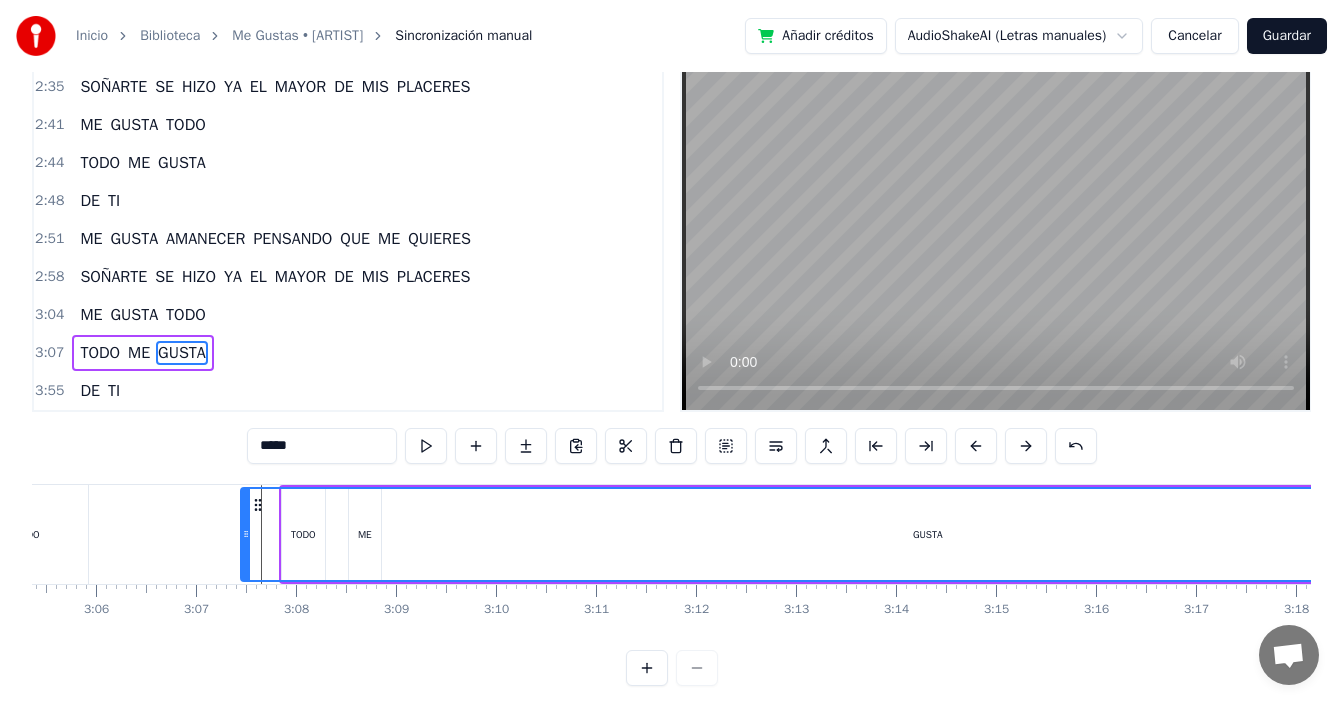 scroll, scrollTop: 0, scrollLeft: 18524, axis: horizontal 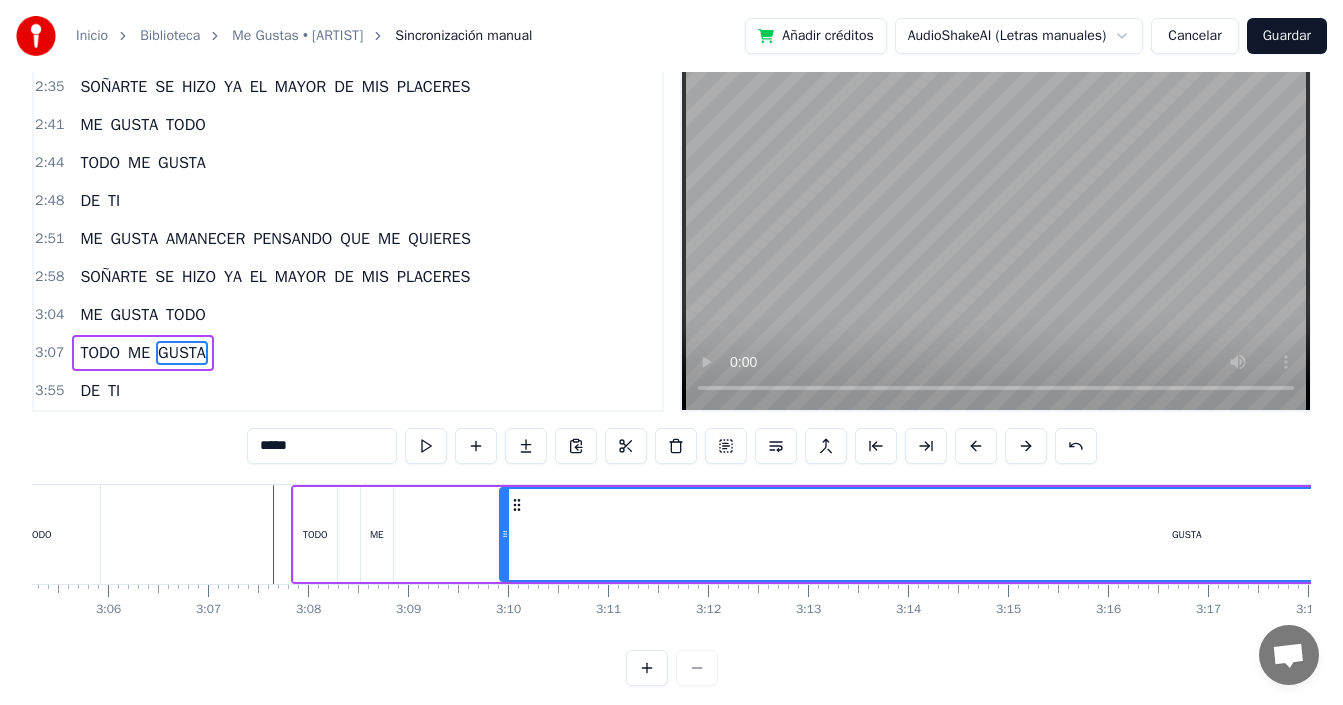 drag, startPoint x: 389, startPoint y: 506, endPoint x: 519, endPoint y: 515, distance: 130.31117 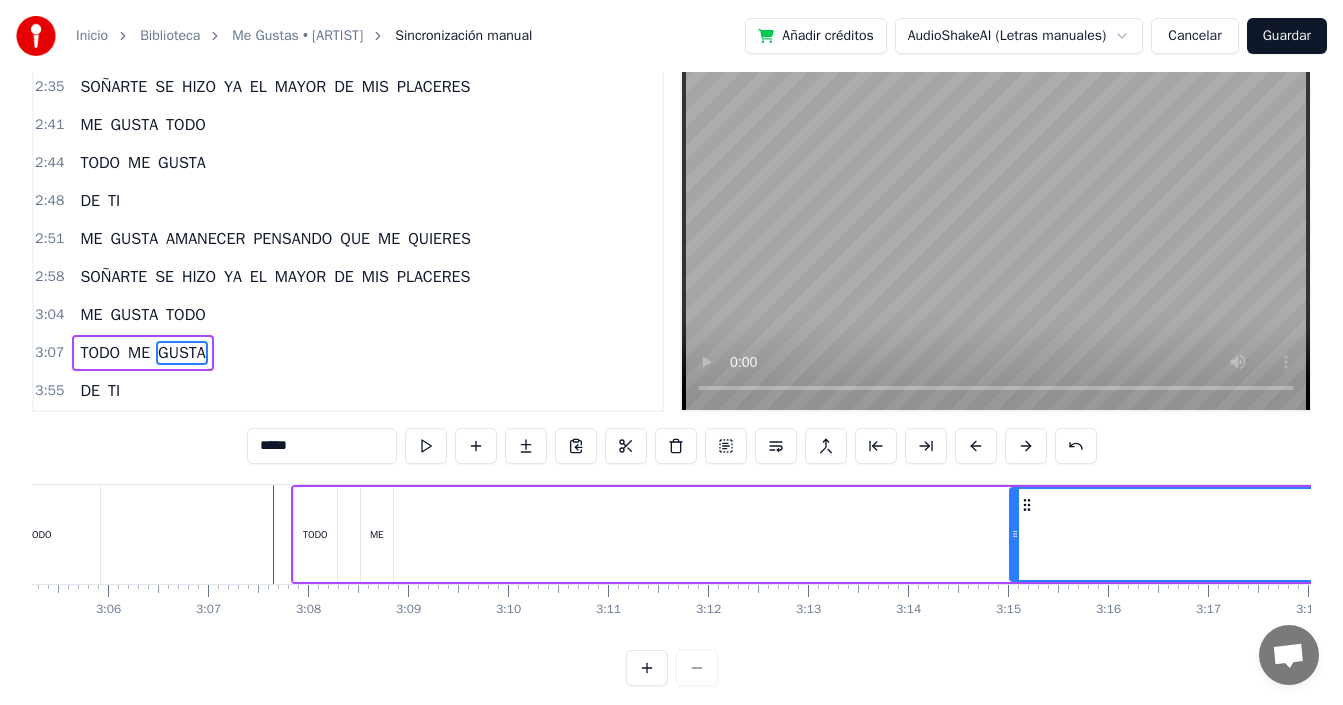 drag, startPoint x: 504, startPoint y: 526, endPoint x: 1015, endPoint y: 522, distance: 511.01566 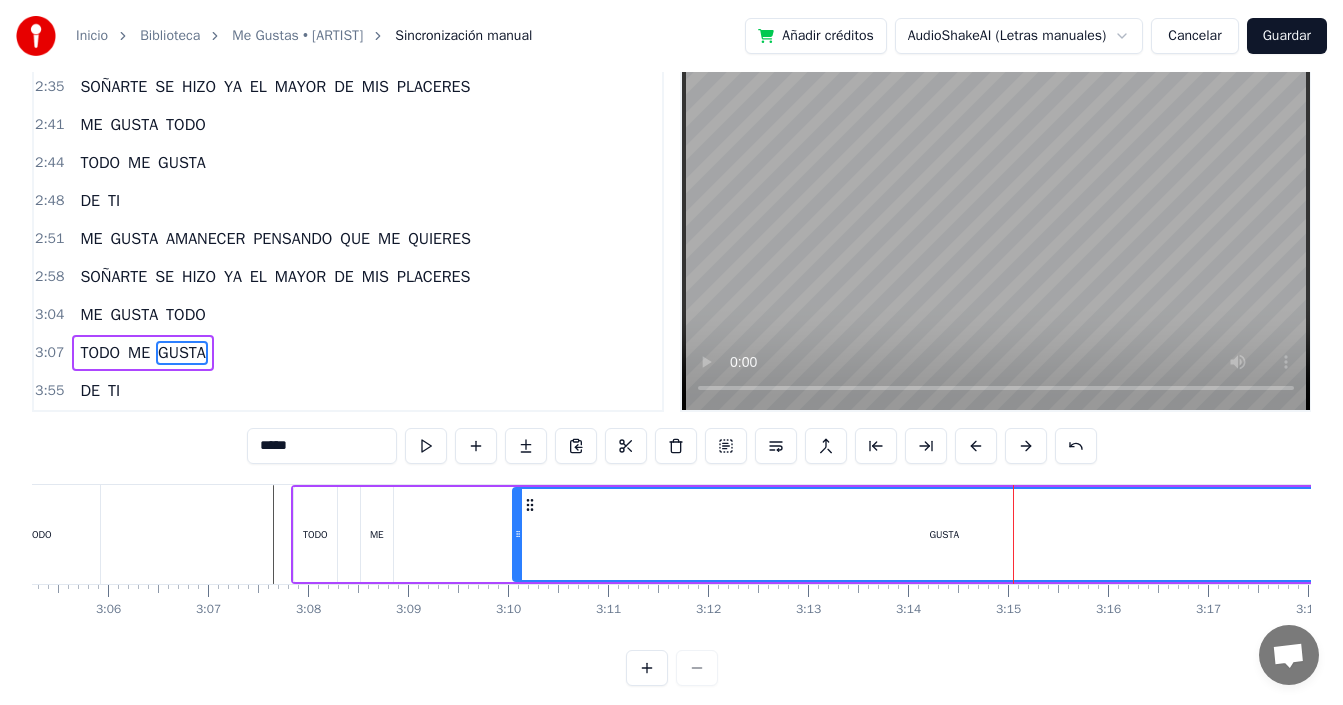 drag, startPoint x: 1028, startPoint y: 506, endPoint x: 525, endPoint y: 517, distance: 503.12027 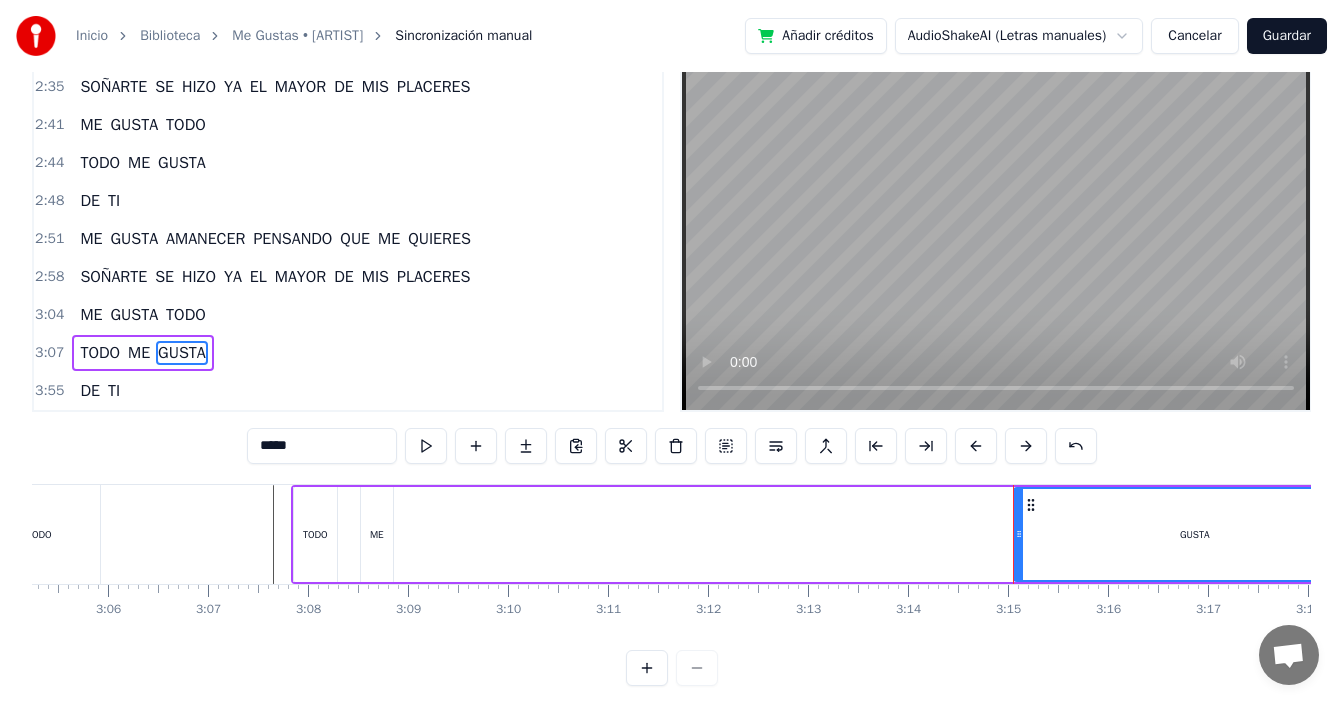 drag, startPoint x: 516, startPoint y: 526, endPoint x: 1064, endPoint y: 523, distance: 548.00824 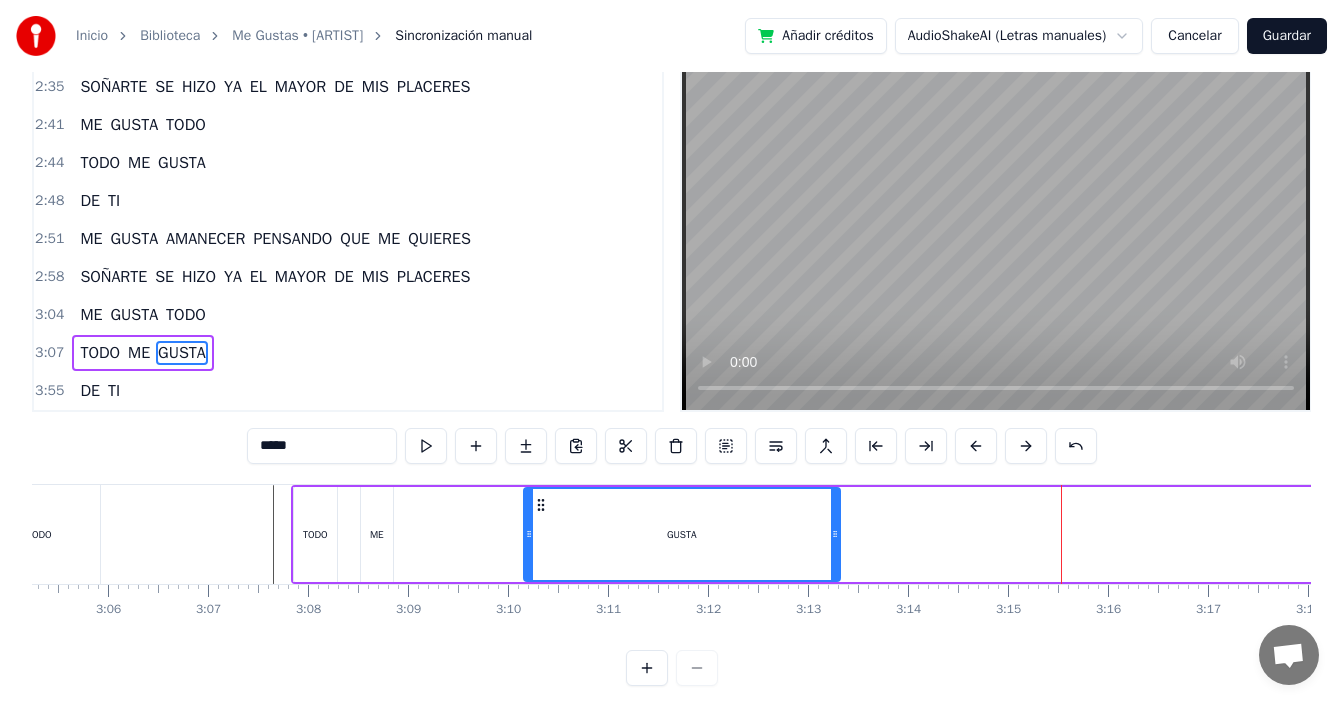 drag, startPoint x: 1078, startPoint y: 507, endPoint x: 542, endPoint y: 525, distance: 536.3021 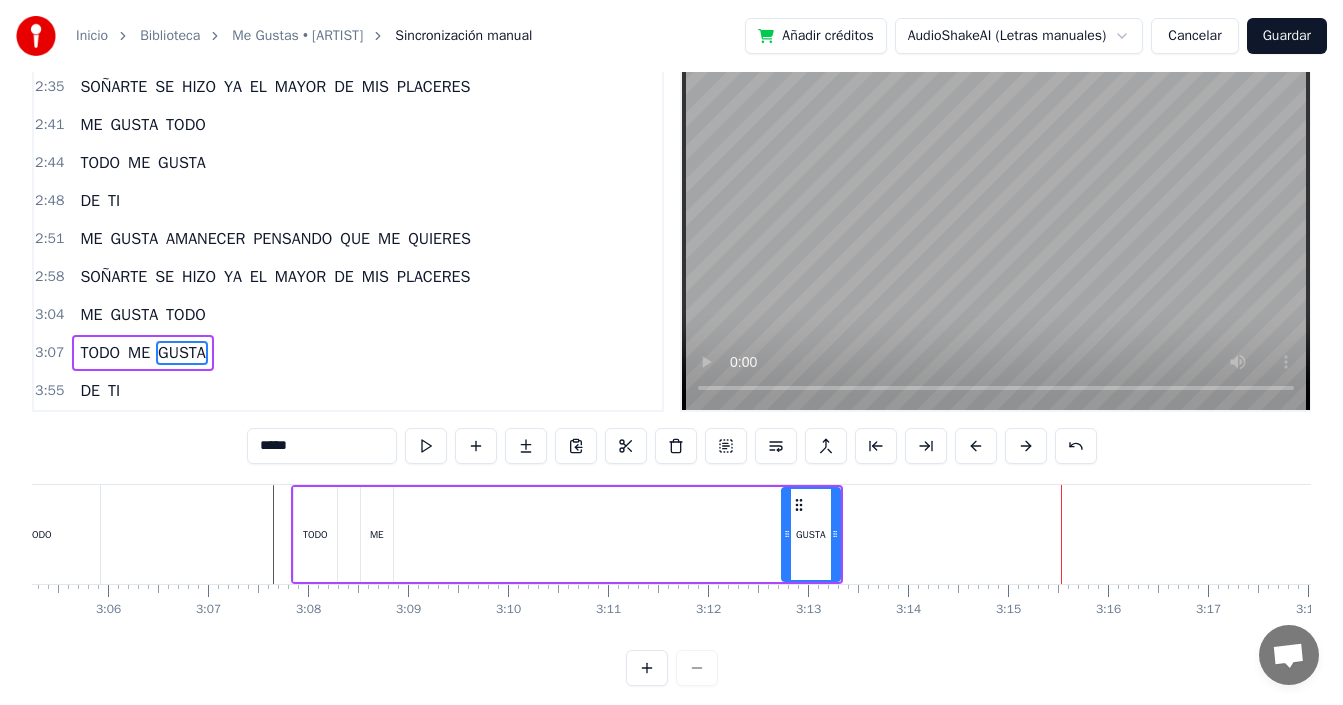 drag, startPoint x: 529, startPoint y: 527, endPoint x: 787, endPoint y: 507, distance: 258.77405 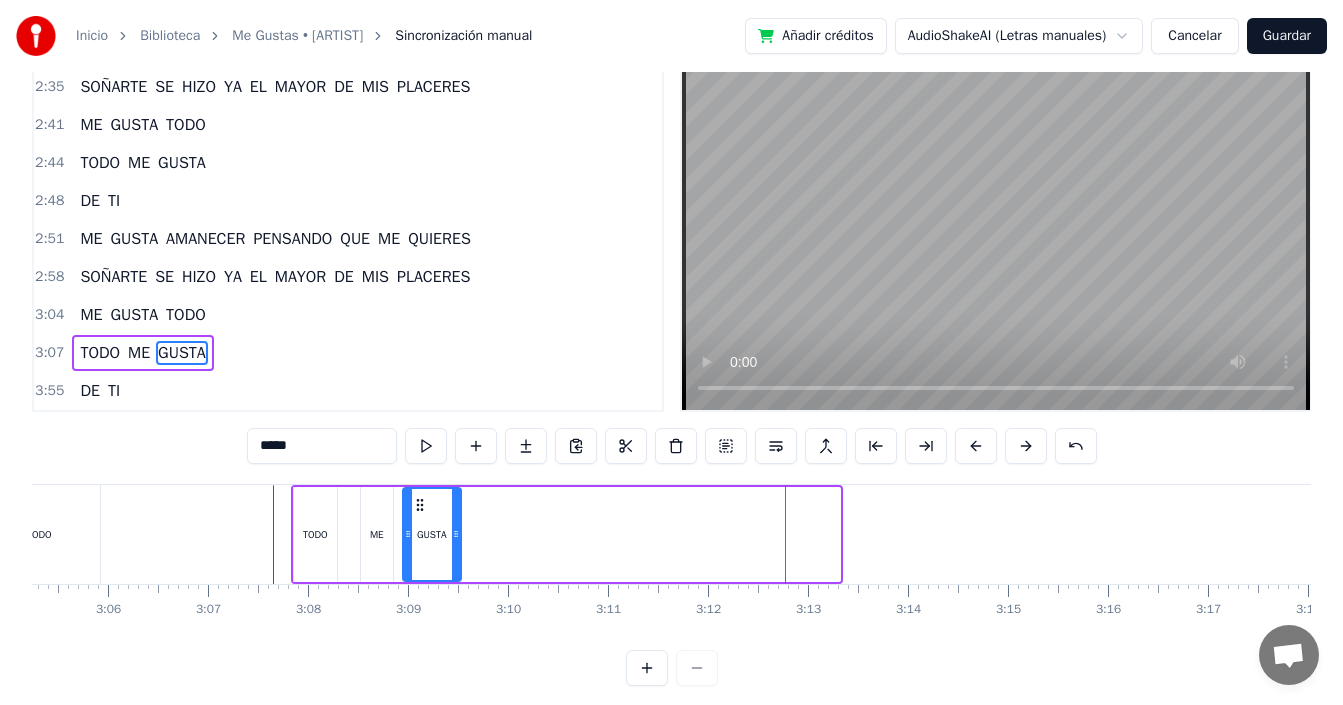 drag, startPoint x: 799, startPoint y: 502, endPoint x: 420, endPoint y: 516, distance: 379.25848 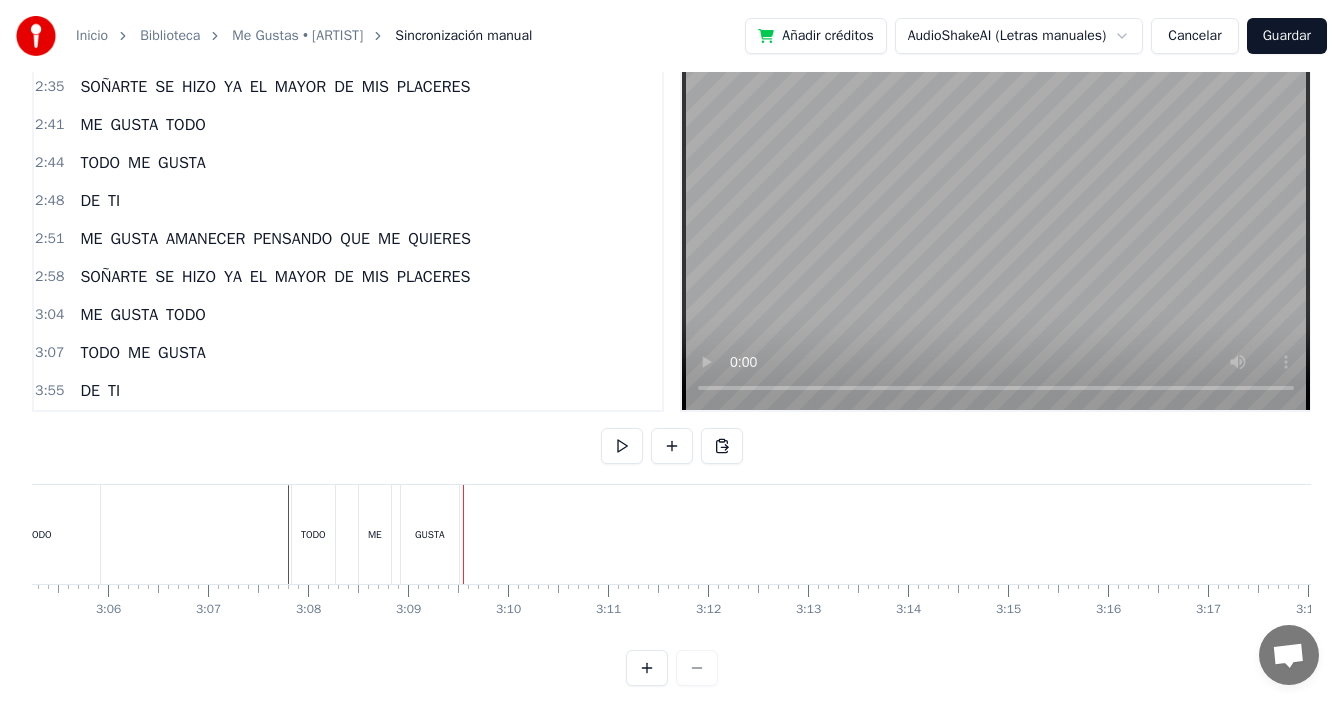 click at bounding box center (-5095, 534) 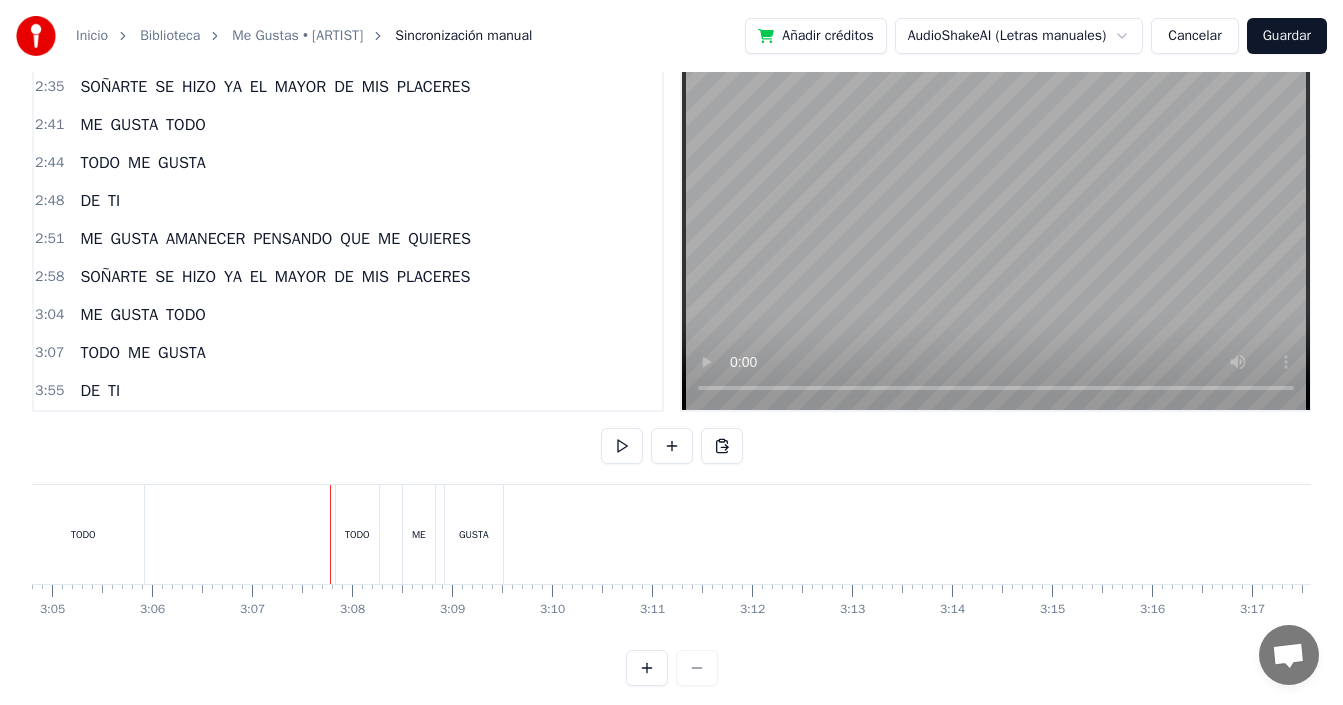 scroll, scrollTop: 0, scrollLeft: 18415, axis: horizontal 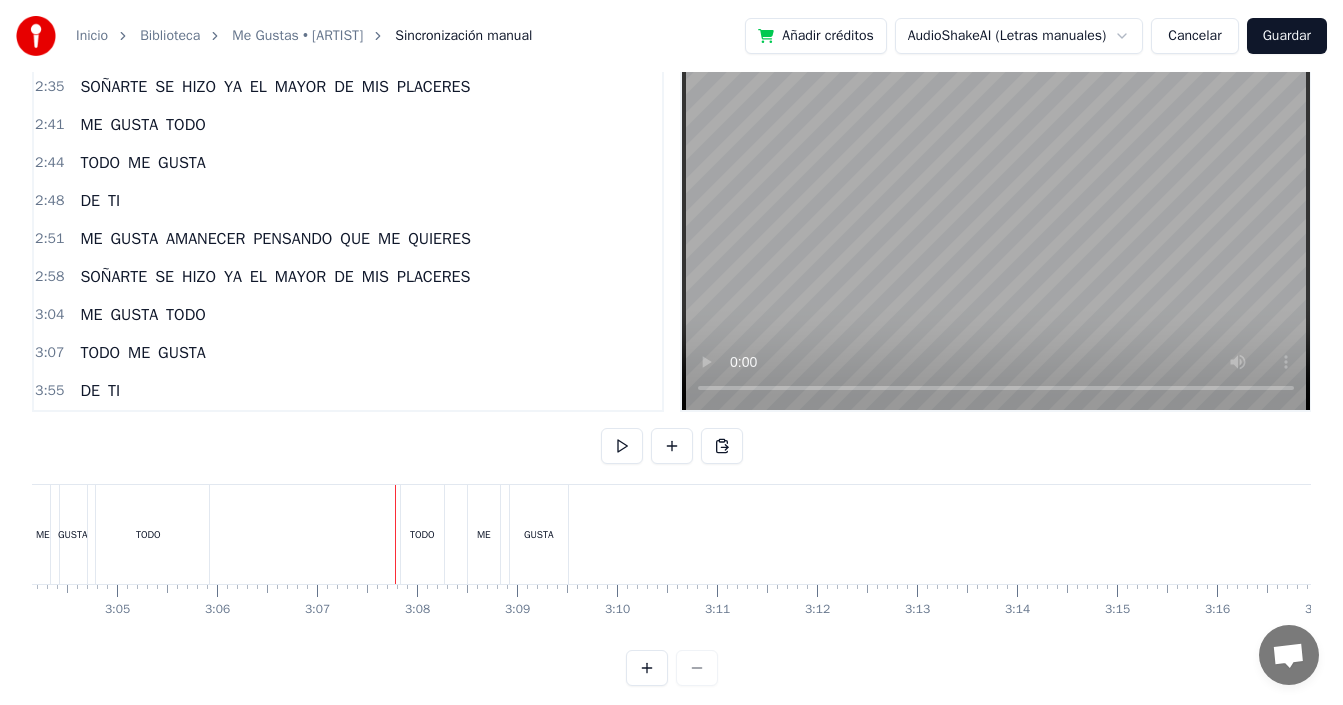 click at bounding box center [647, 668] 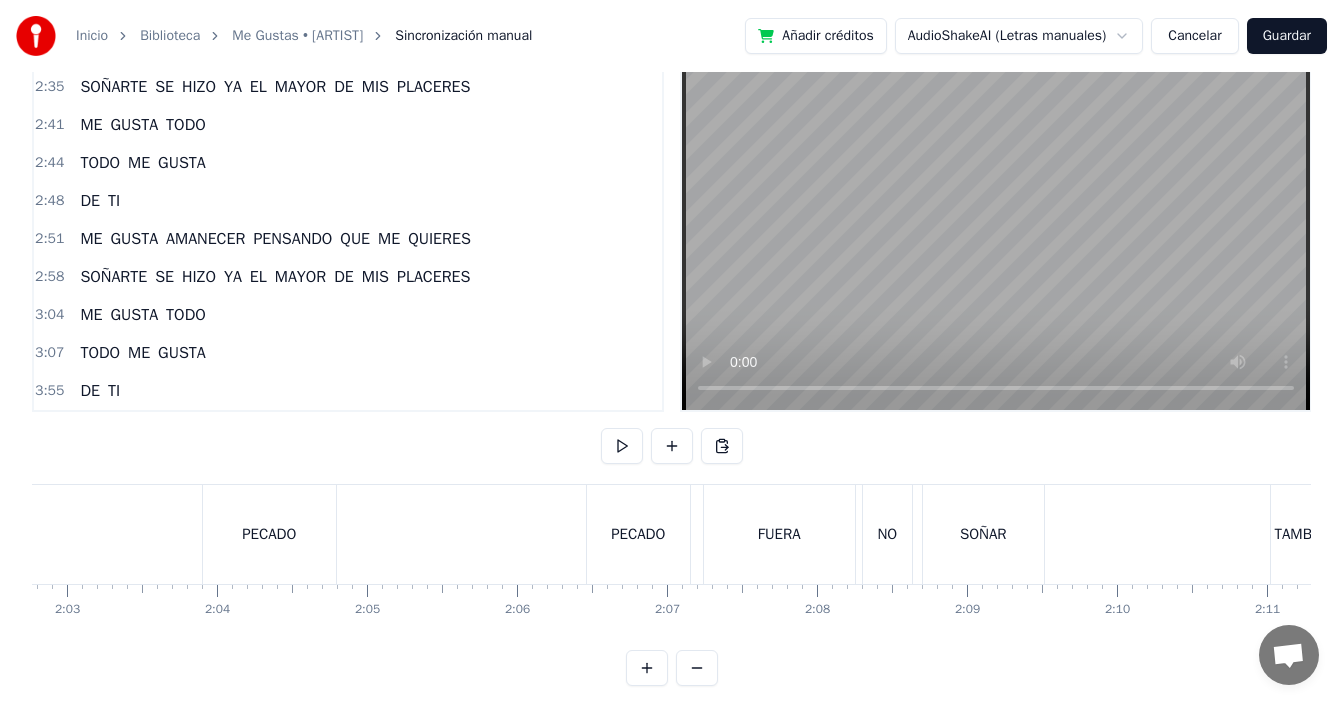 scroll, scrollTop: 0, scrollLeft: 28067, axis: horizontal 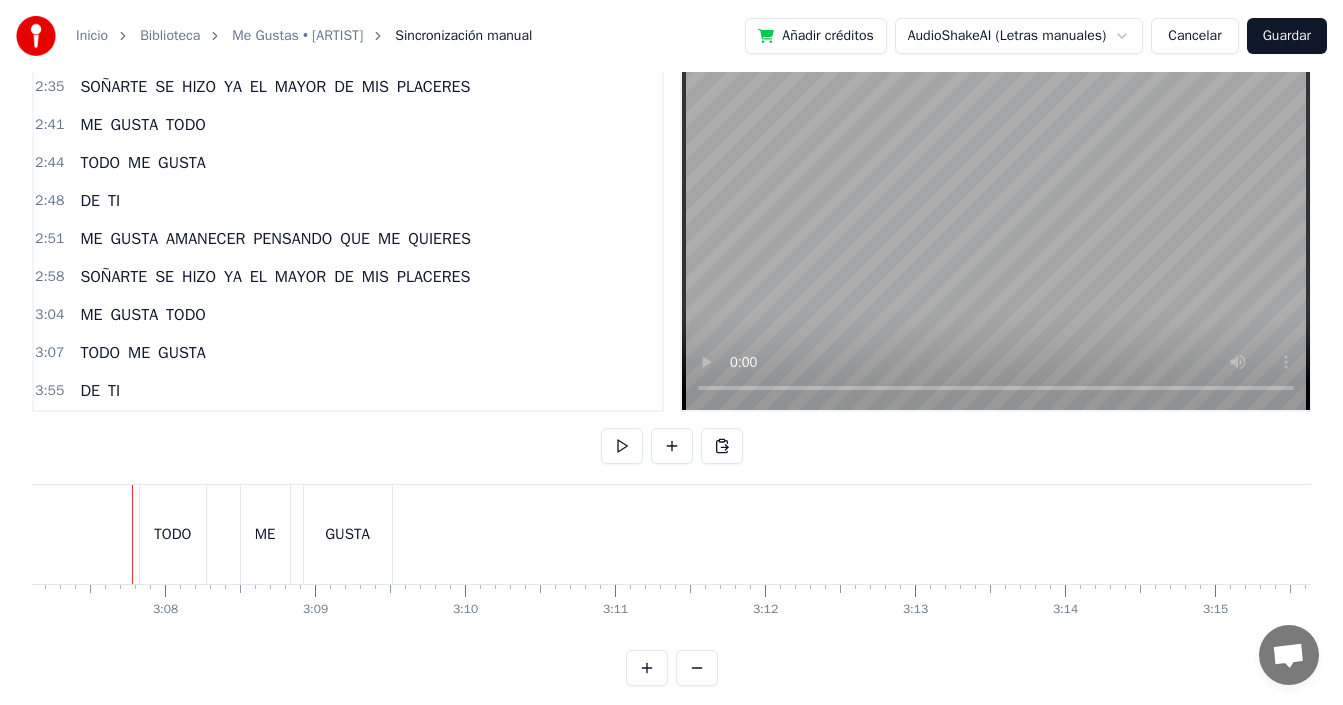 click at bounding box center (647, 668) 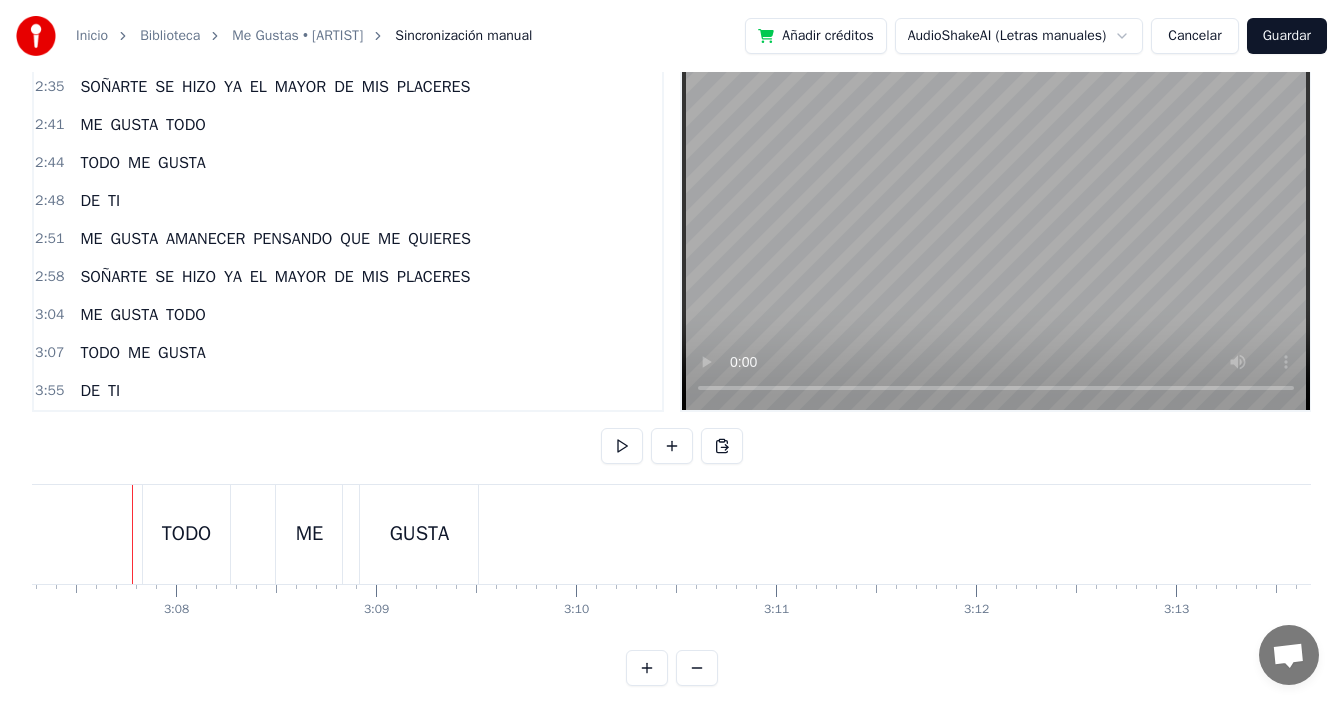 click at bounding box center [647, 668] 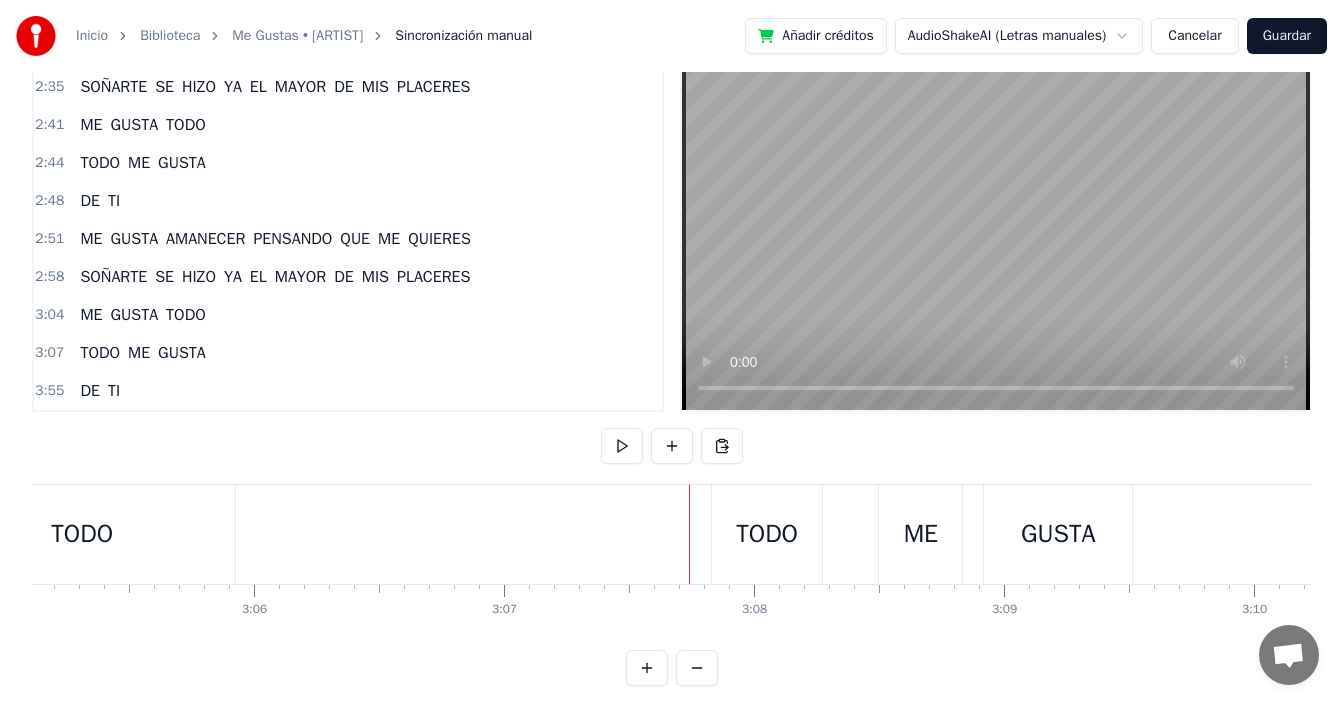 scroll, scrollTop: 0, scrollLeft: 46333, axis: horizontal 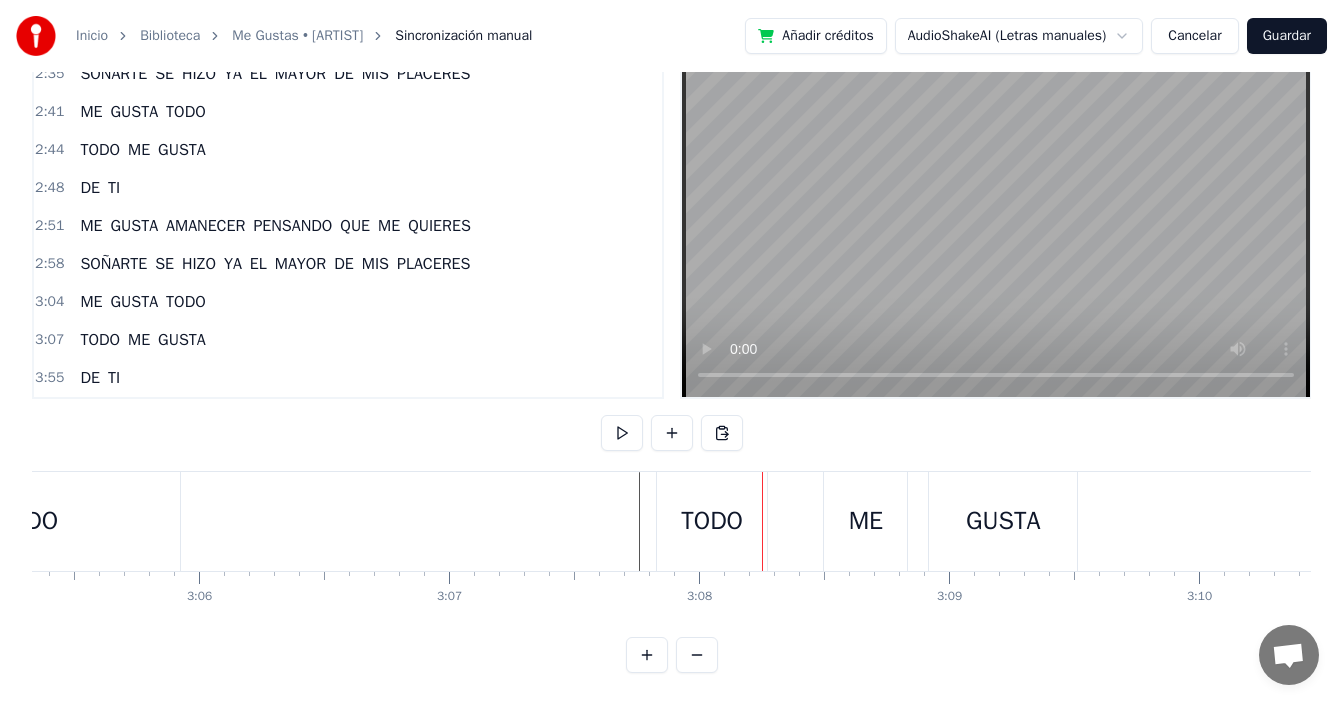 click on "TODO" at bounding box center [712, 521] 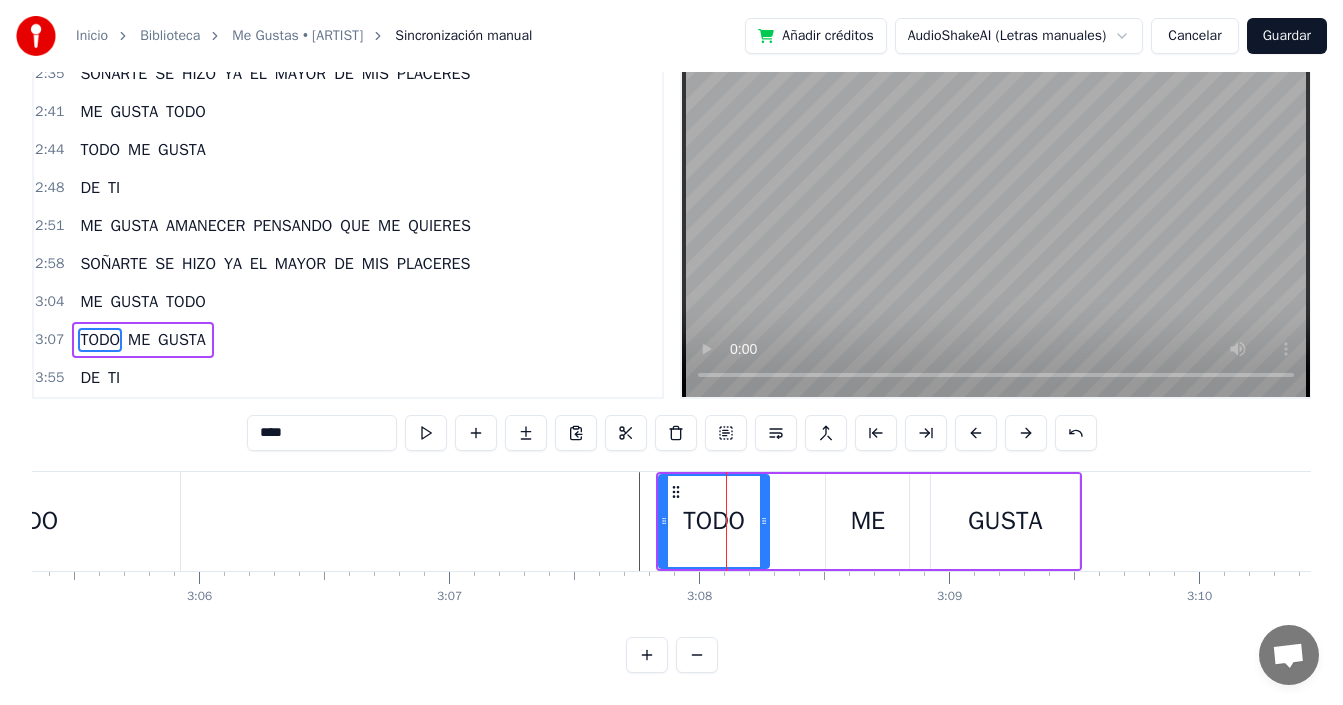 scroll, scrollTop: 45, scrollLeft: 0, axis: vertical 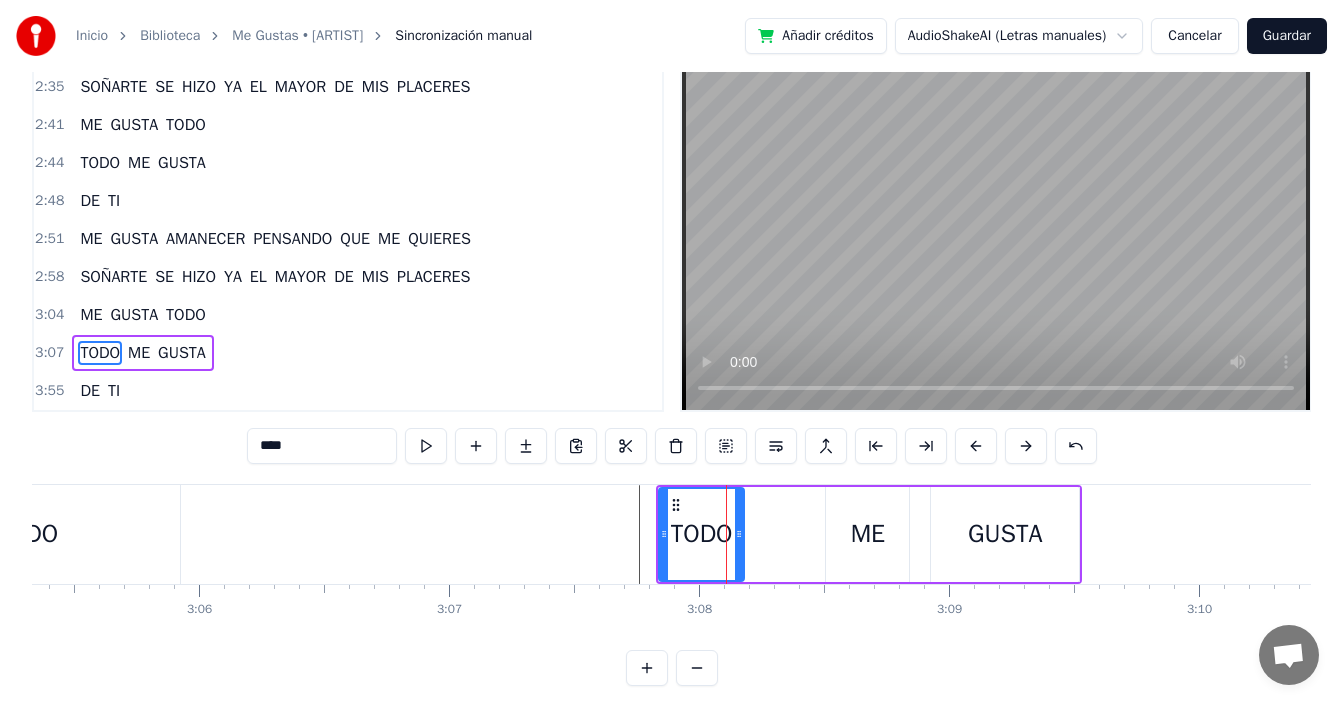 drag, startPoint x: 763, startPoint y: 517, endPoint x: 738, endPoint y: 539, distance: 33.30165 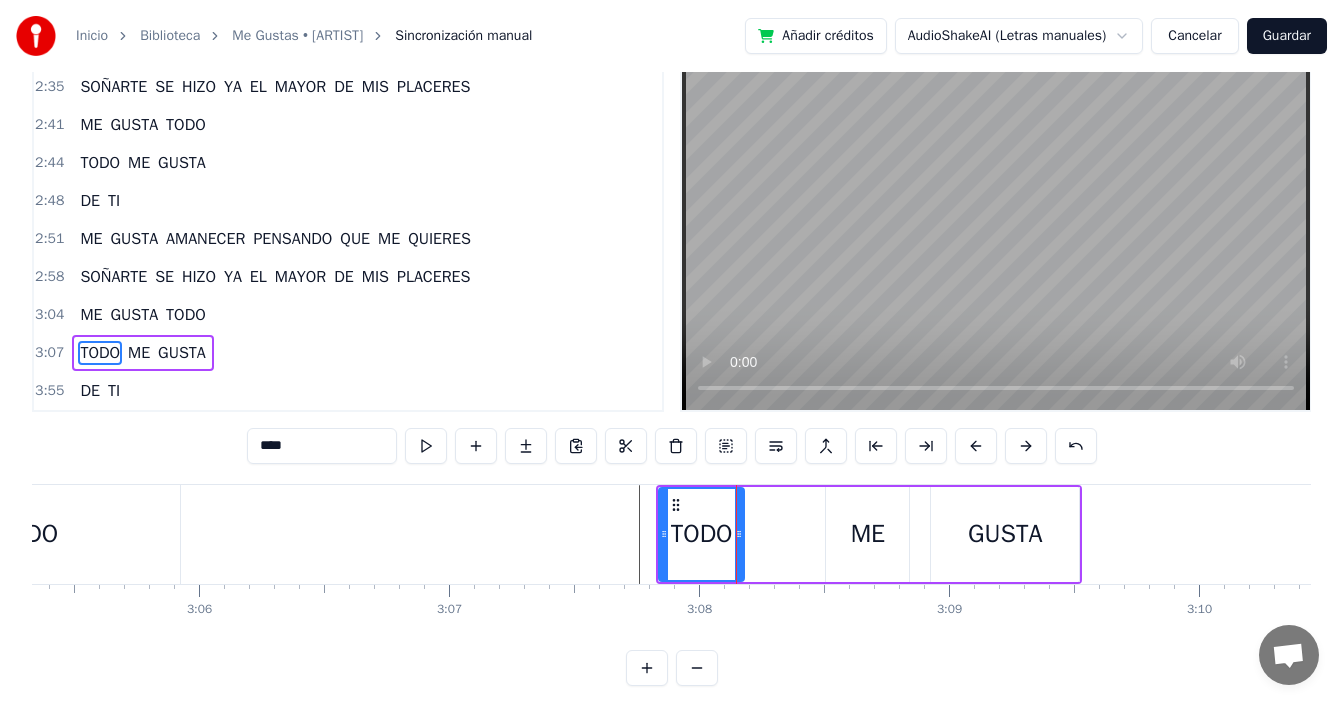 click on "TODO ME GUSTA" at bounding box center (869, 534) 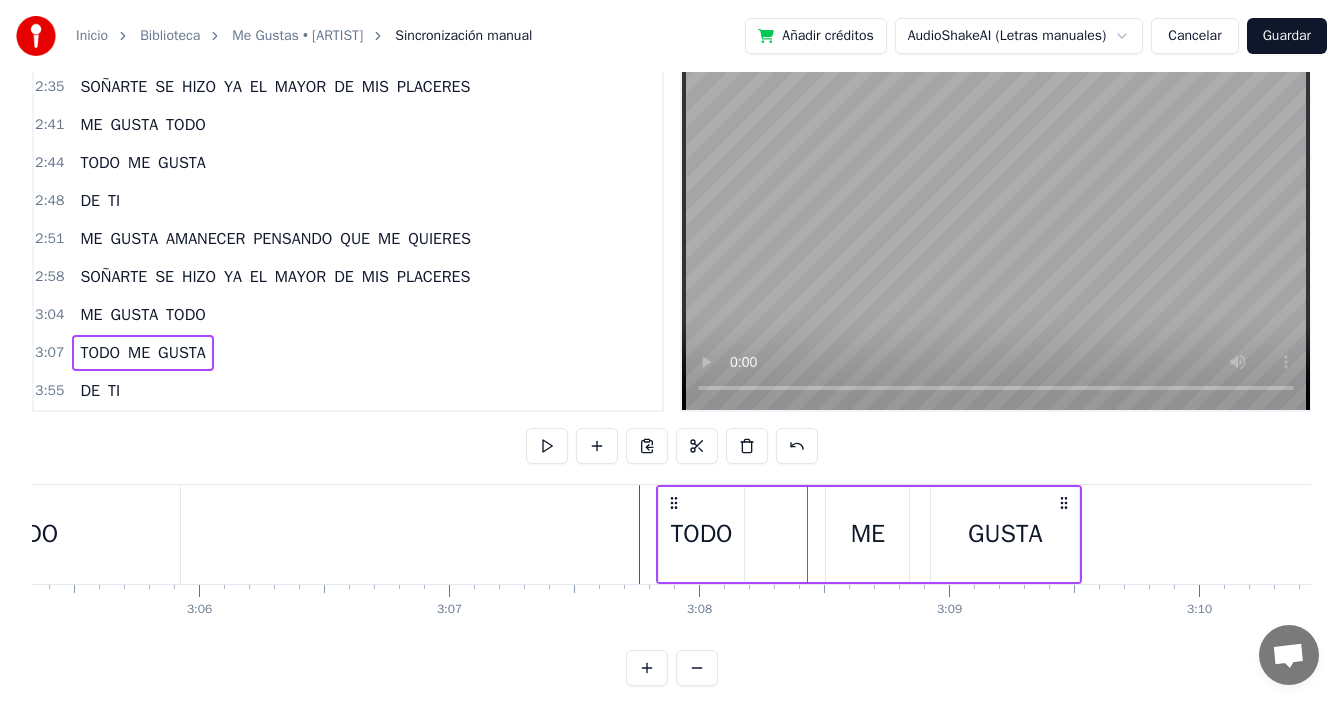 click on "ME" at bounding box center [868, 534] 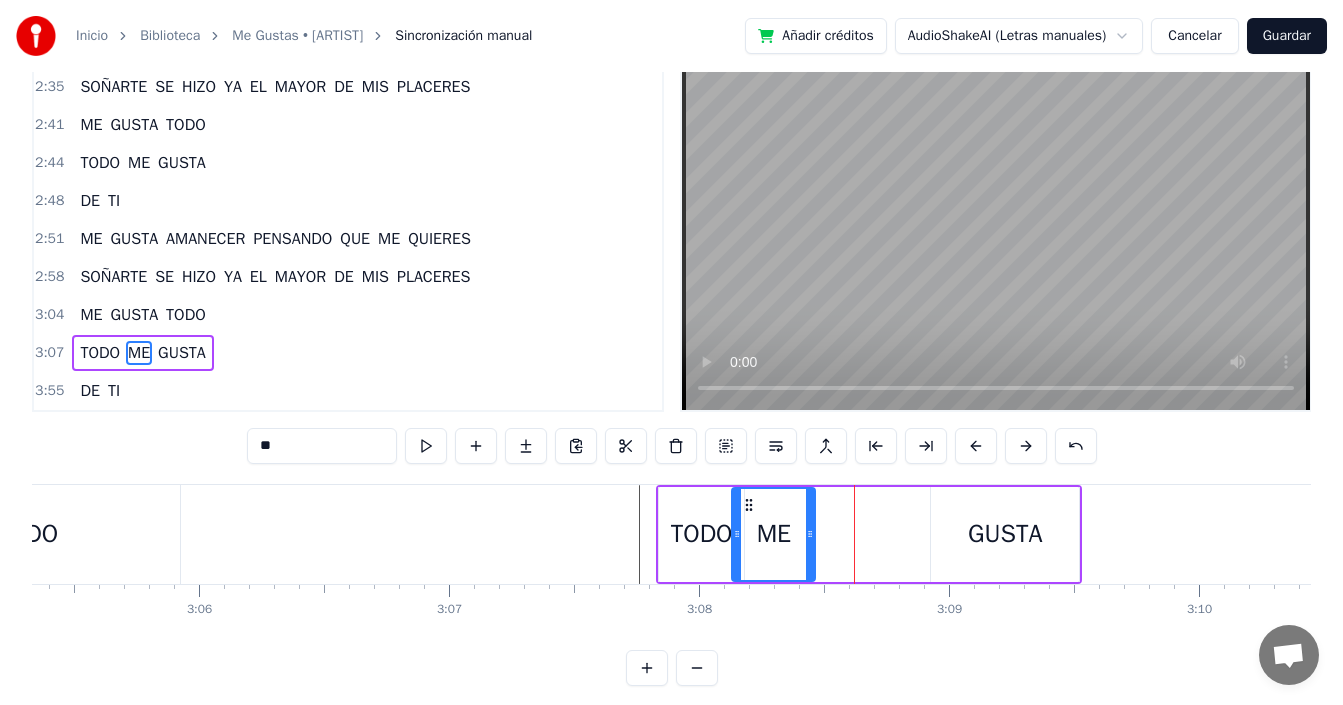 drag, startPoint x: 846, startPoint y: 503, endPoint x: 752, endPoint y: 511, distance: 94.33981 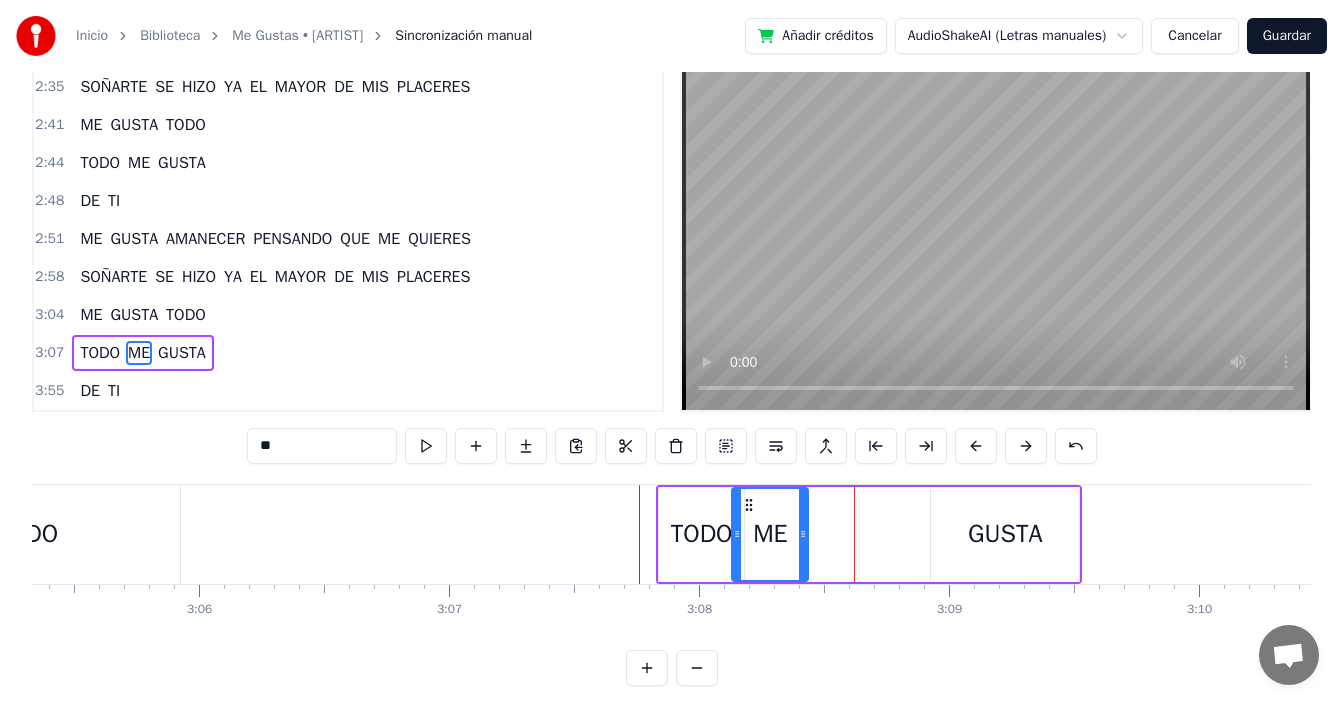 click at bounding box center [803, 534] 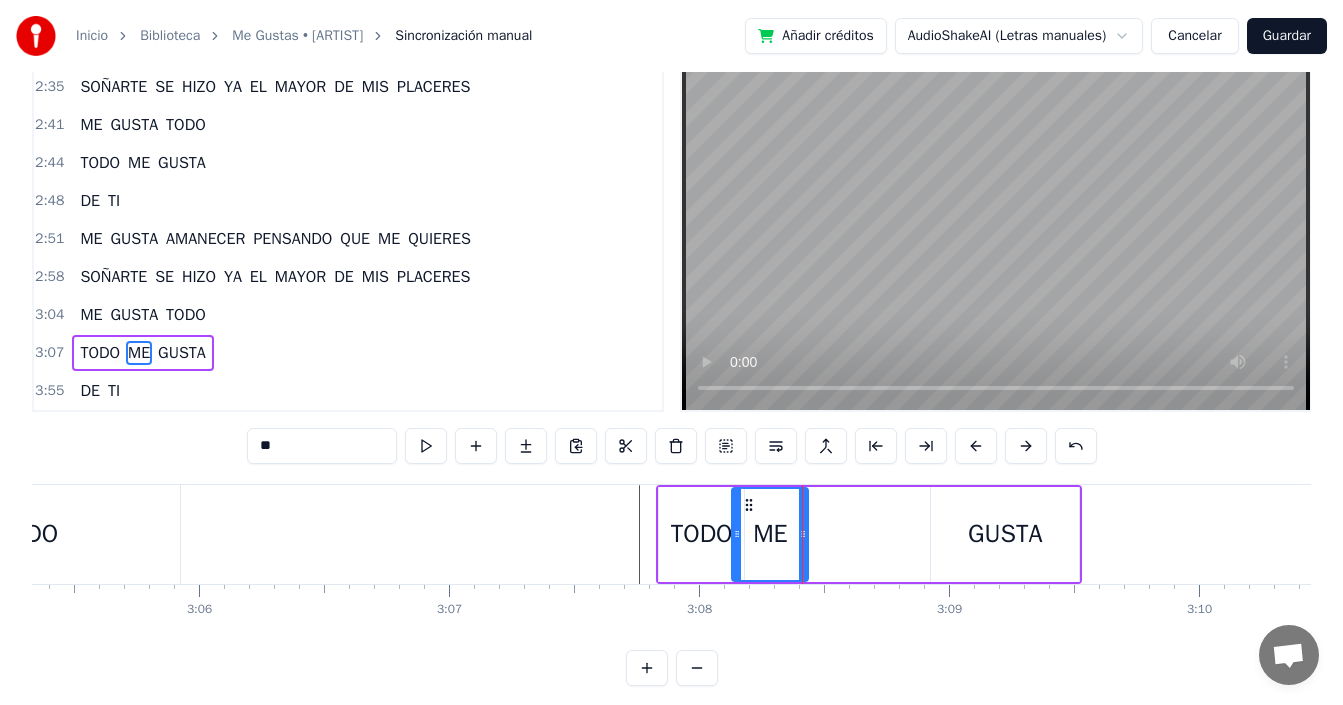 drag, startPoint x: 1003, startPoint y: 528, endPoint x: 955, endPoint y: 515, distance: 49.729267 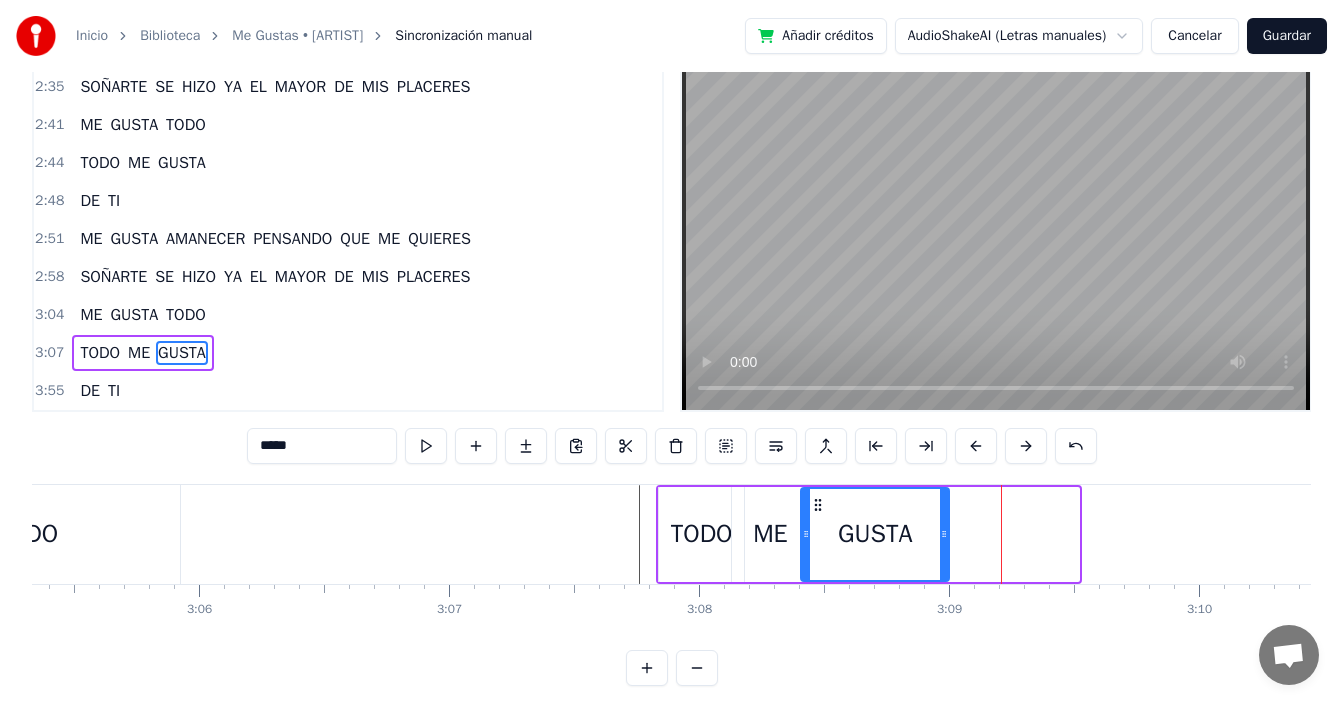 drag, startPoint x: 945, startPoint y: 505, endPoint x: 815, endPoint y: 509, distance: 130.06152 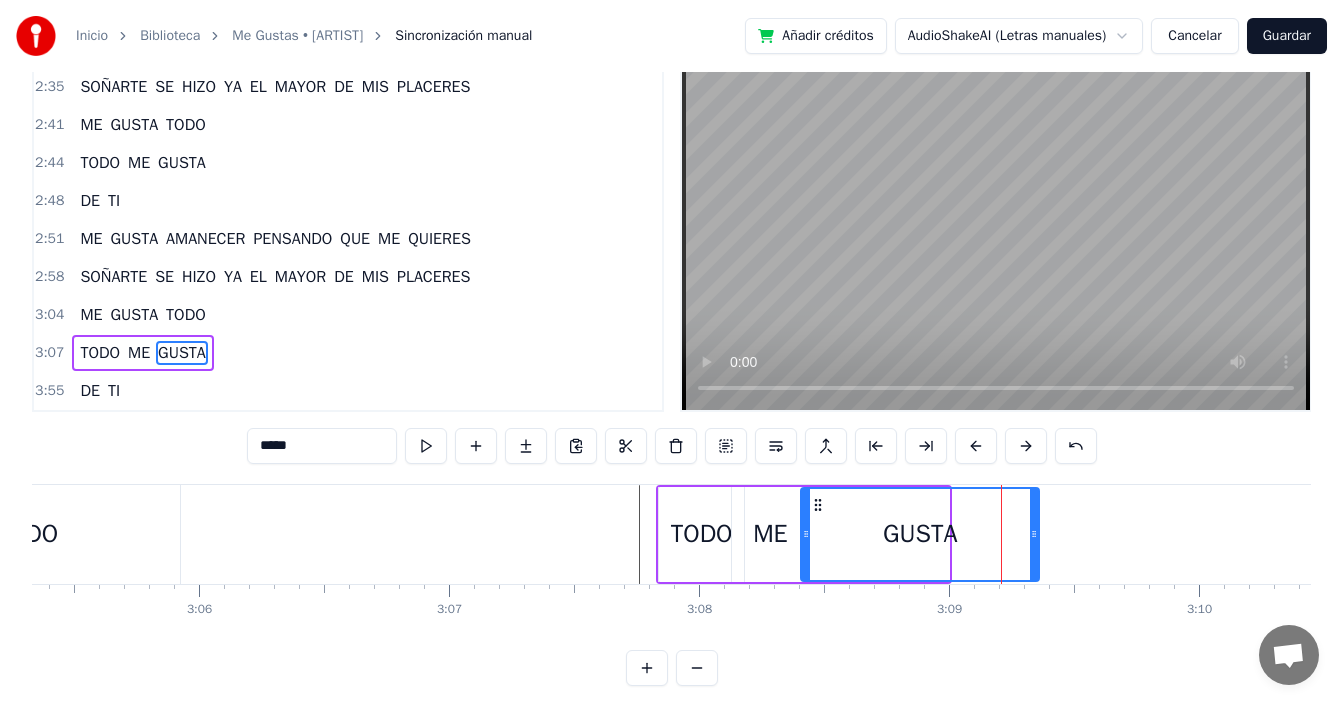 drag, startPoint x: 944, startPoint y: 526, endPoint x: 1034, endPoint y: 522, distance: 90.088844 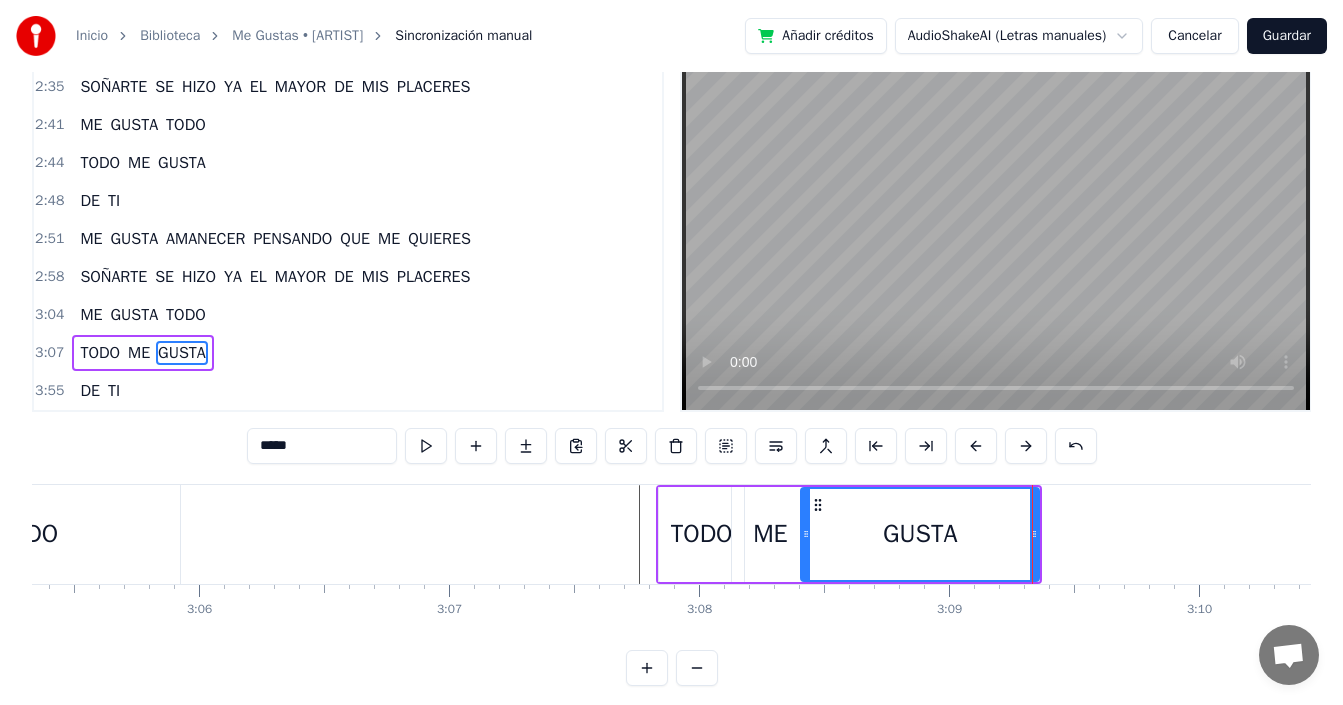 click at bounding box center (-12809, 534) 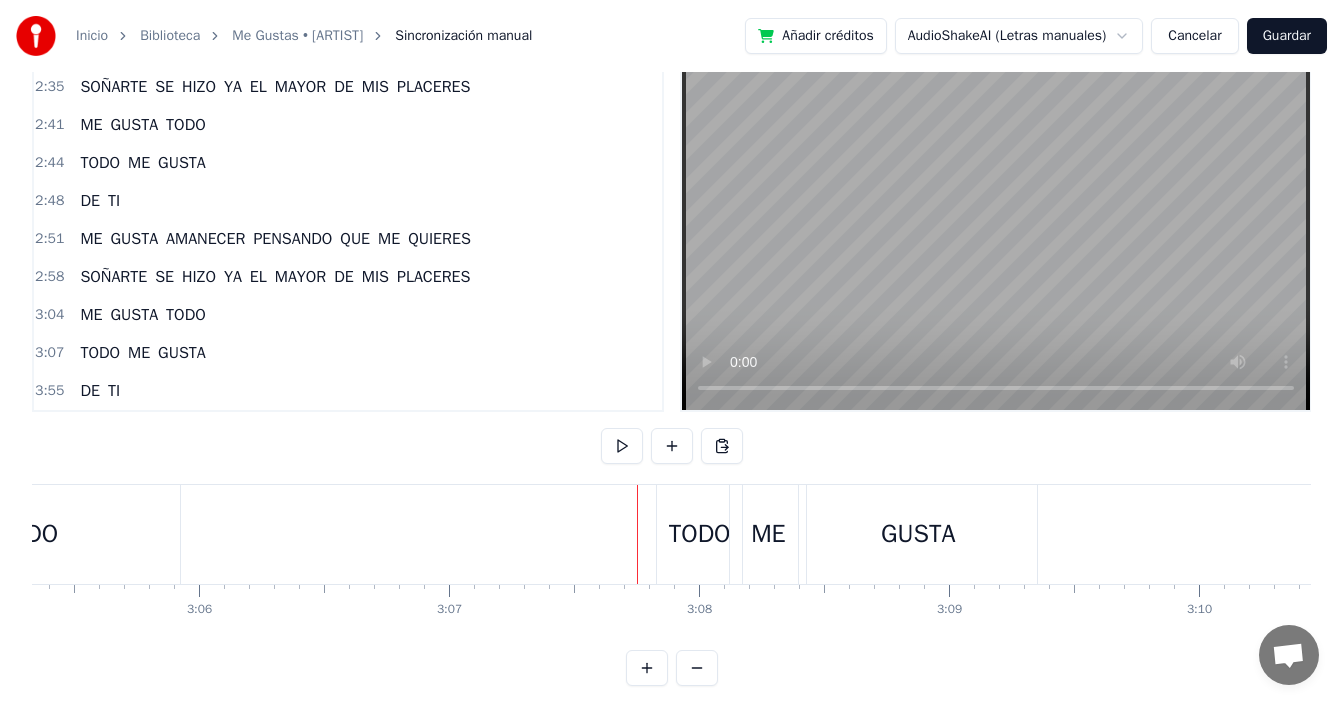 scroll, scrollTop: 75, scrollLeft: 0, axis: vertical 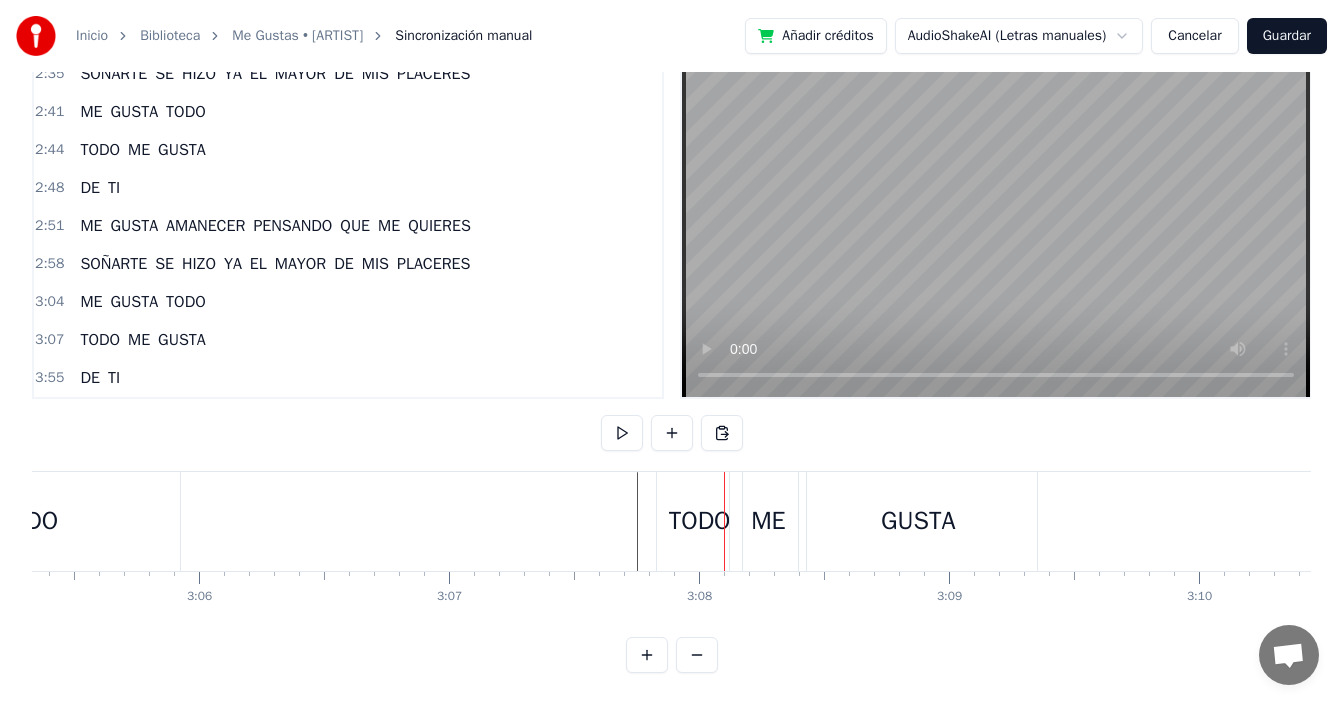click at bounding box center [-12809, 521] 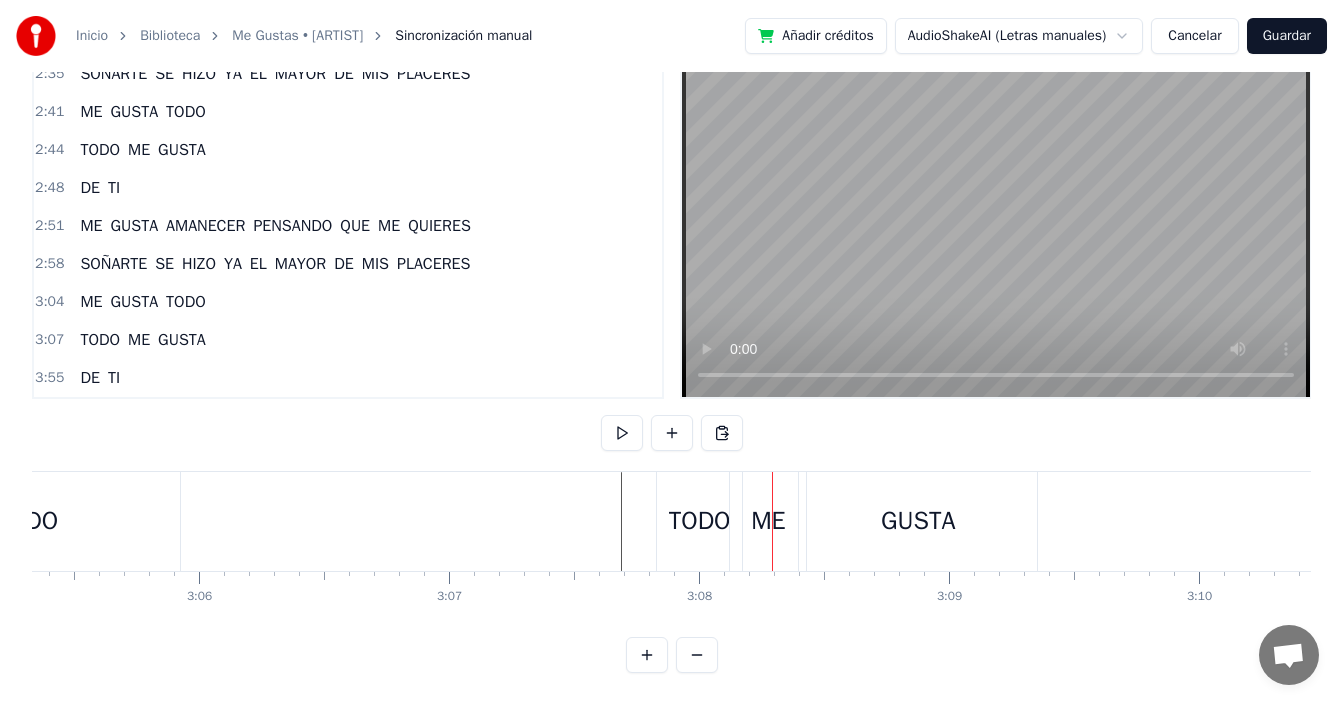 click on "ME" at bounding box center (768, 521) 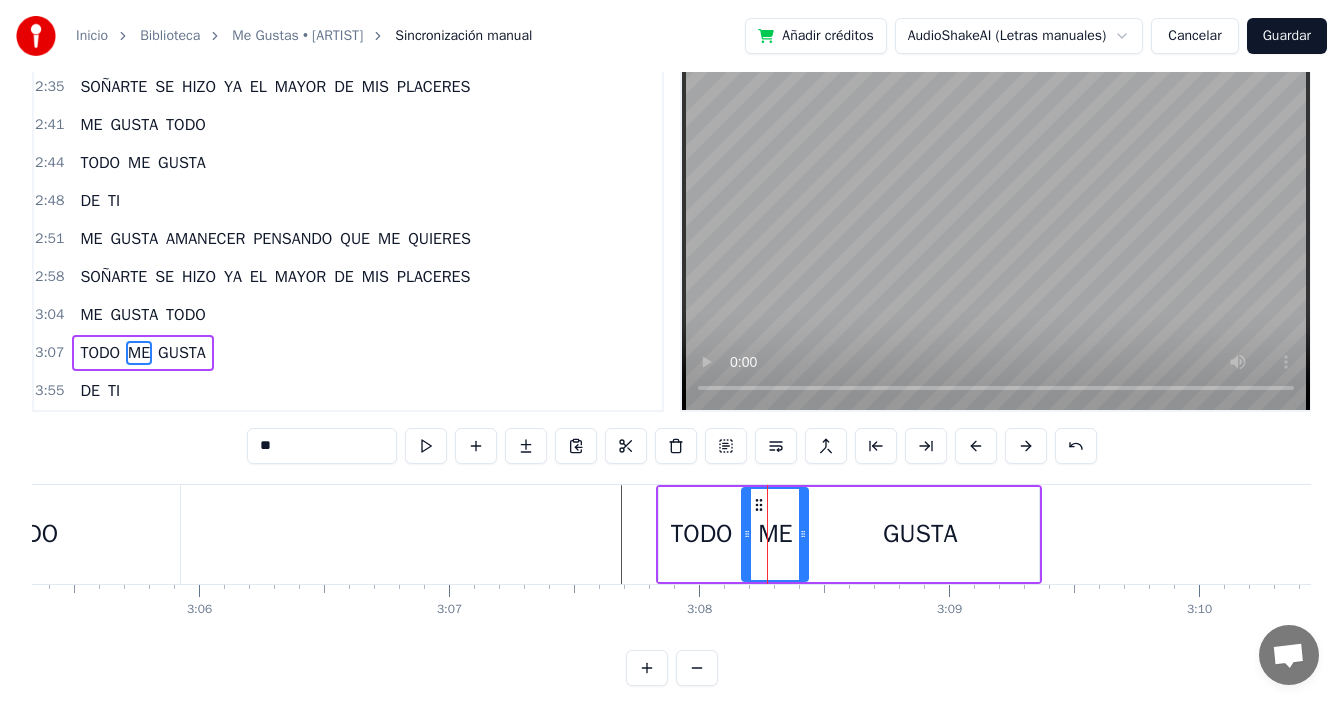 drag, startPoint x: 740, startPoint y: 516, endPoint x: 750, endPoint y: 513, distance: 10.440307 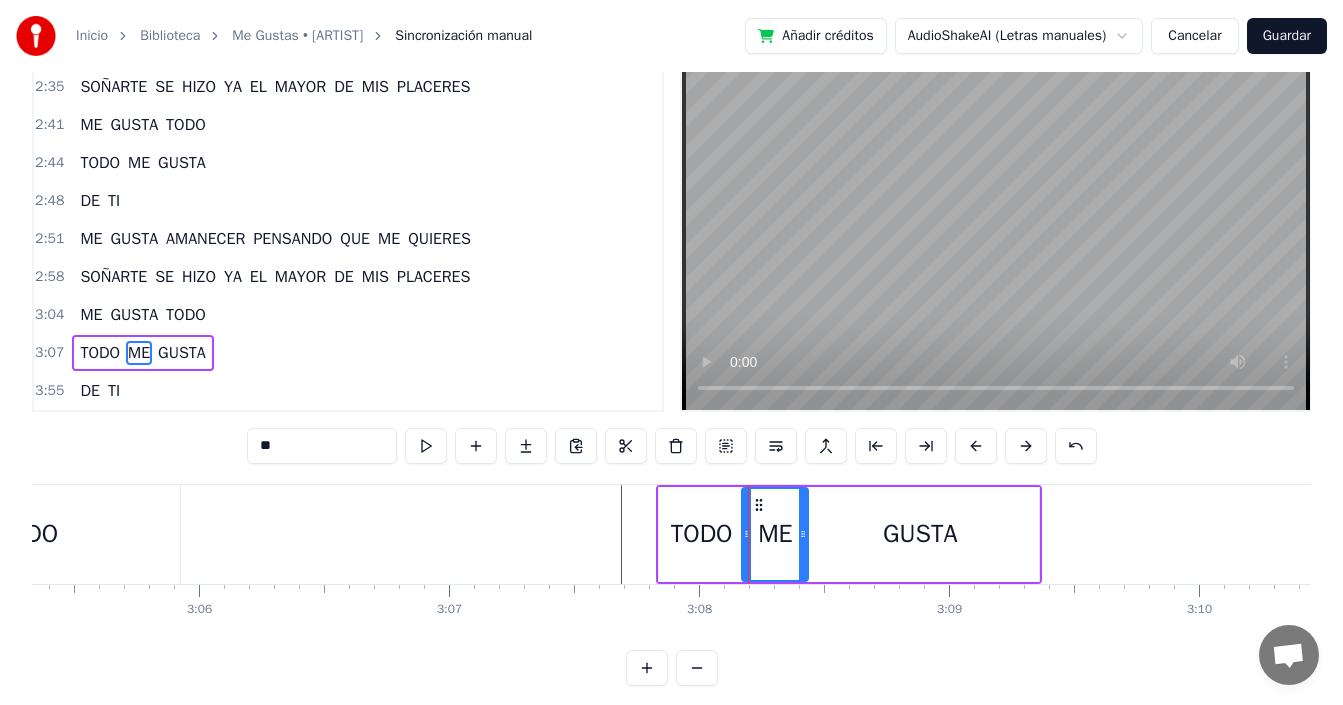 click on "TODO" at bounding box center [702, 534] 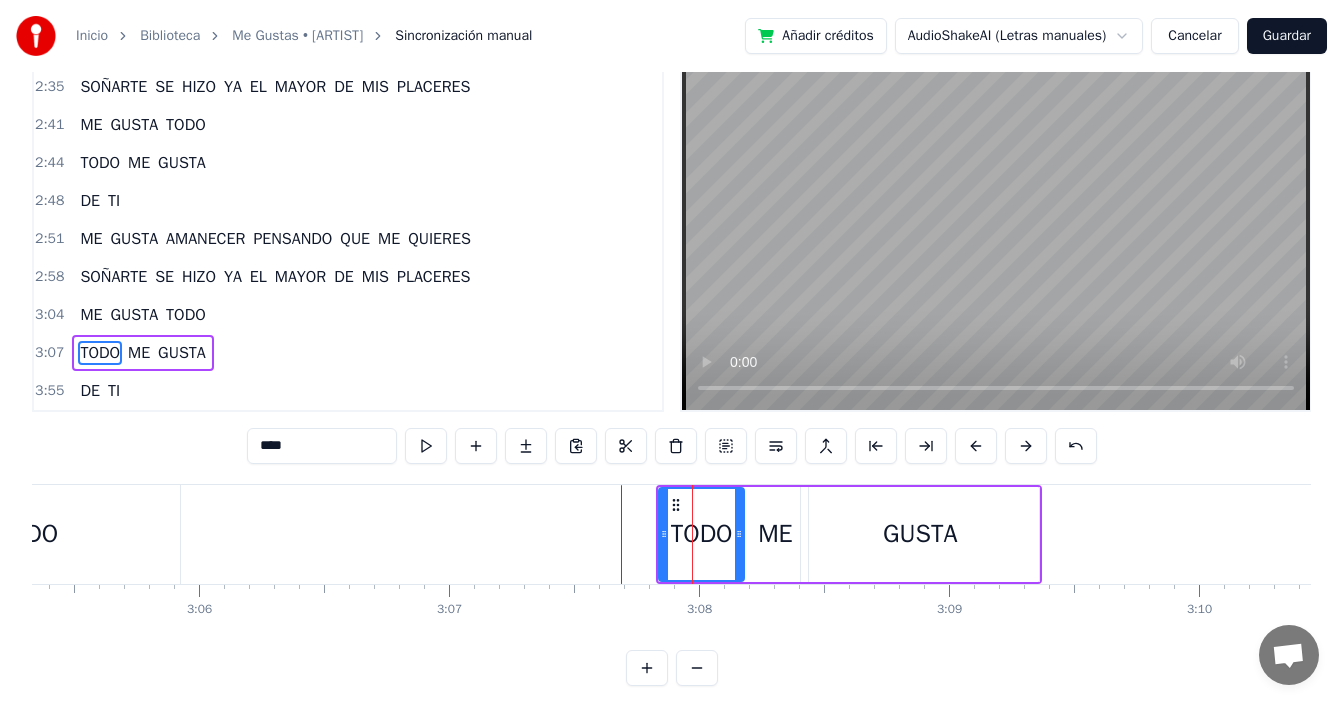 click at bounding box center (-12809, 534) 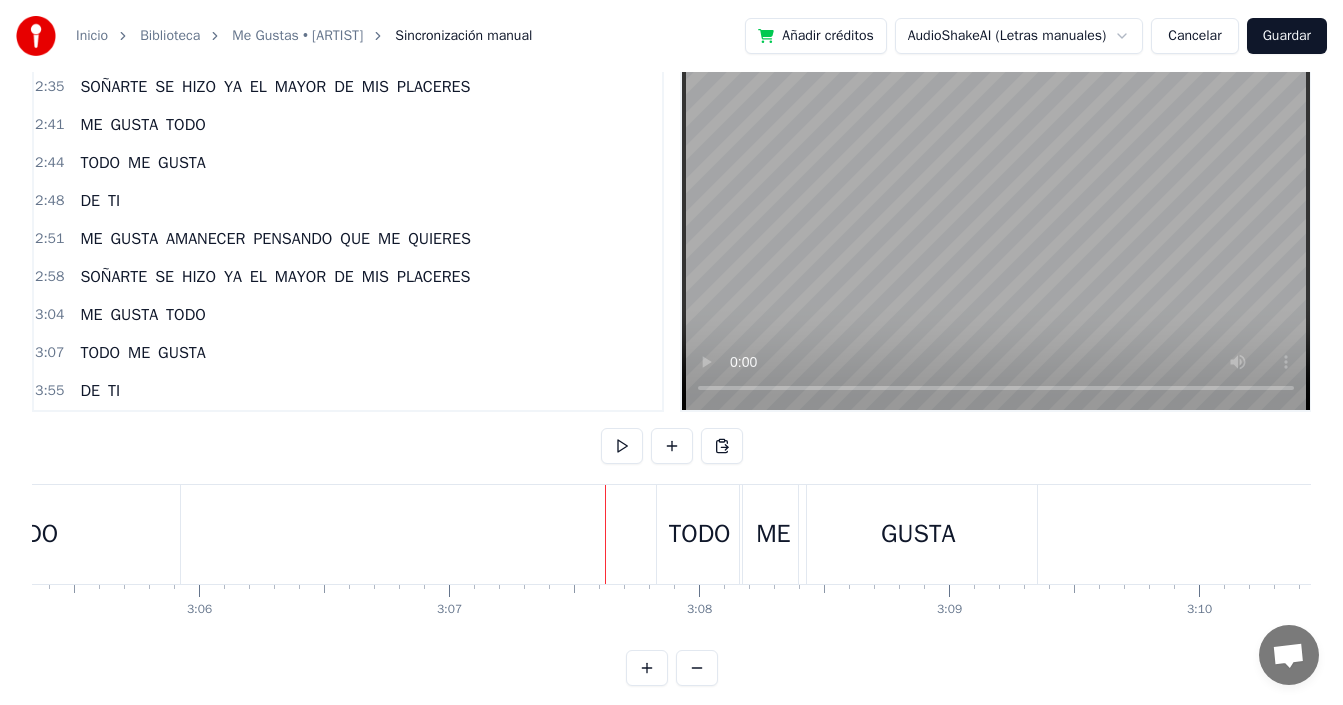 scroll, scrollTop: 75, scrollLeft: 0, axis: vertical 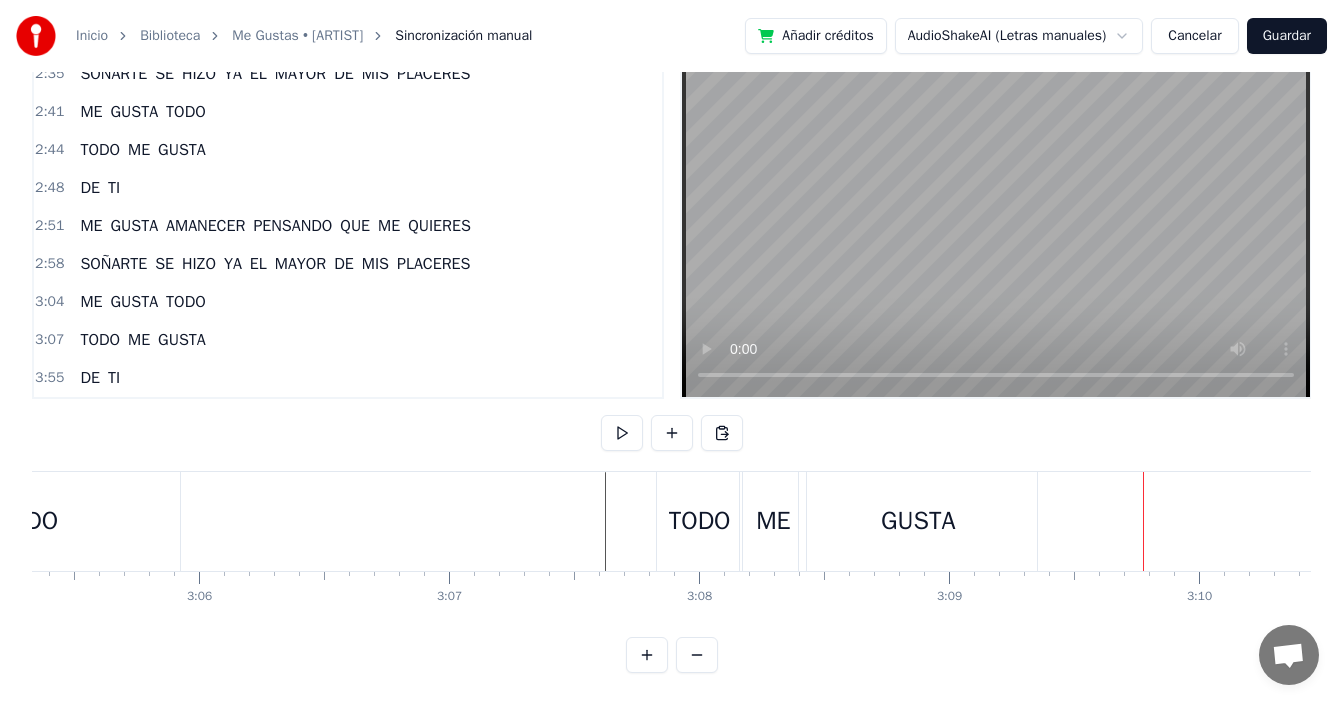click on "GUSTA" at bounding box center (918, 521) 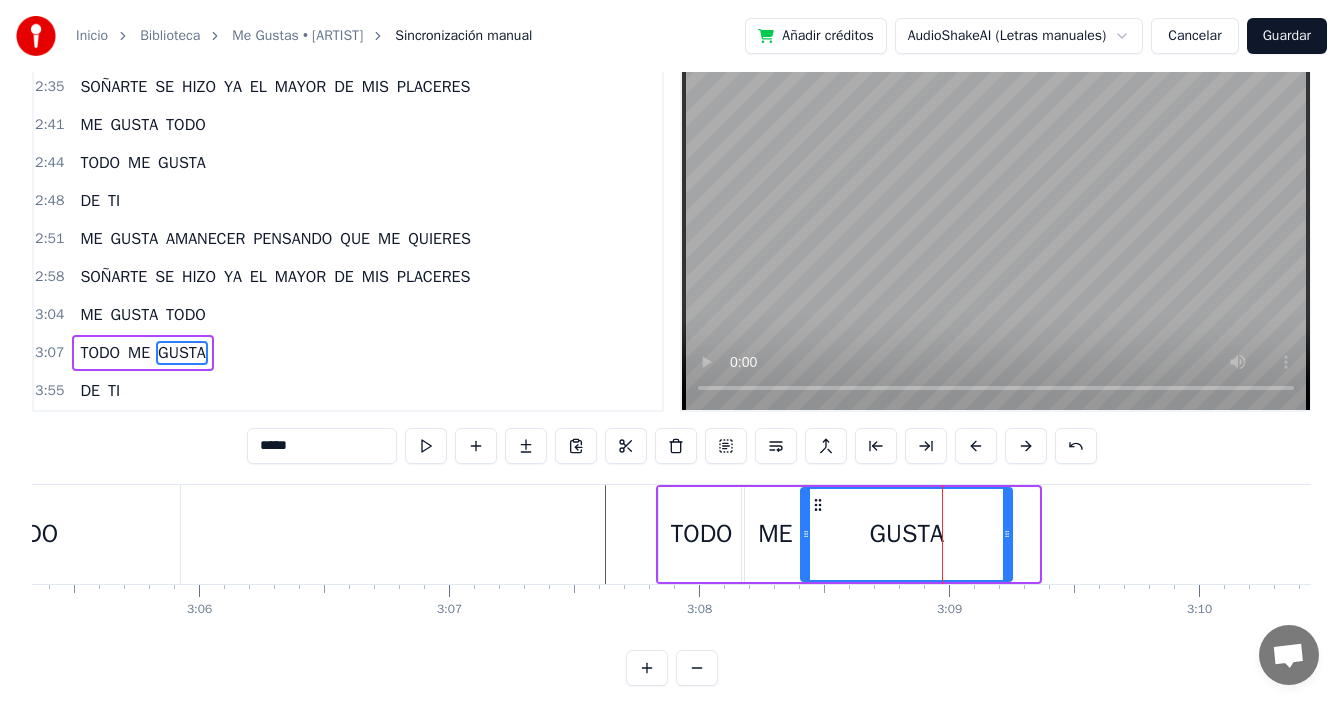 drag, startPoint x: 1037, startPoint y: 528, endPoint x: 1010, endPoint y: 540, distance: 29.546574 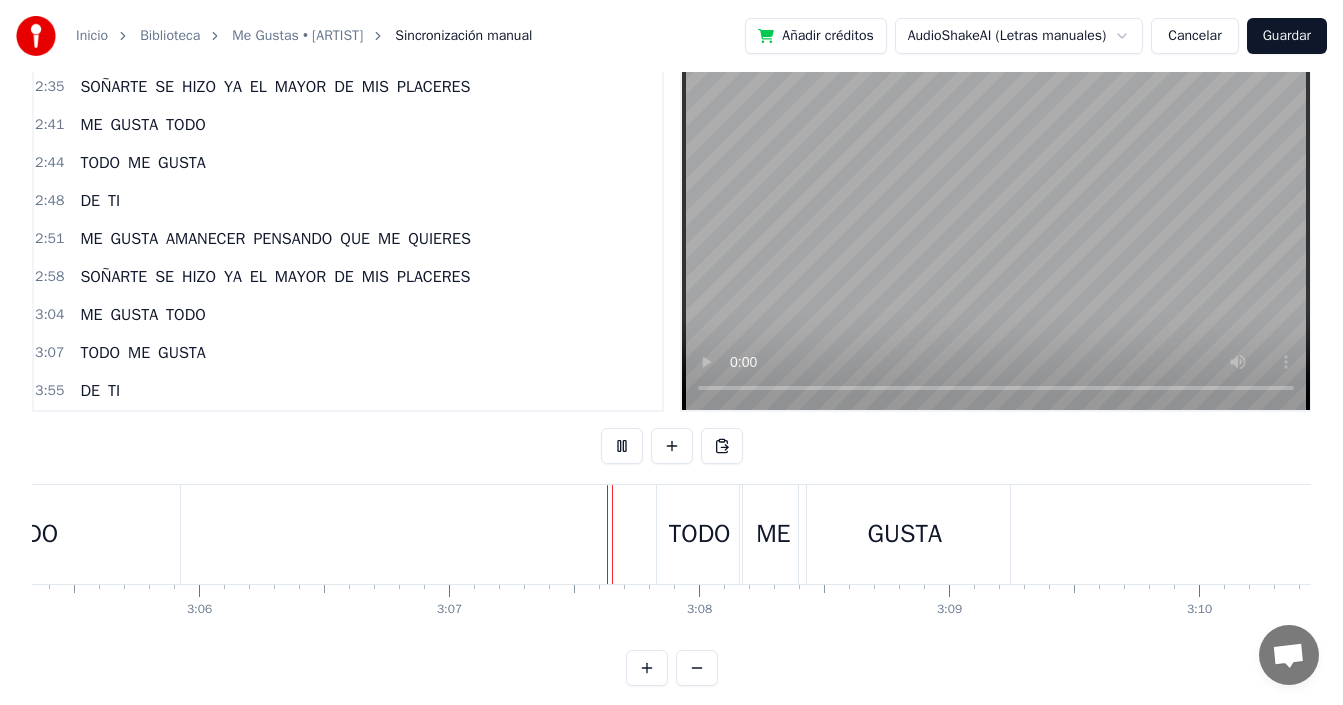 scroll, scrollTop: 75, scrollLeft: 0, axis: vertical 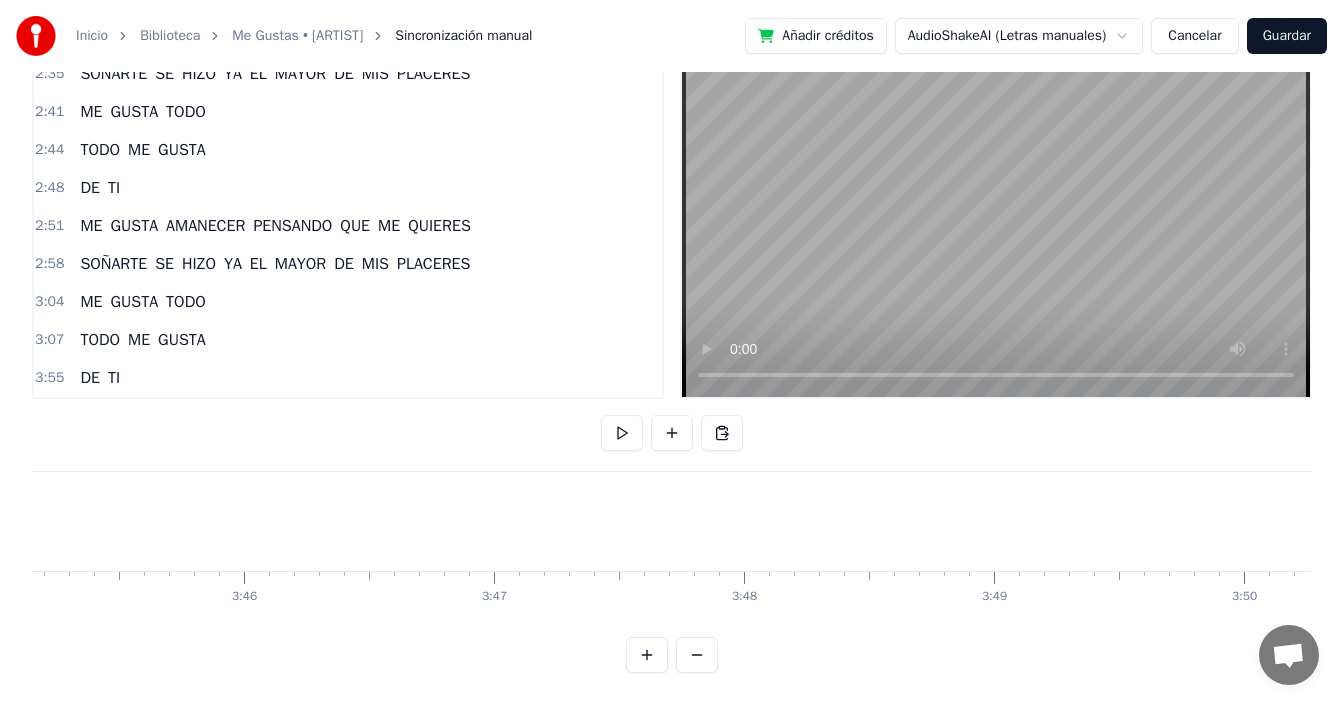 click at bounding box center (697, 655) 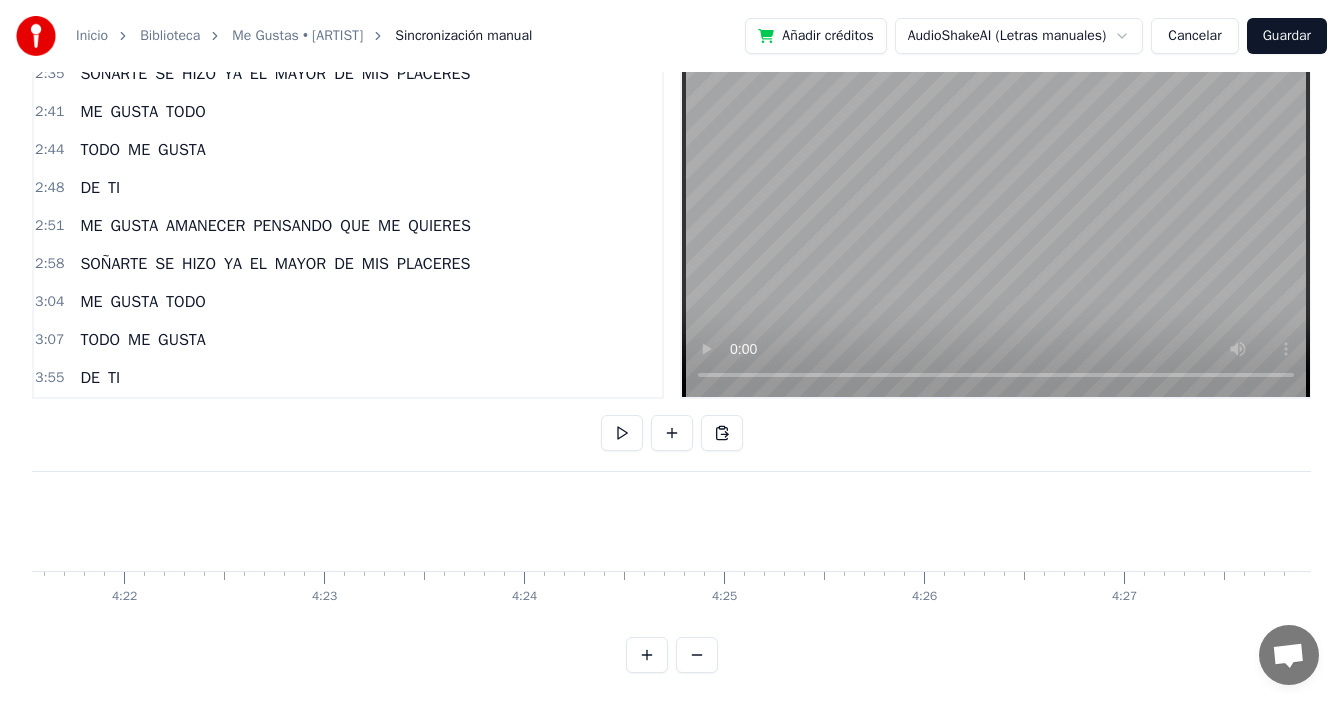 click at bounding box center (697, 655) 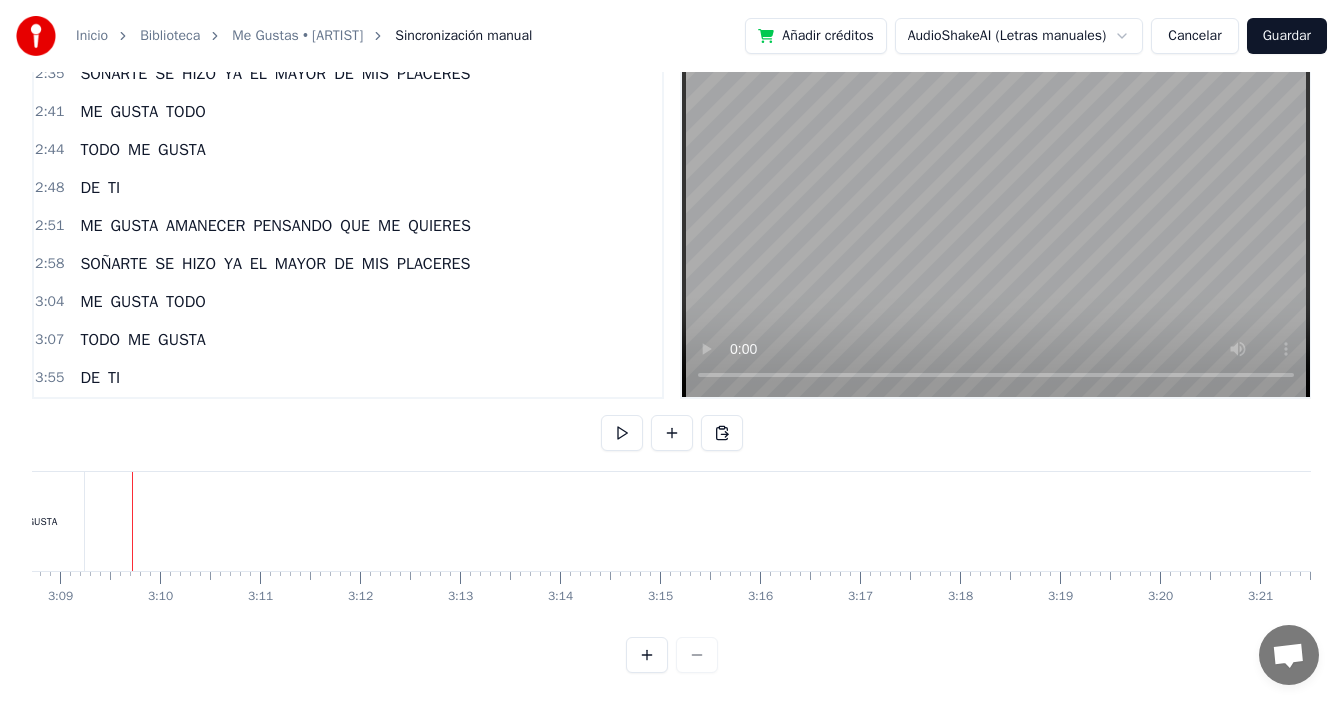 click at bounding box center [672, 655] 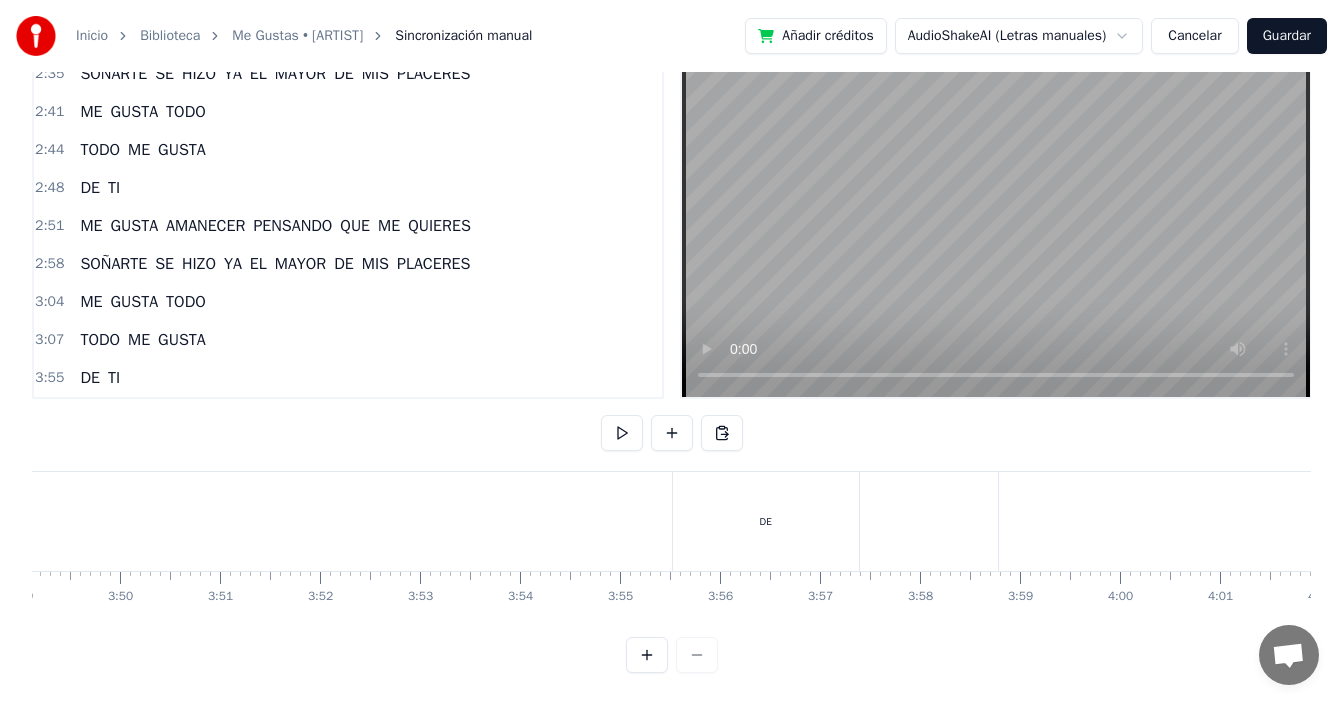 scroll, scrollTop: 0, scrollLeft: 22890, axis: horizontal 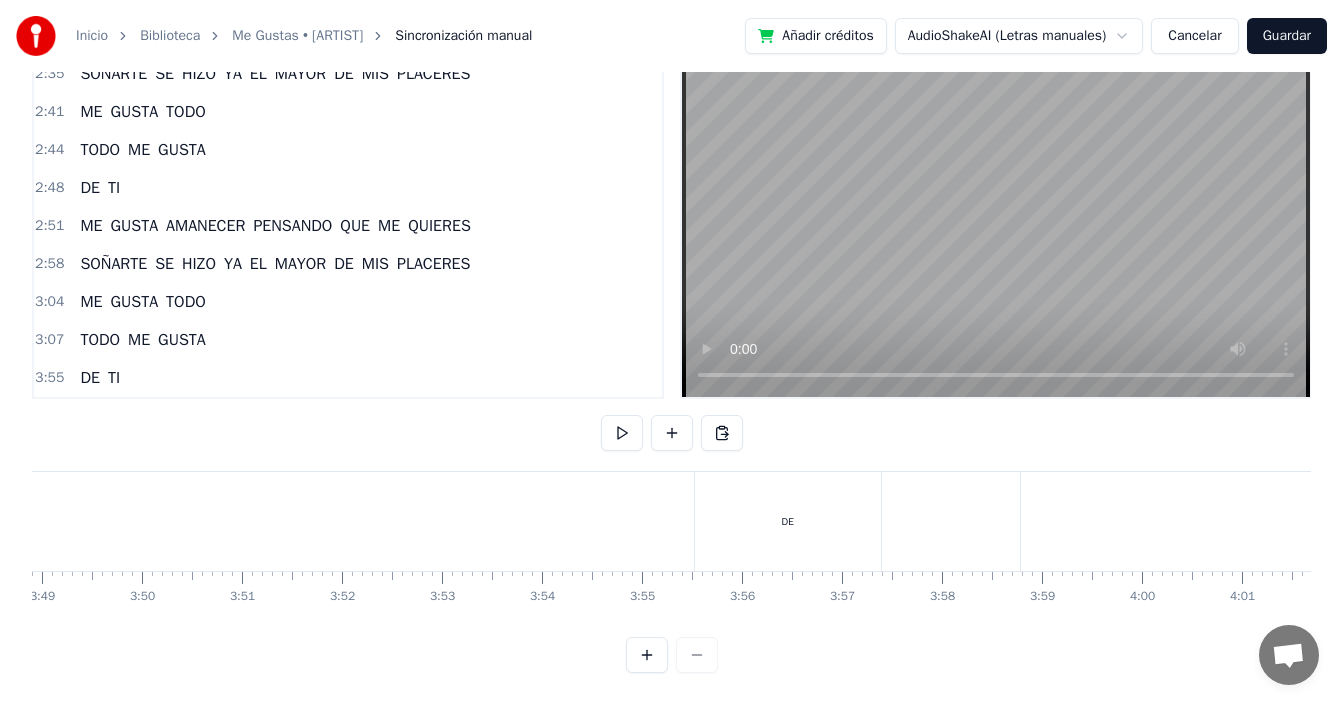 click on "DE" at bounding box center [788, 521] 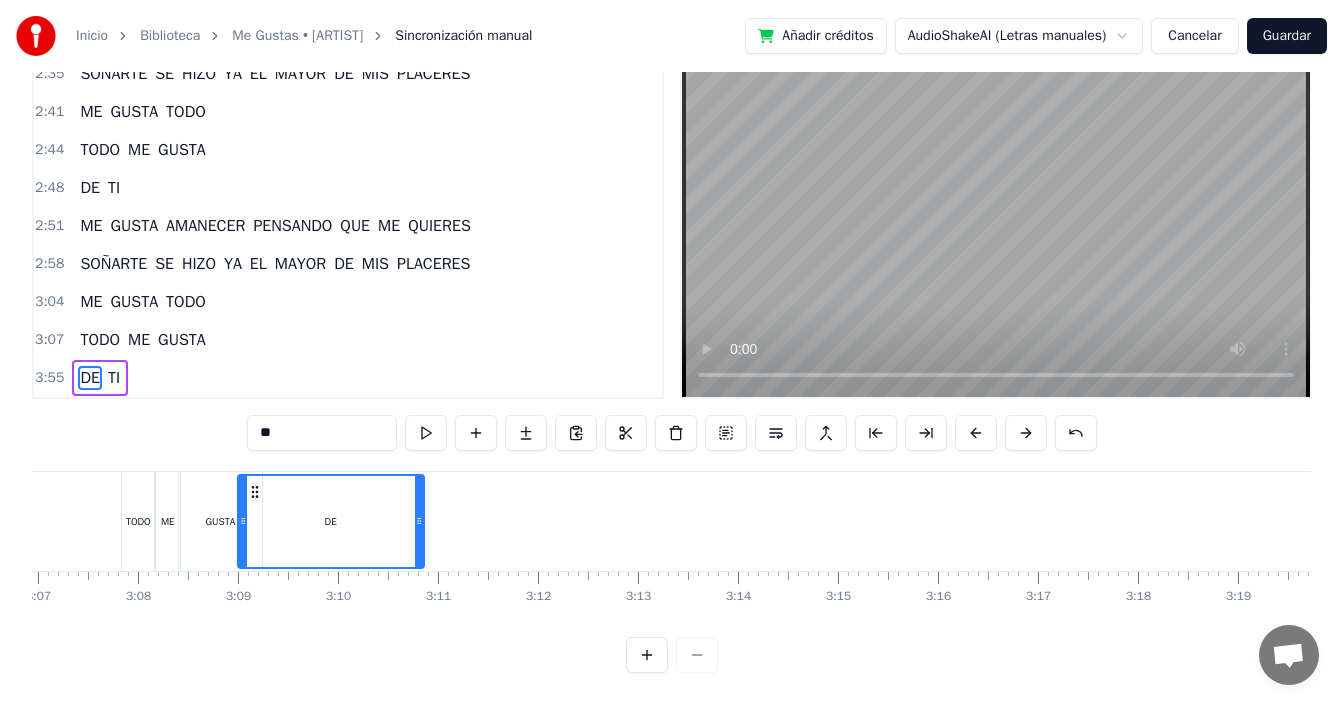 scroll, scrollTop: 0, scrollLeft: 18647, axis: horizontal 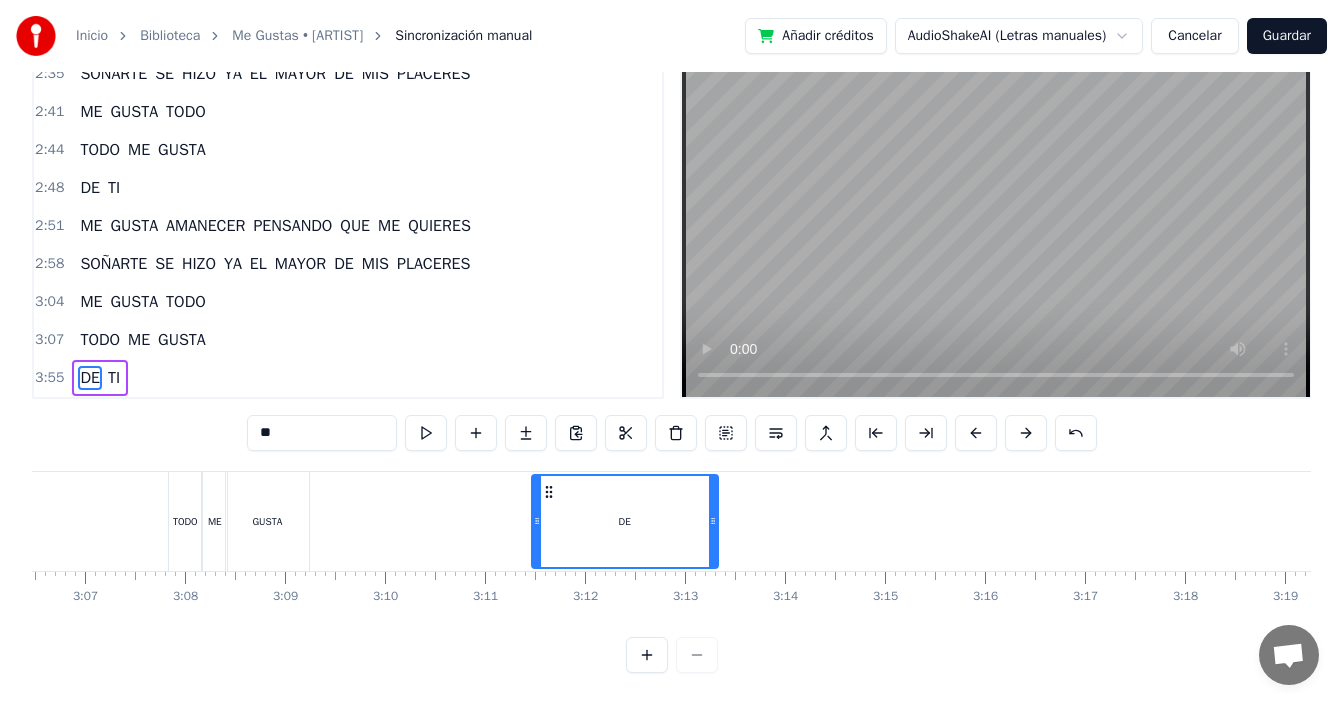 drag, startPoint x: 716, startPoint y: 473, endPoint x: 551, endPoint y: 494, distance: 166.331 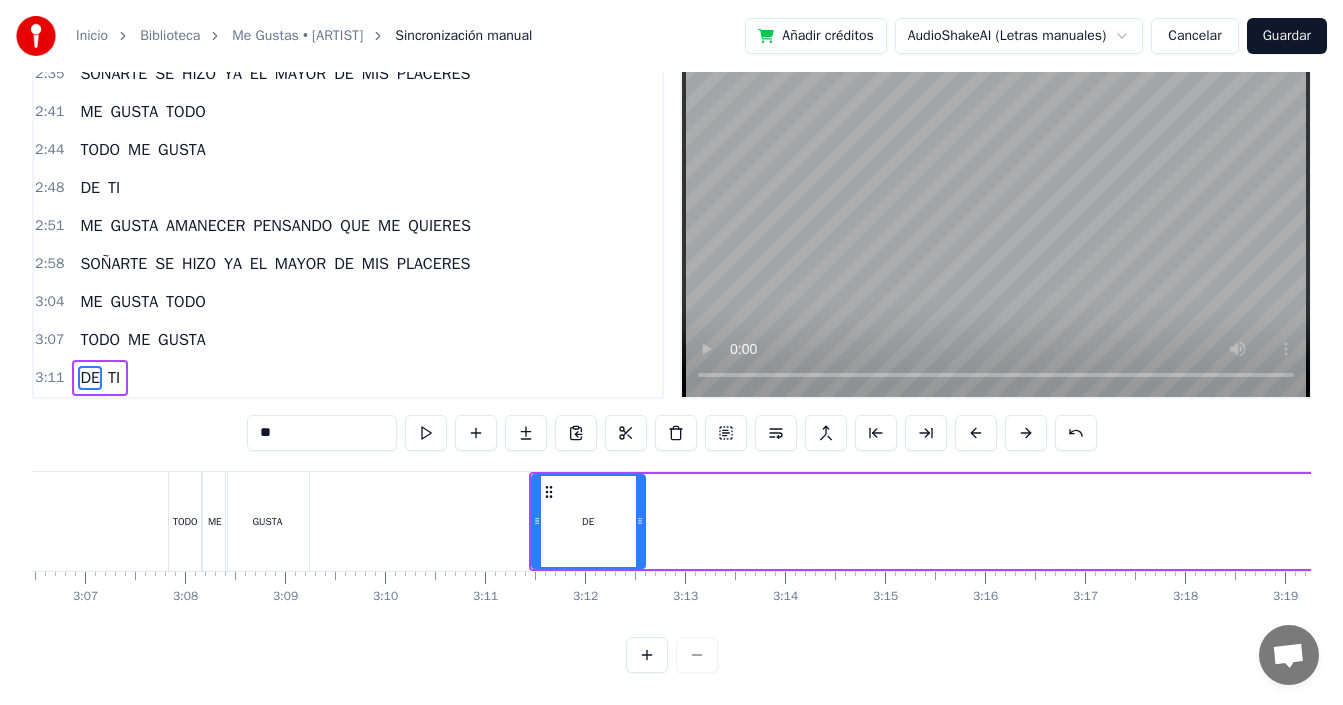 drag, startPoint x: 714, startPoint y: 495, endPoint x: 590, endPoint y: 506, distance: 124.486946 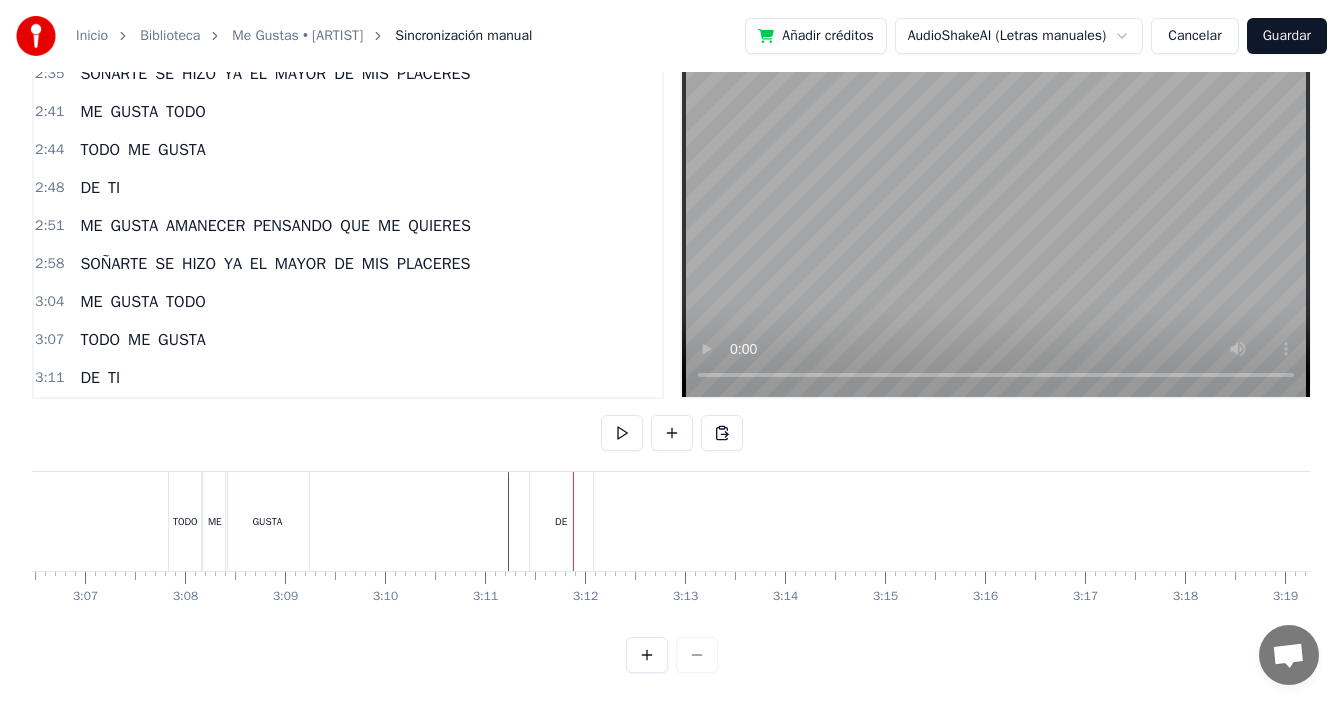click on "DE" at bounding box center [561, 521] 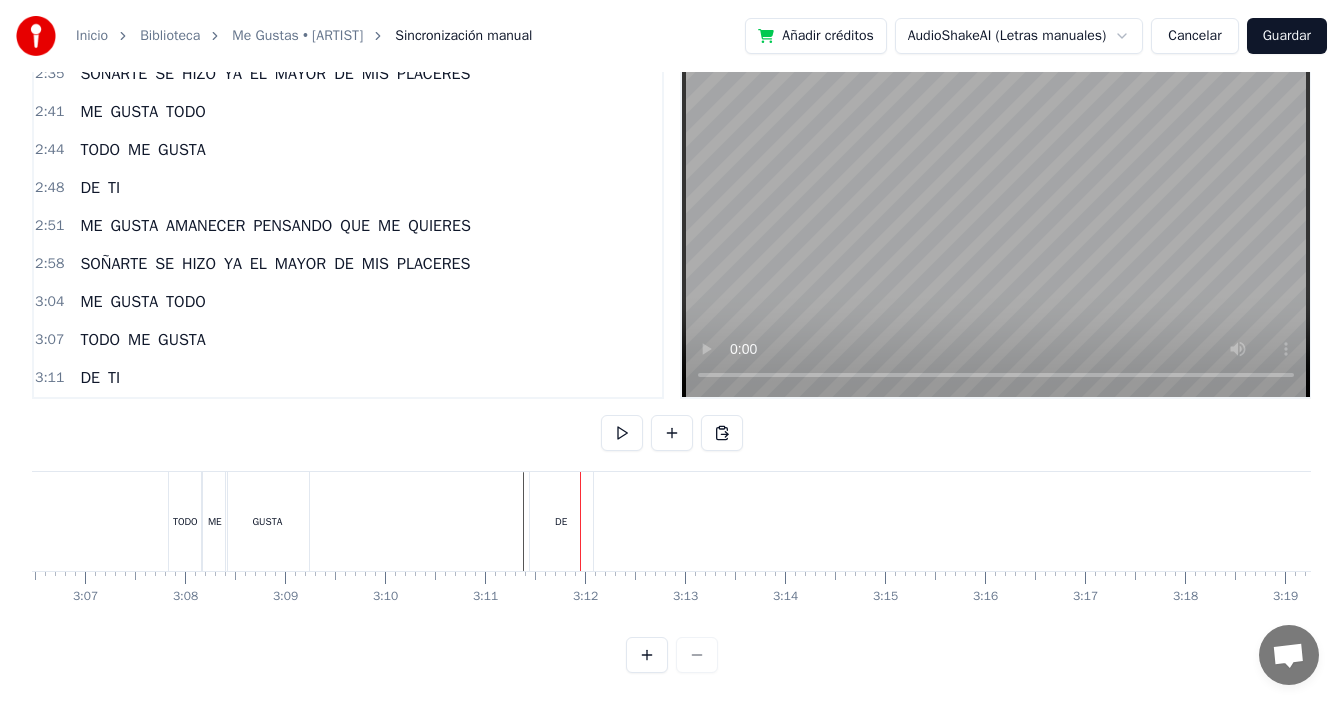 click at bounding box center (-5218, 521) 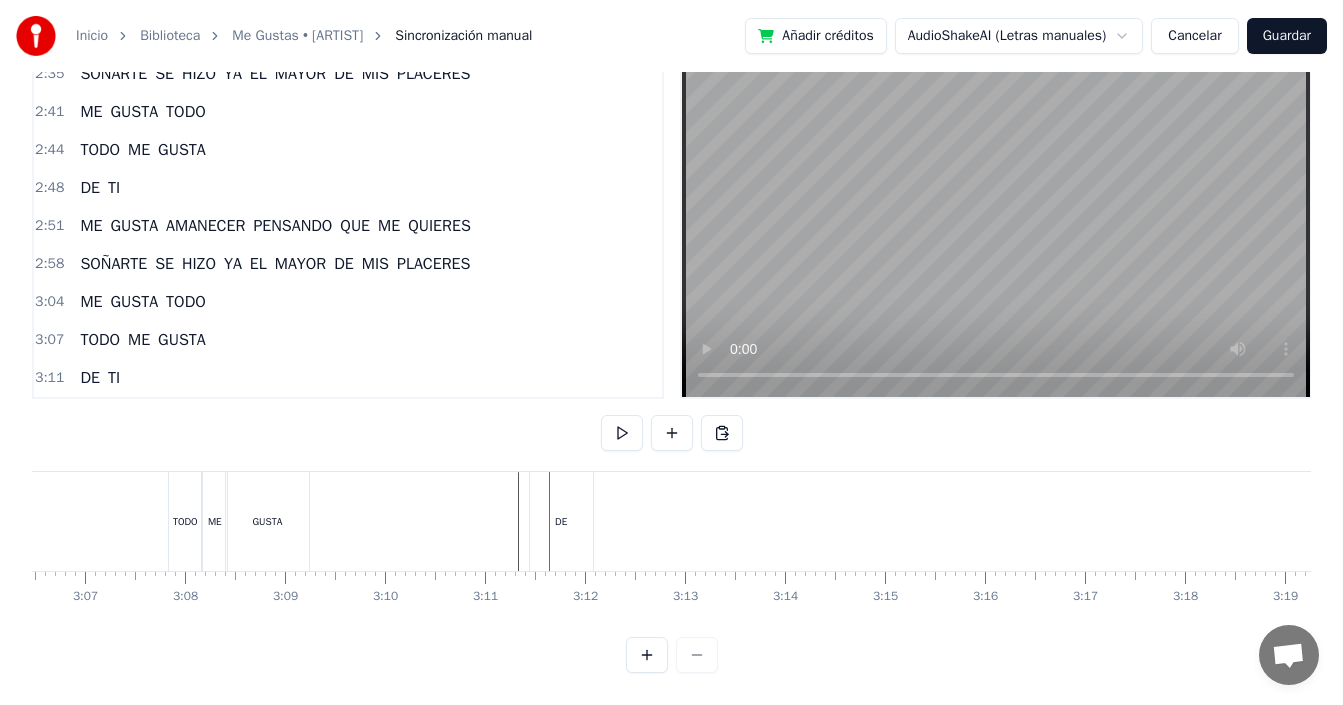 click on "DE" at bounding box center [561, 521] 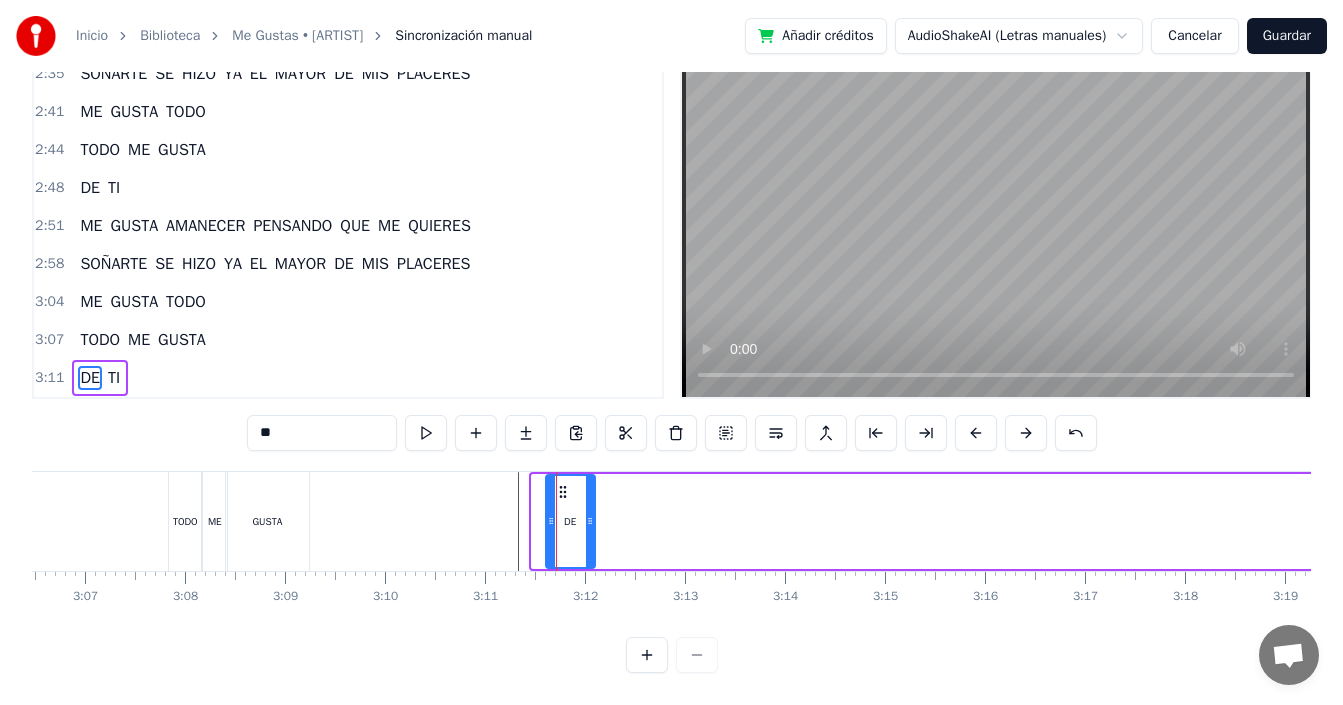 drag, startPoint x: 534, startPoint y: 513, endPoint x: 548, endPoint y: 527, distance: 19.79899 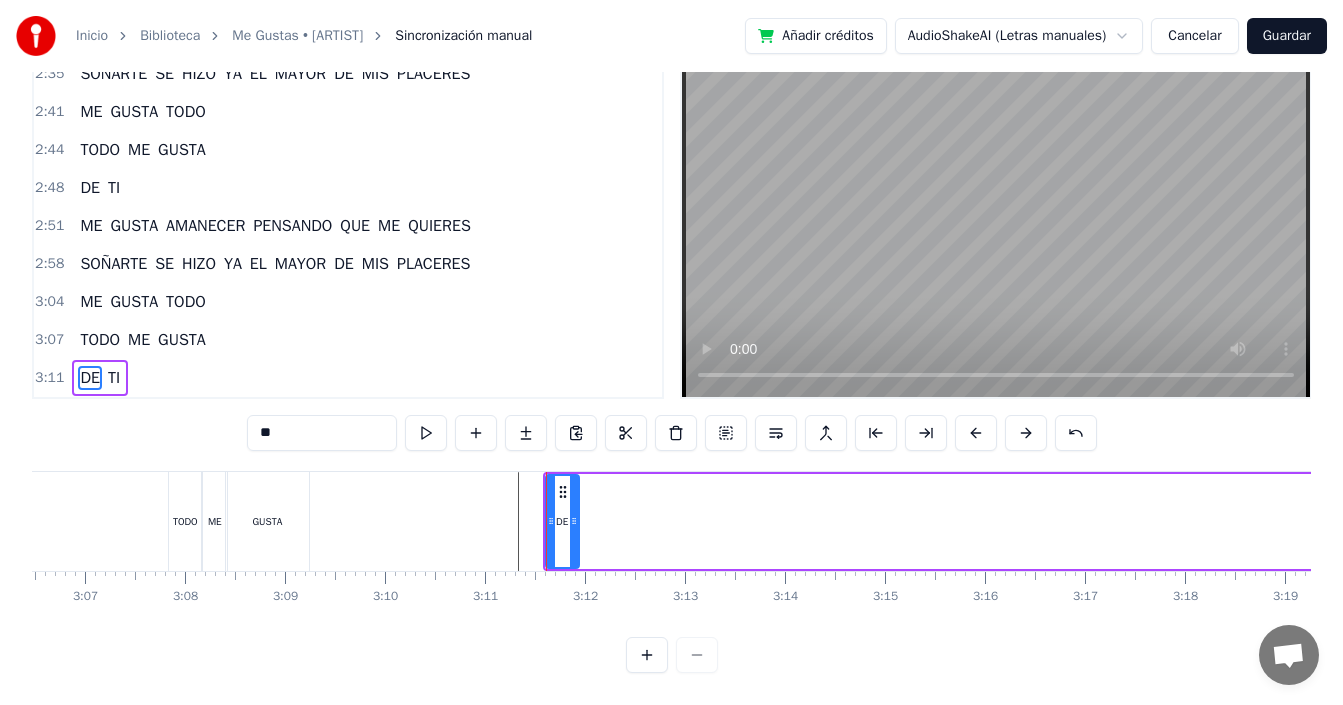 drag, startPoint x: 588, startPoint y: 505, endPoint x: 572, endPoint y: 518, distance: 20.615528 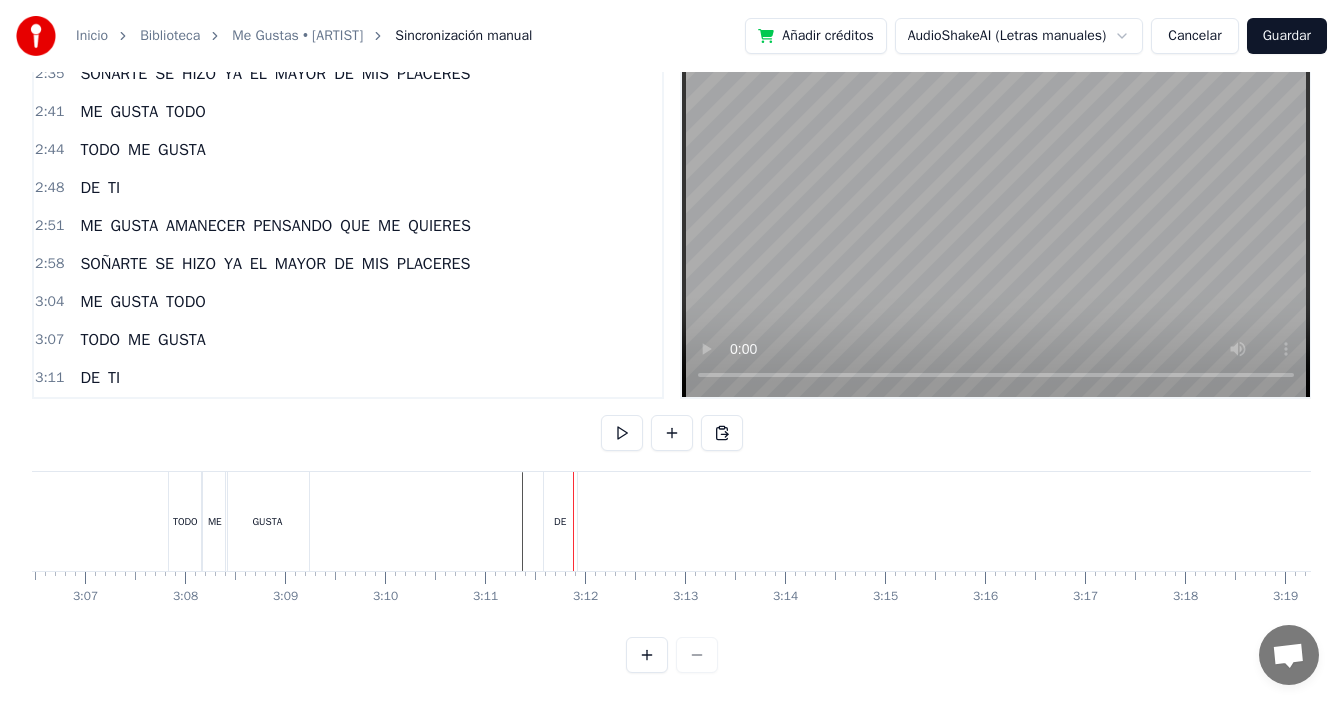 click on "DE" at bounding box center [560, 521] 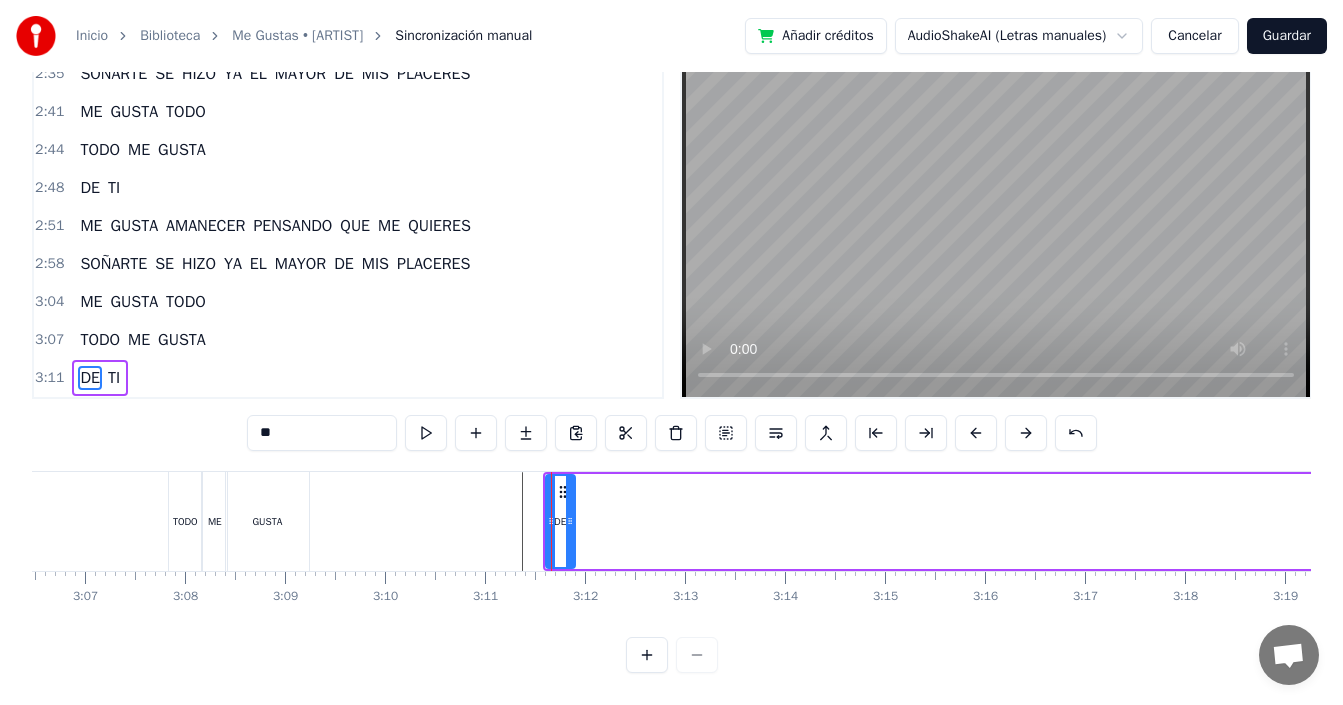 click 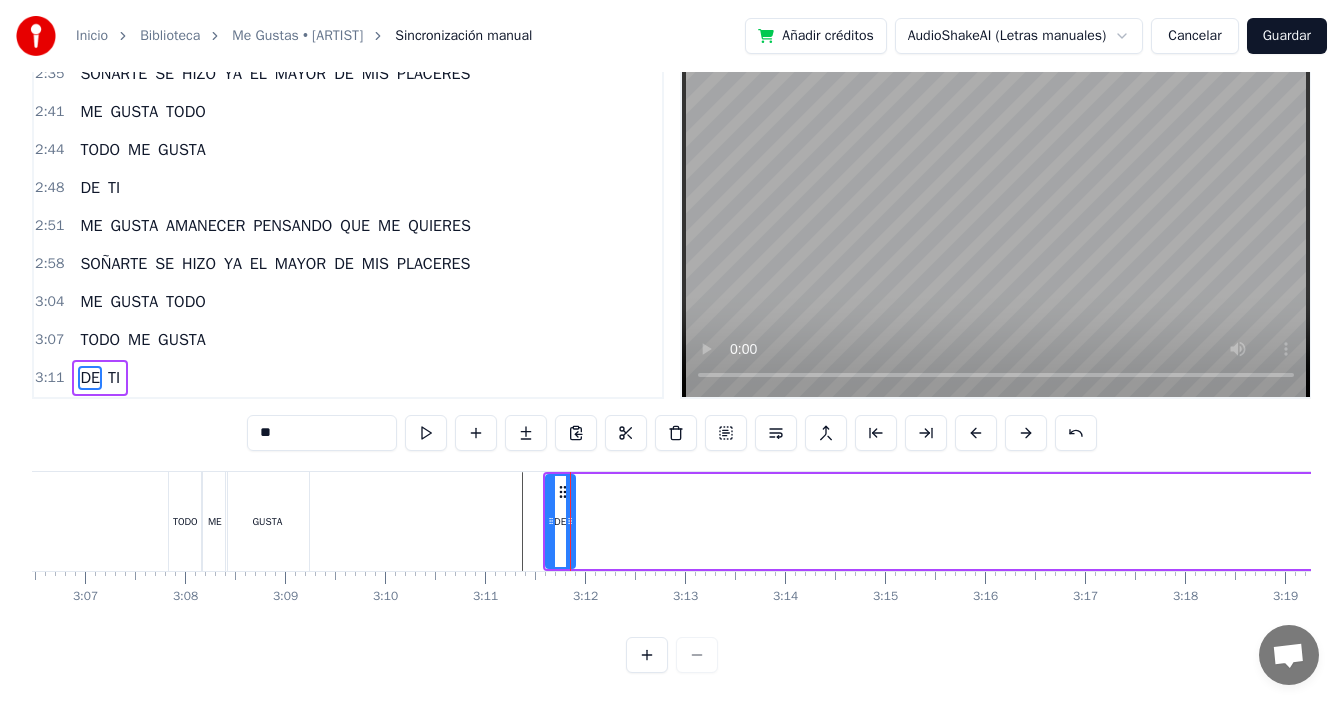click on "DE TI" at bounding box center (3461, 521) 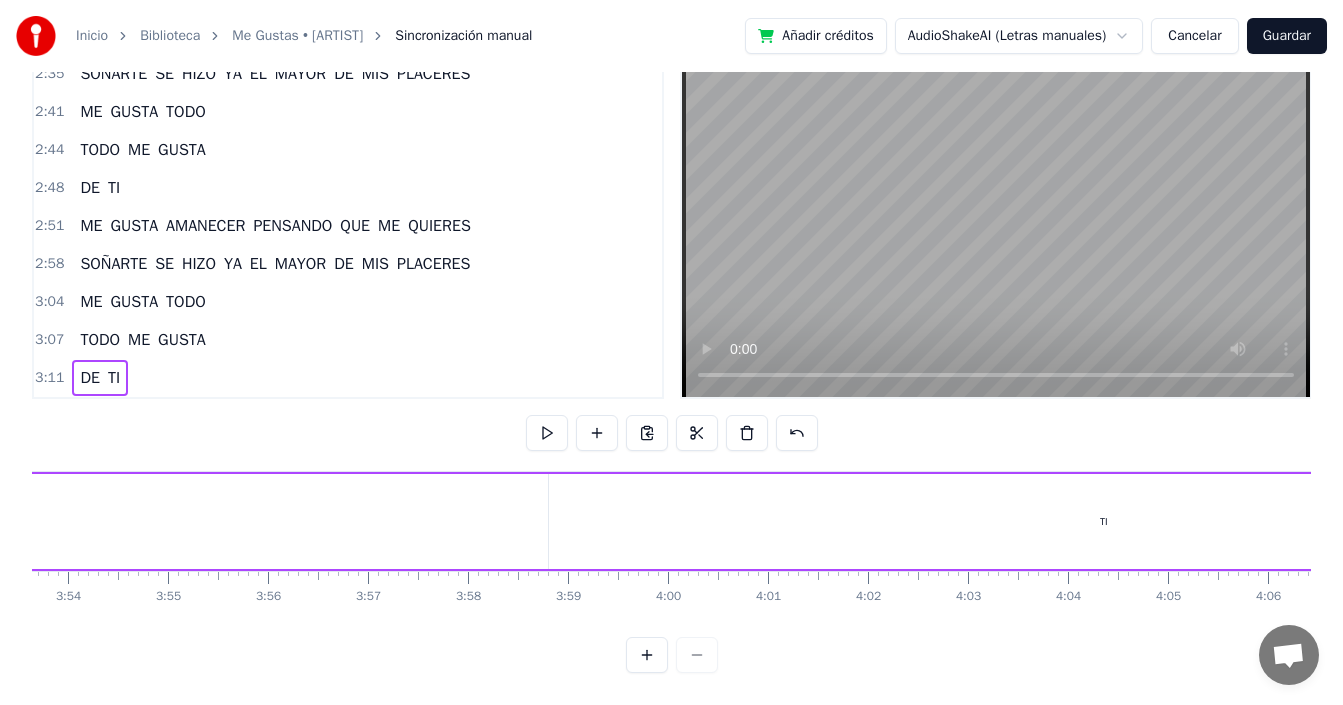 scroll, scrollTop: 0, scrollLeft: 23515, axis: horizontal 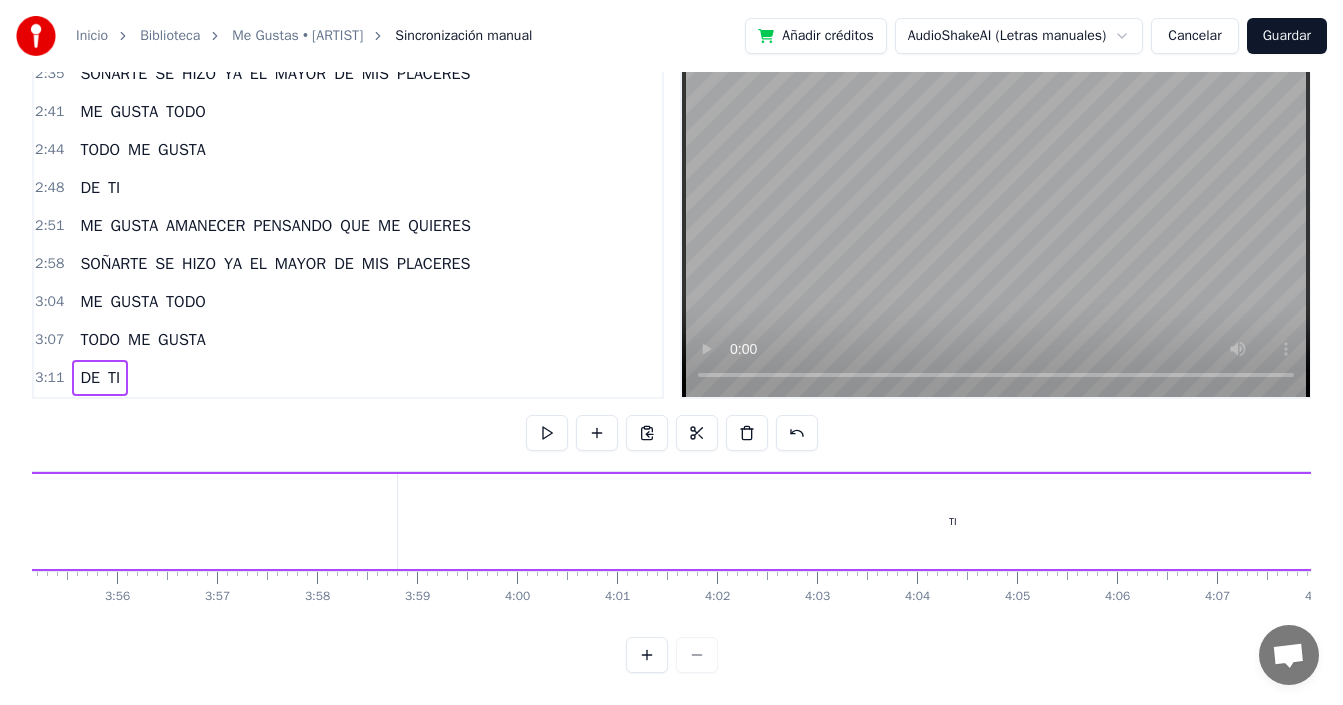 click on "TI" at bounding box center (953, 521) 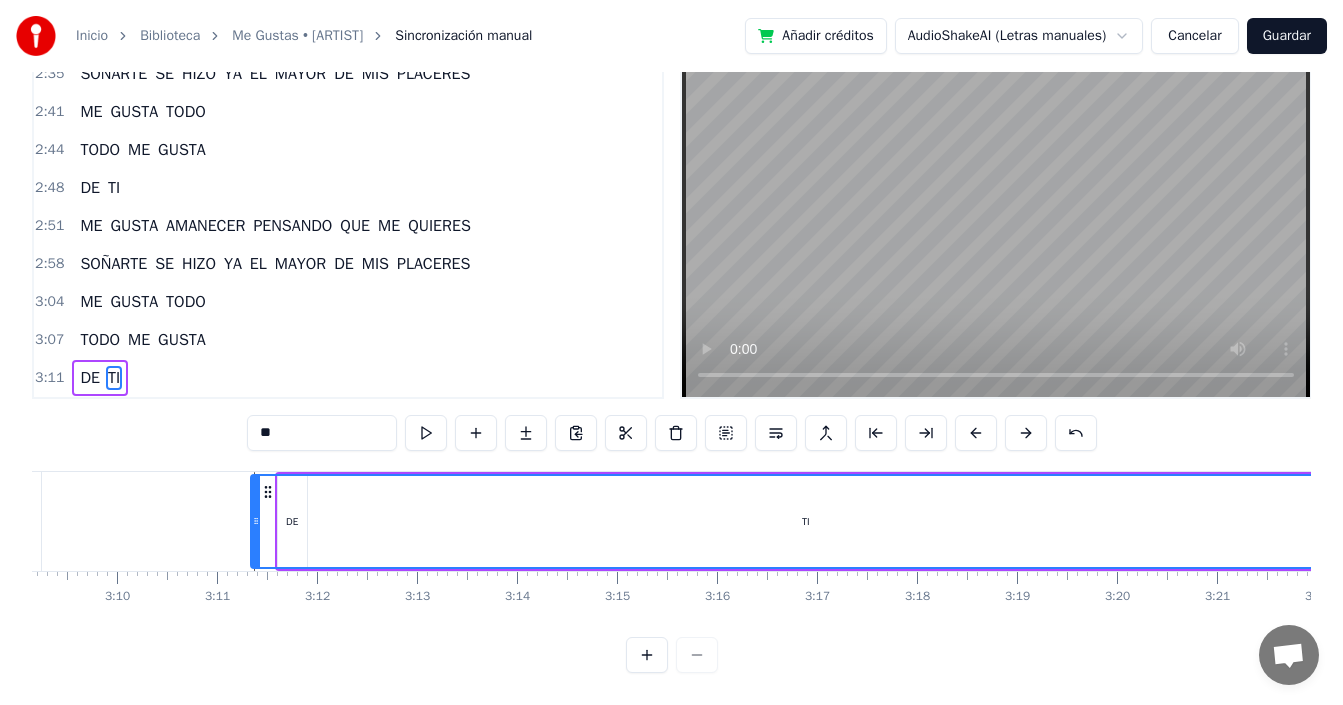 scroll, scrollTop: 0, scrollLeft: 18896, axis: horizontal 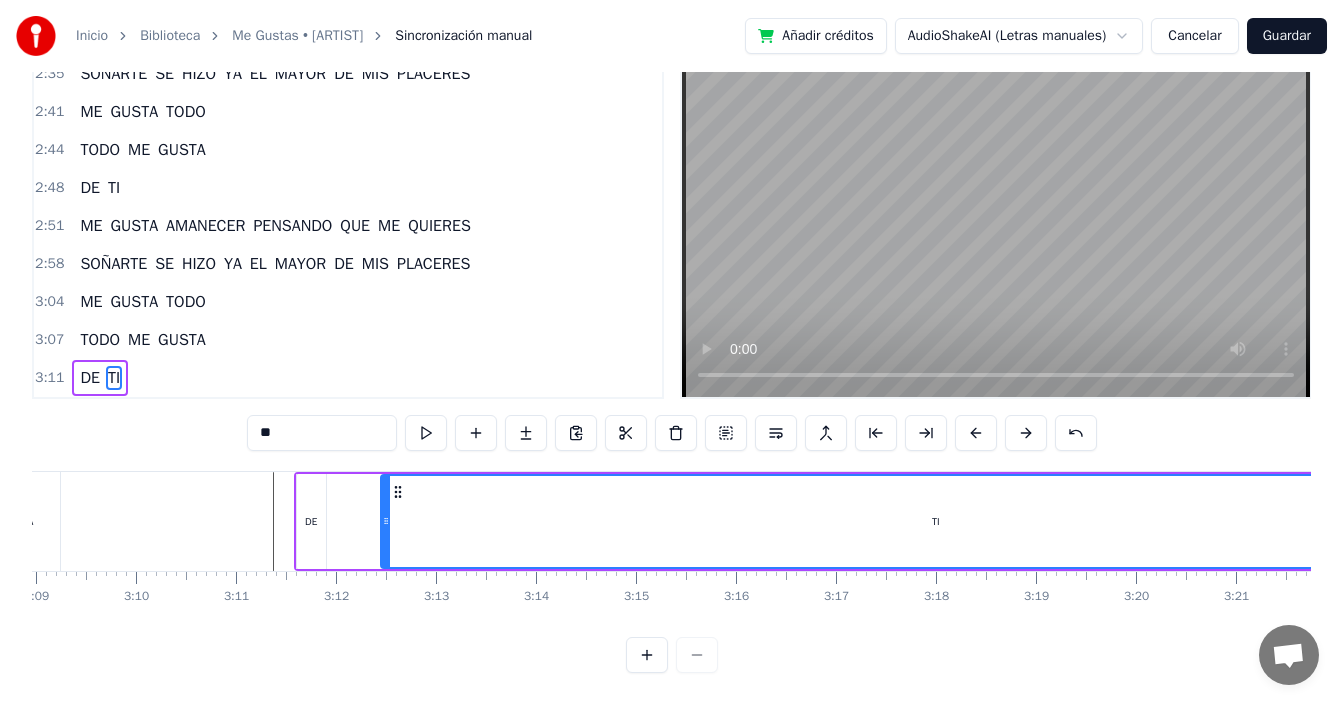 drag, startPoint x: 414, startPoint y: 477, endPoint x: 397, endPoint y: 494, distance: 24.04163 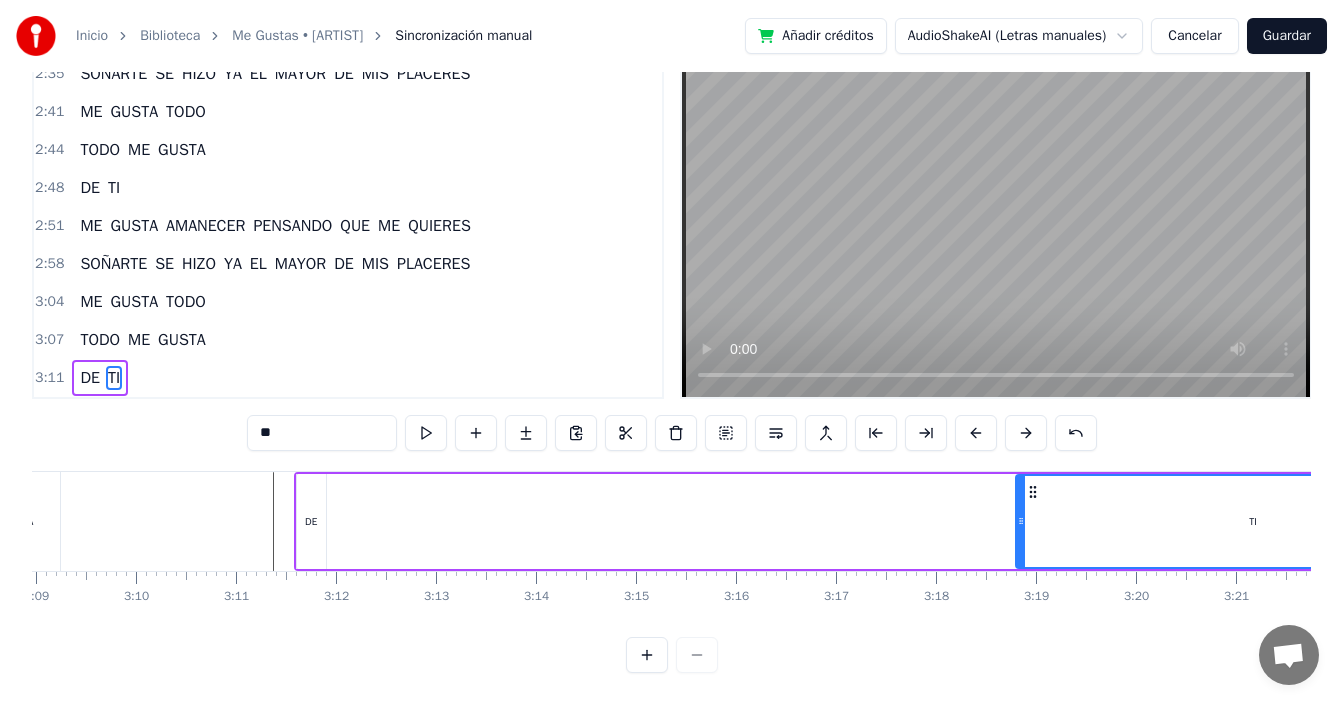 drag, startPoint x: 386, startPoint y: 498, endPoint x: 1092, endPoint y: 485, distance: 706.1197 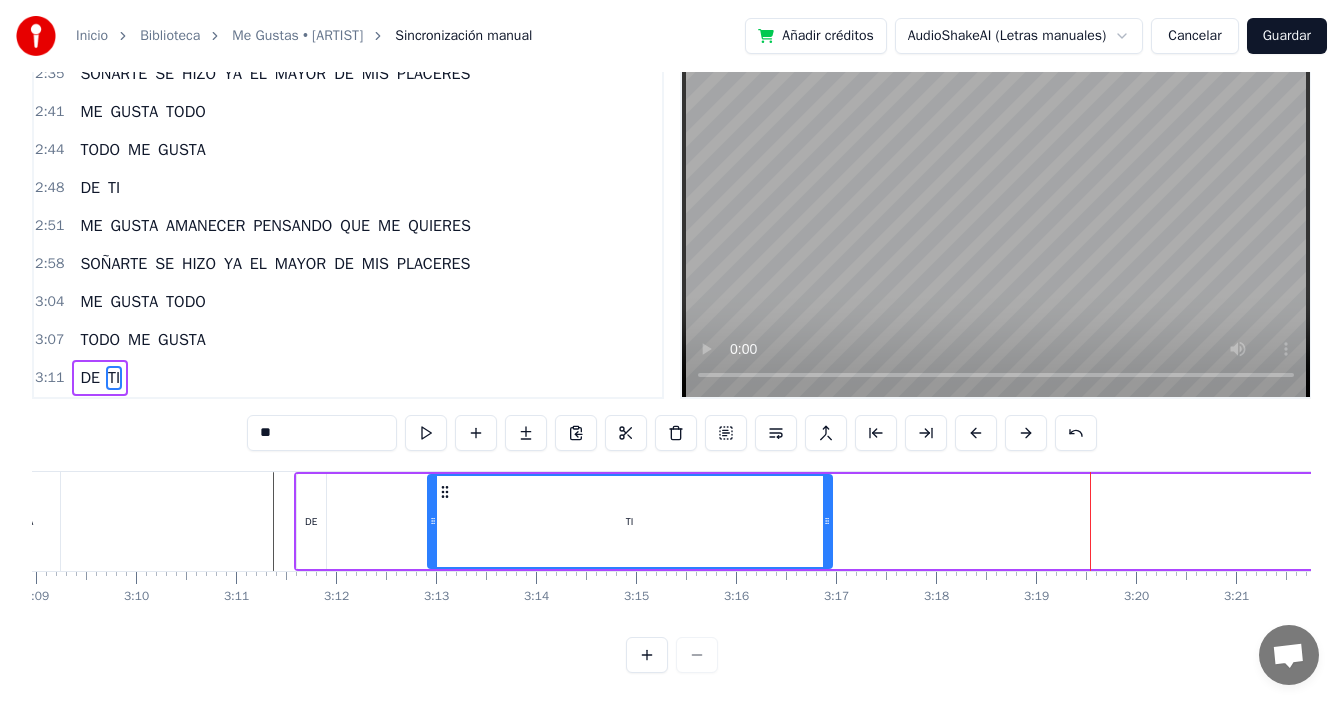 drag, startPoint x: 986, startPoint y: 477, endPoint x: 416, endPoint y: 496, distance: 570.3166 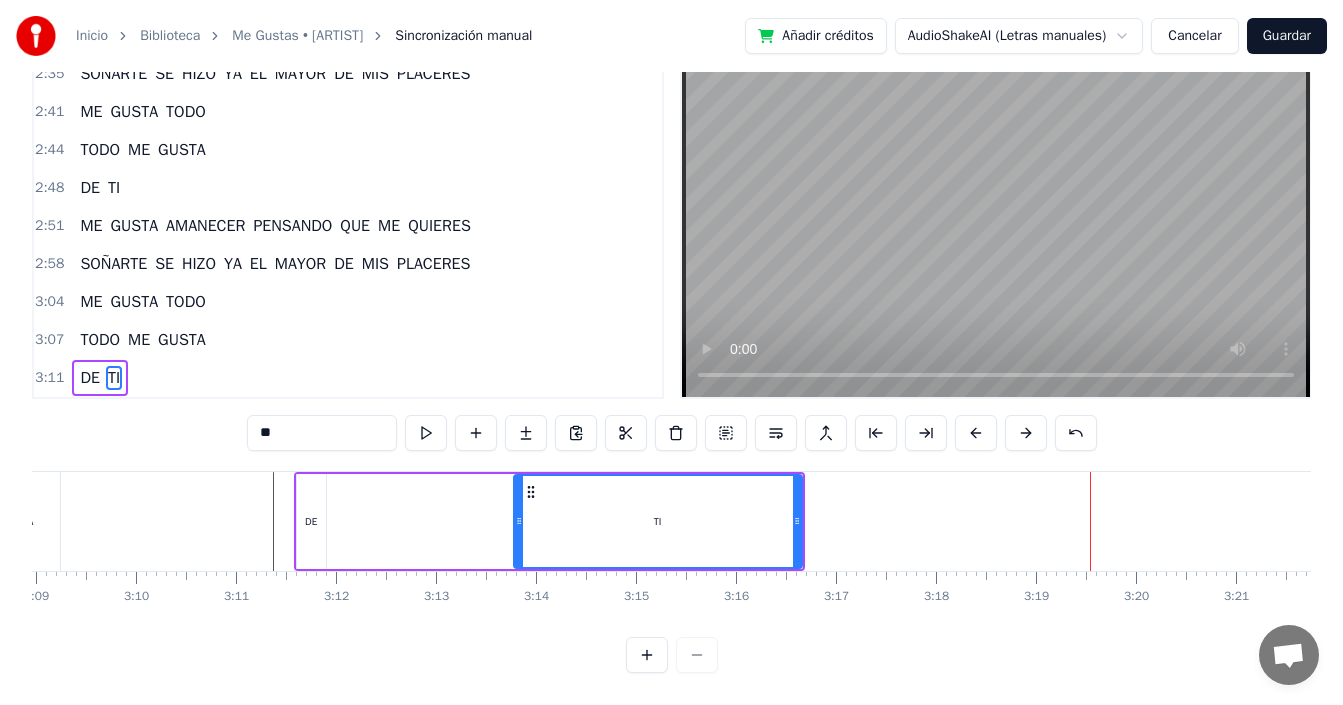 drag, startPoint x: 405, startPoint y: 503, endPoint x: 532, endPoint y: 481, distance: 128.89143 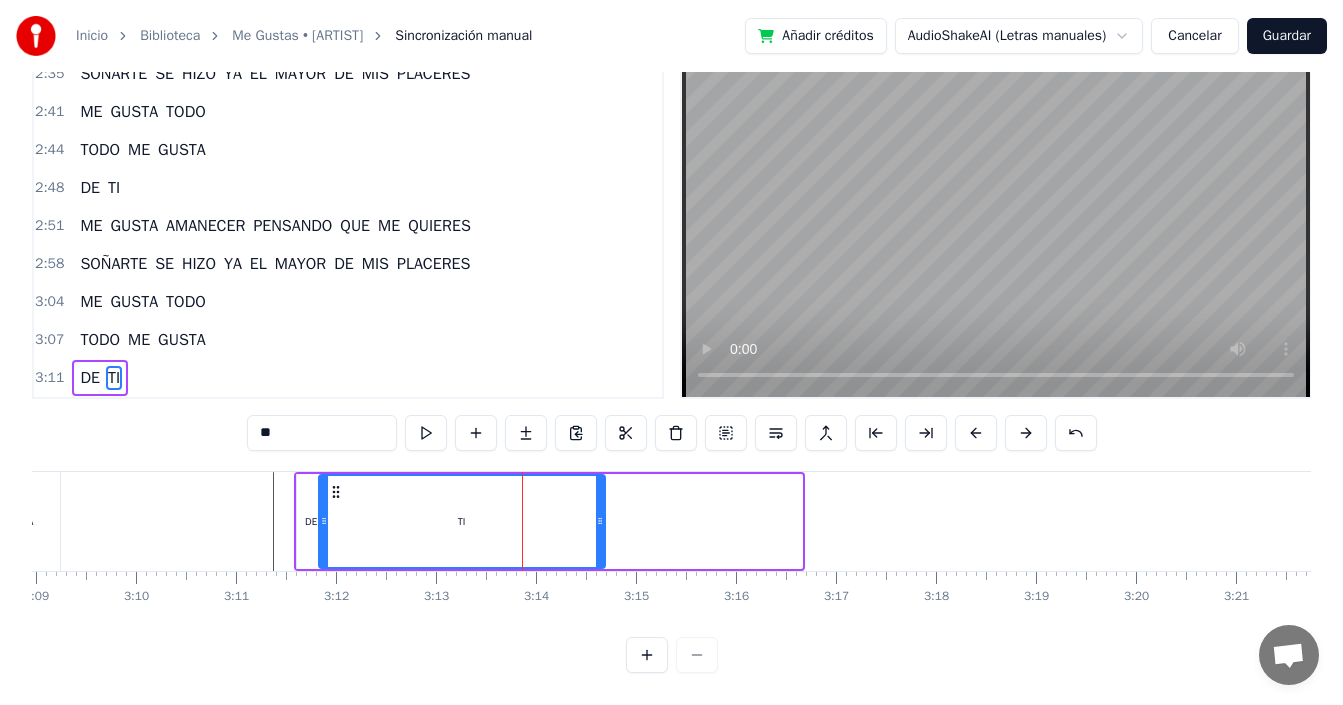 drag, startPoint x: 532, startPoint y: 475, endPoint x: 335, endPoint y: 477, distance: 197.01015 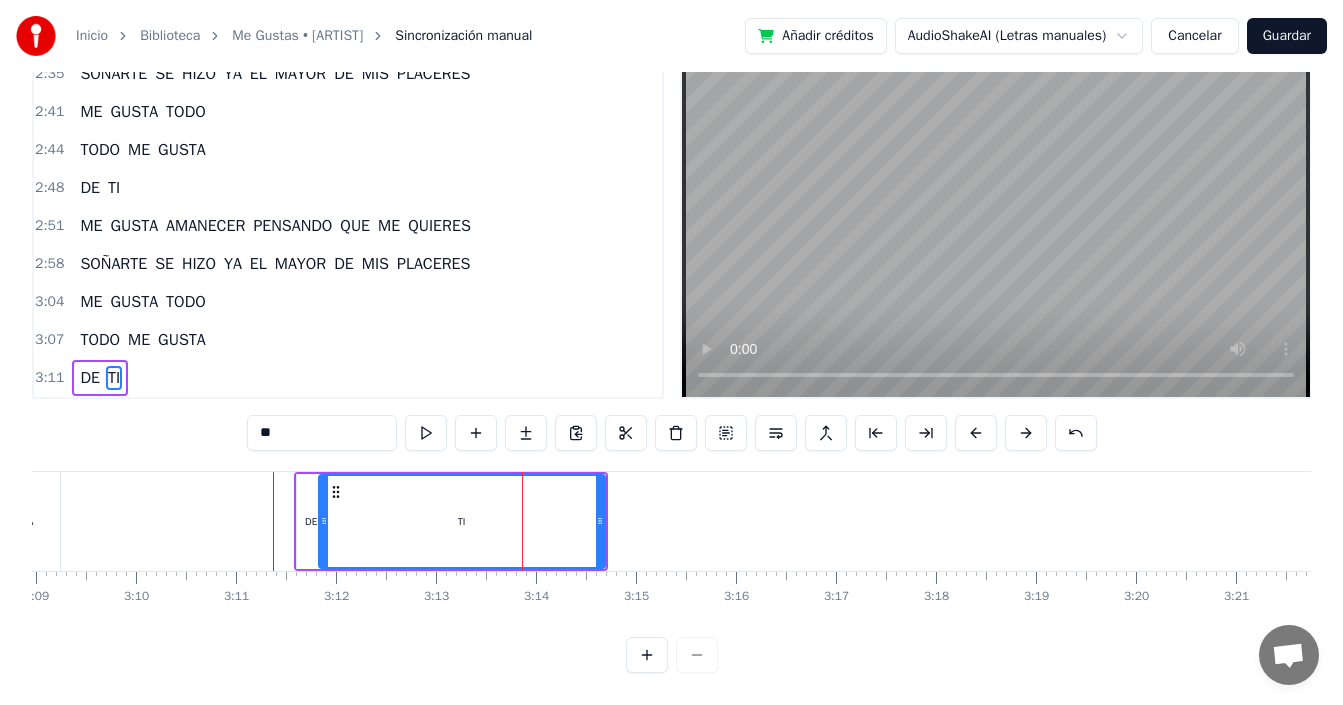 click at bounding box center (-5467, 521) 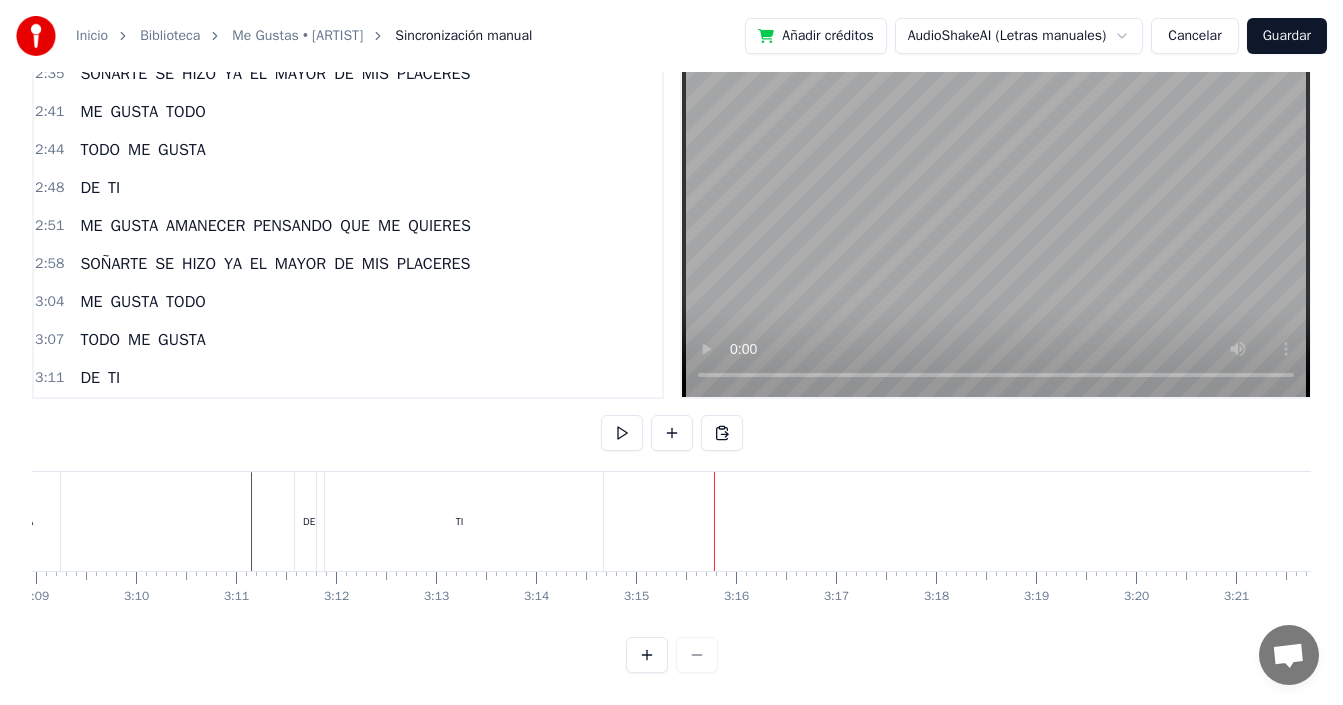 click on "TI" at bounding box center [460, 521] 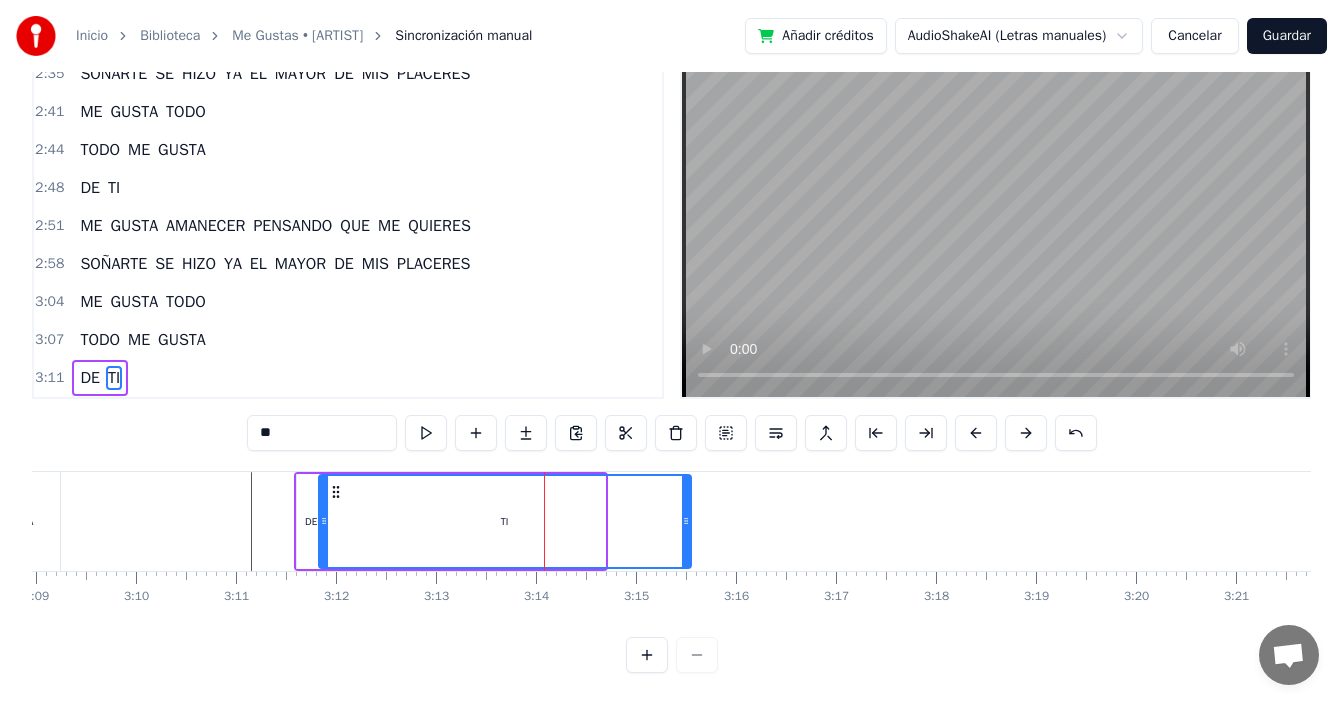 drag, startPoint x: 602, startPoint y: 495, endPoint x: 688, endPoint y: 490, distance: 86.145226 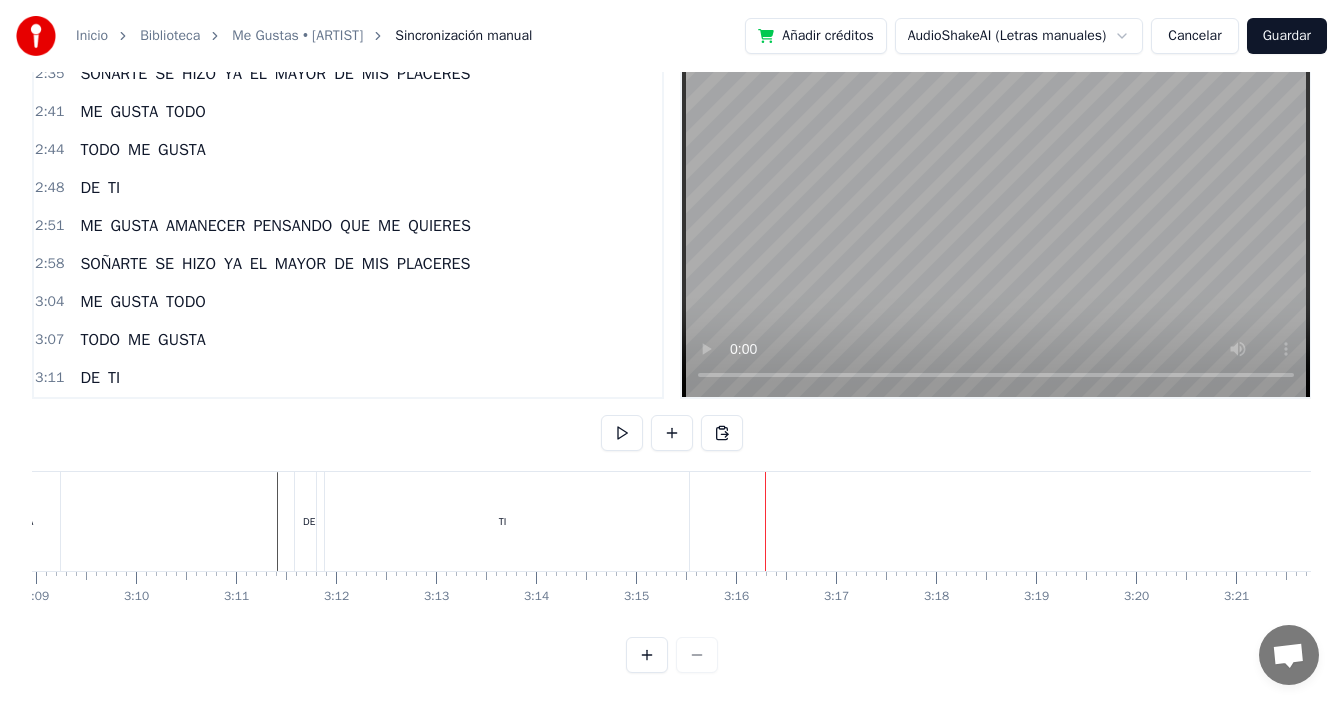 click at bounding box center (-5467, 521) 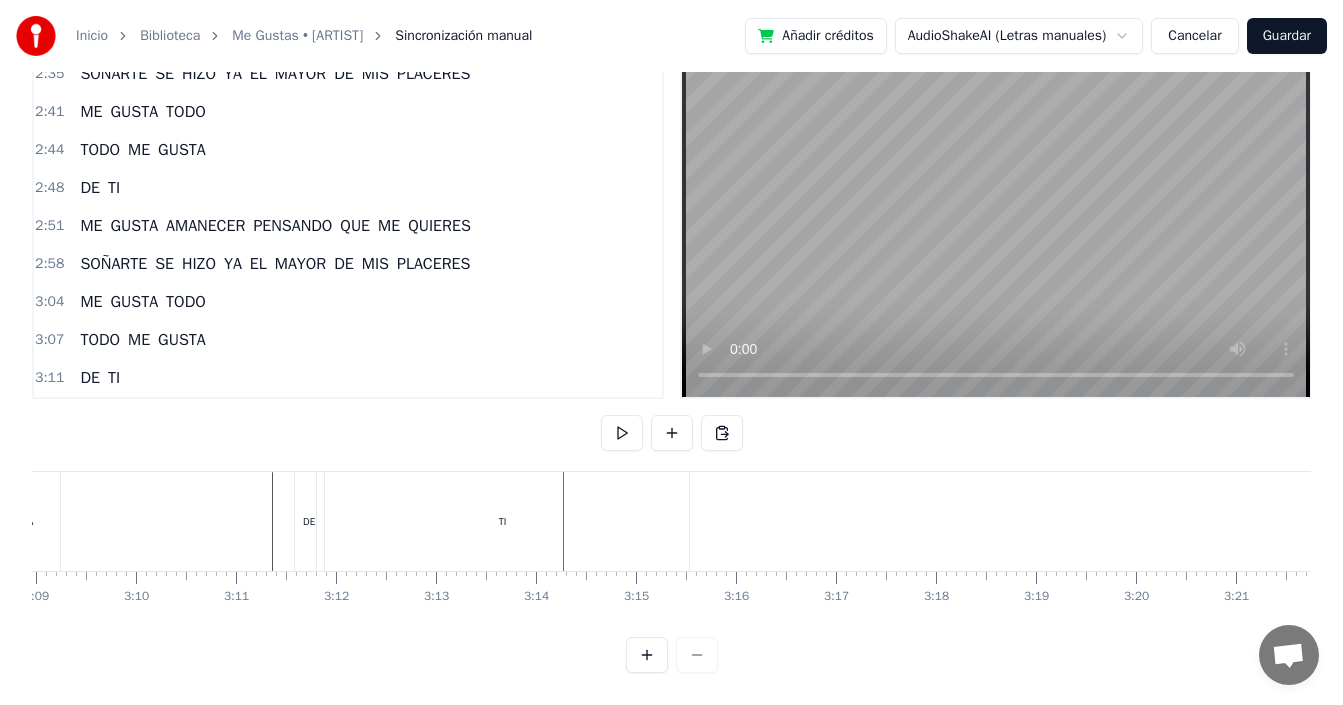 click on "TI" at bounding box center [503, 521] 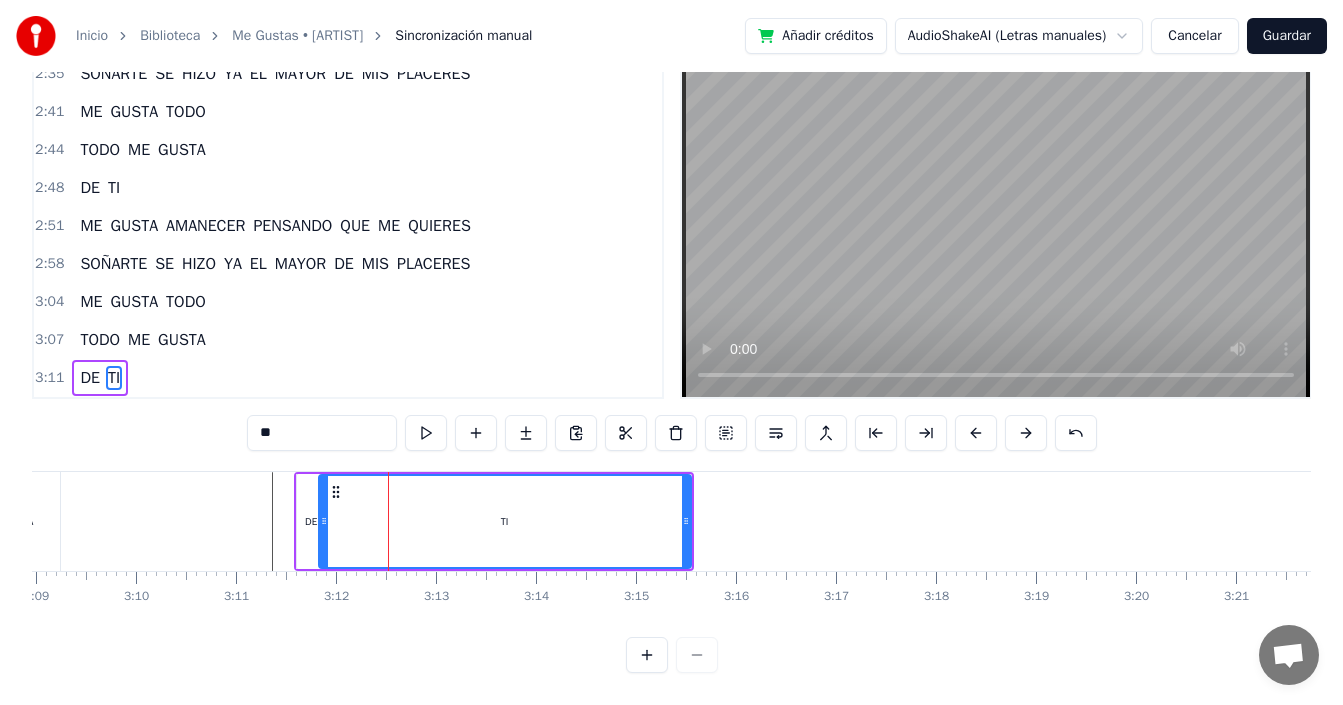 click on "**" at bounding box center (322, 433) 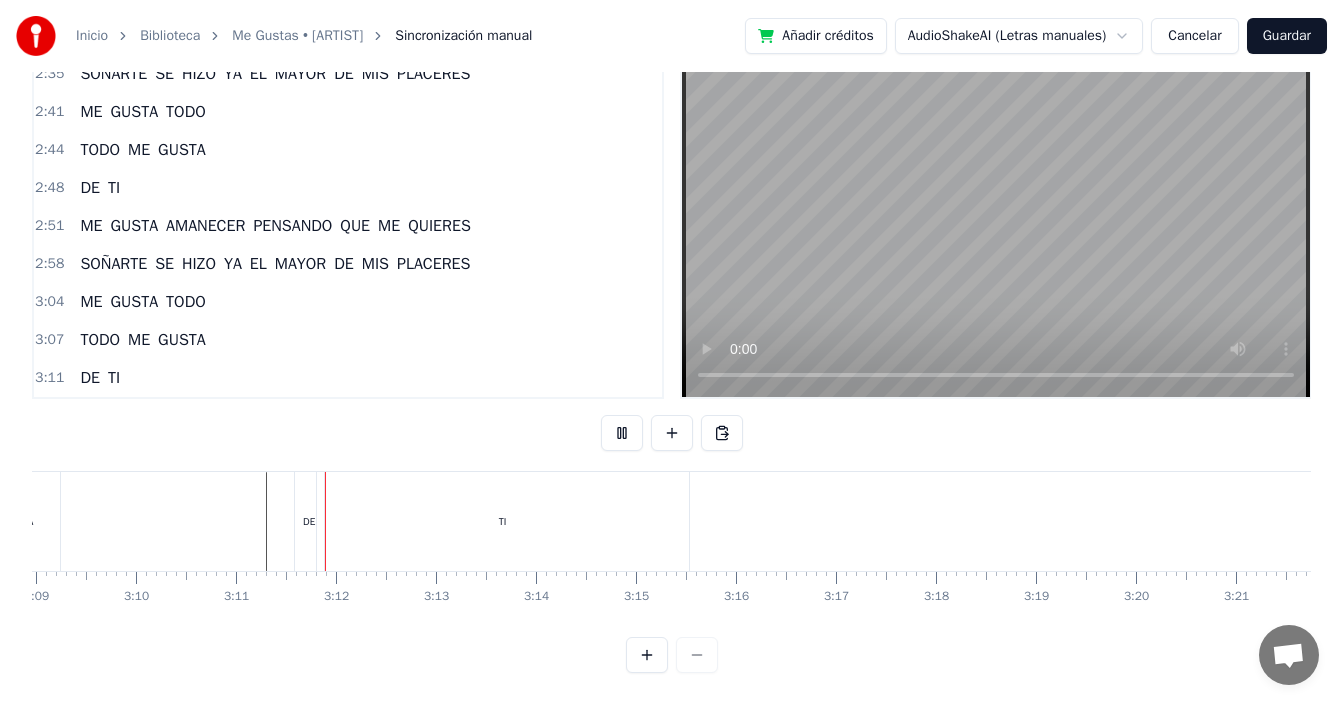 click on "TI" at bounding box center [503, 521] 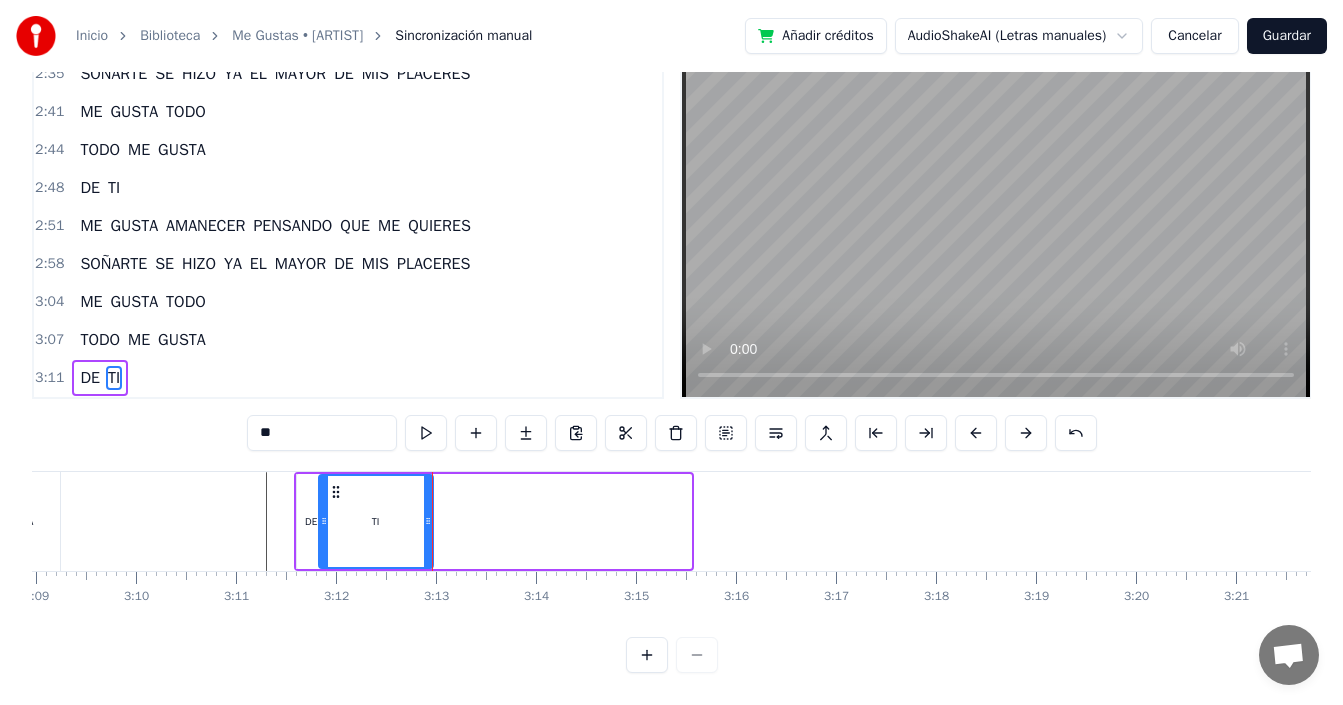 drag, startPoint x: 684, startPoint y: 494, endPoint x: 426, endPoint y: 514, distance: 258.77405 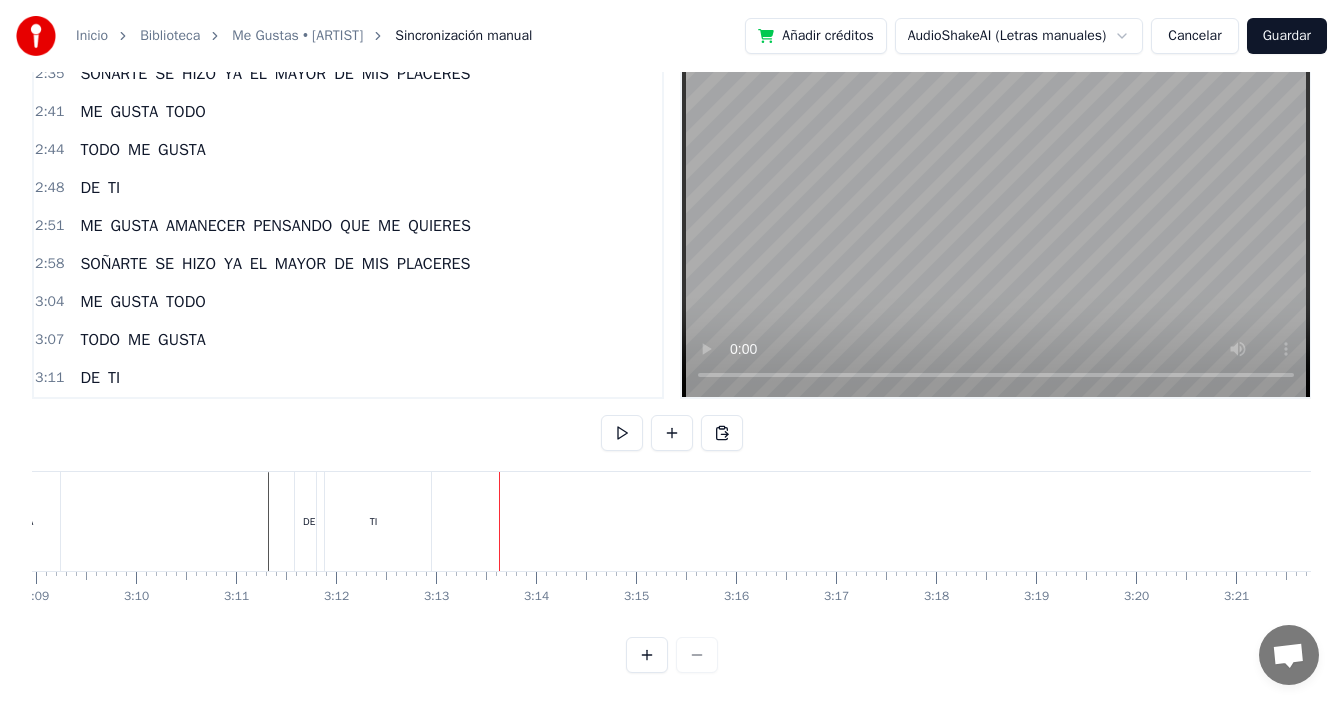 click on "TI" at bounding box center [374, 521] 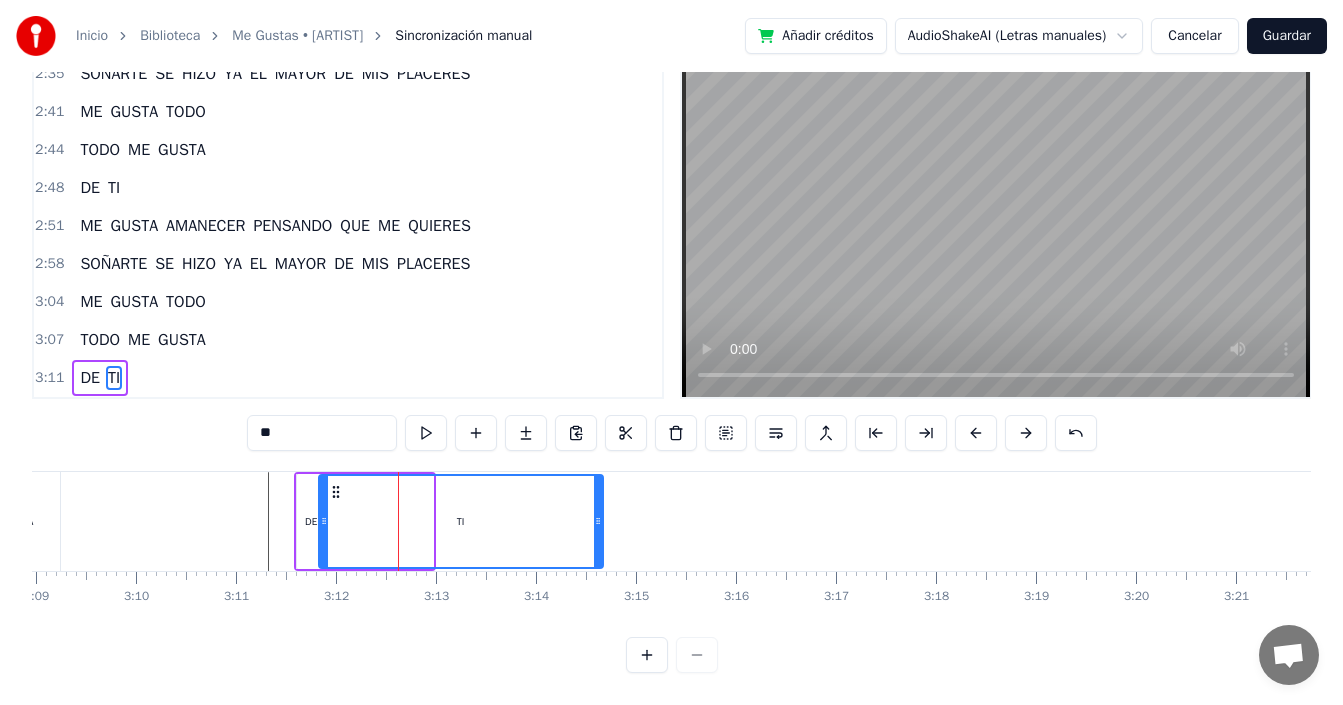 drag, startPoint x: 431, startPoint y: 499, endPoint x: 600, endPoint y: 511, distance: 169.4255 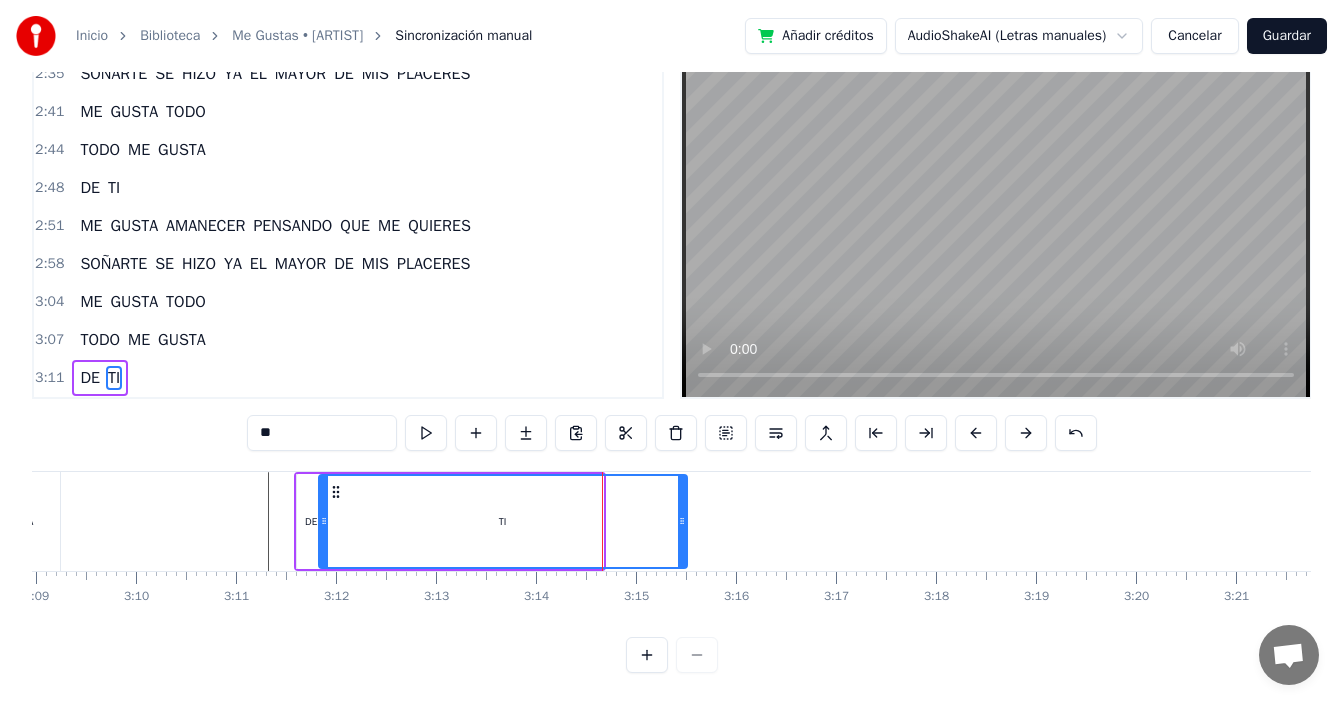 drag, startPoint x: 600, startPoint y: 515, endPoint x: 684, endPoint y: 516, distance: 84.00595 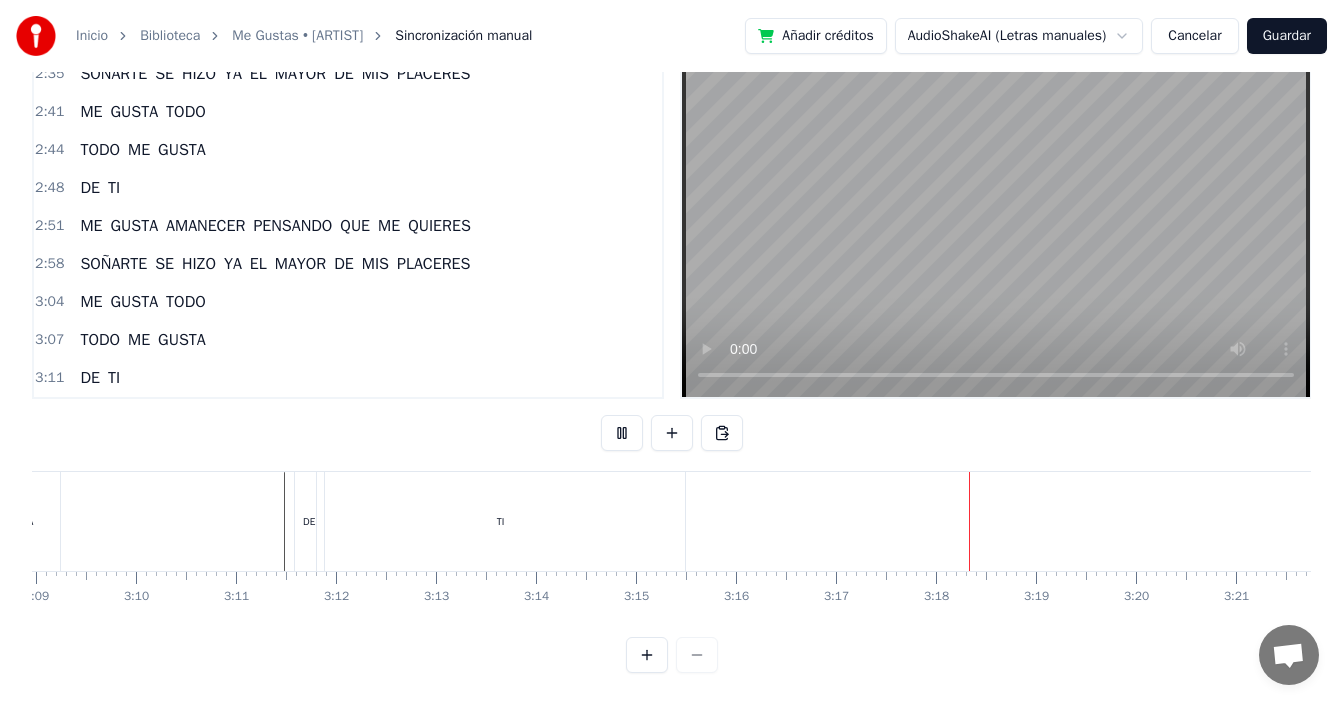 click at bounding box center (672, 655) 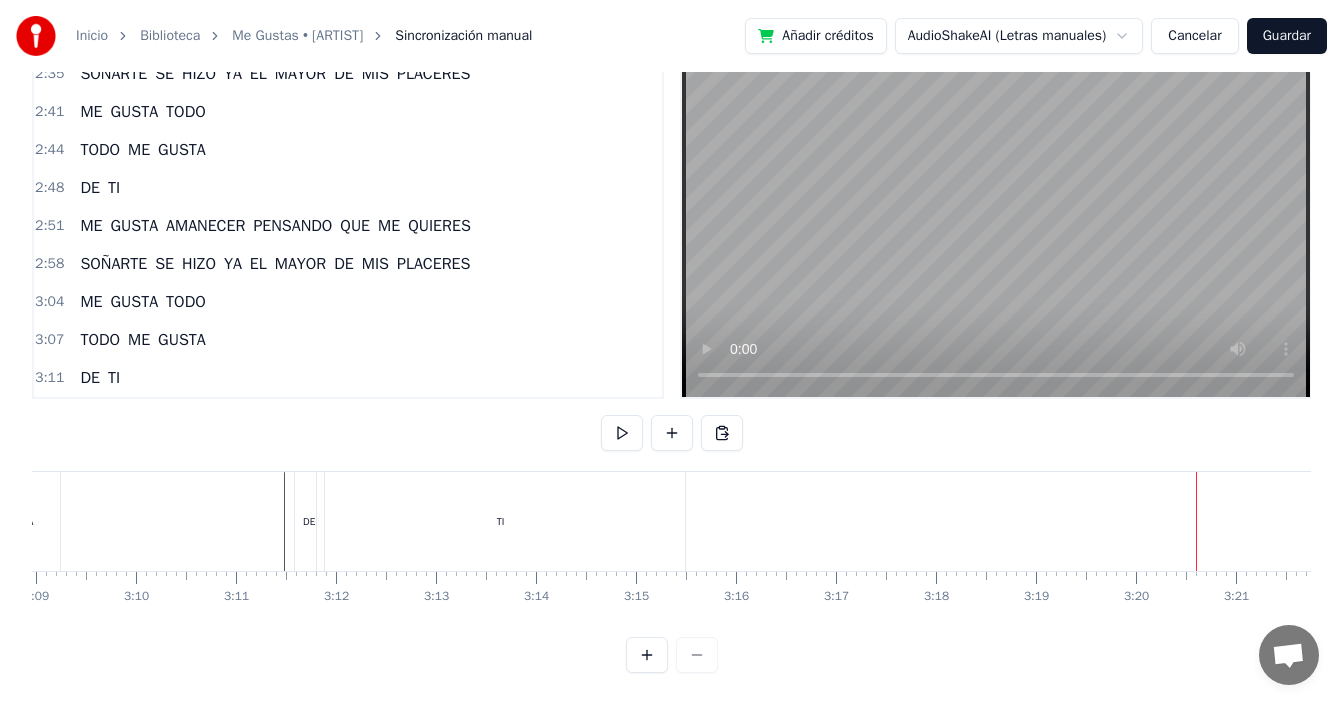 click on "Guardar" at bounding box center [1287, 36] 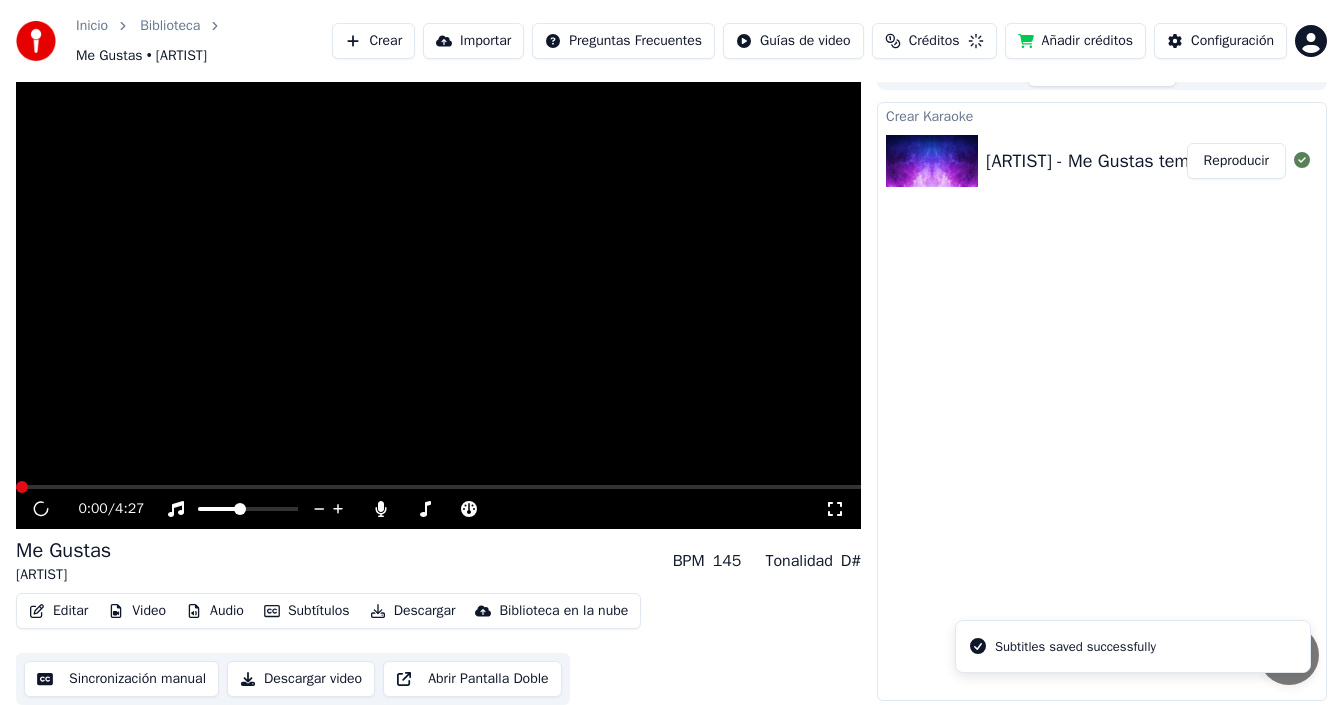 scroll, scrollTop: 28, scrollLeft: 0, axis: vertical 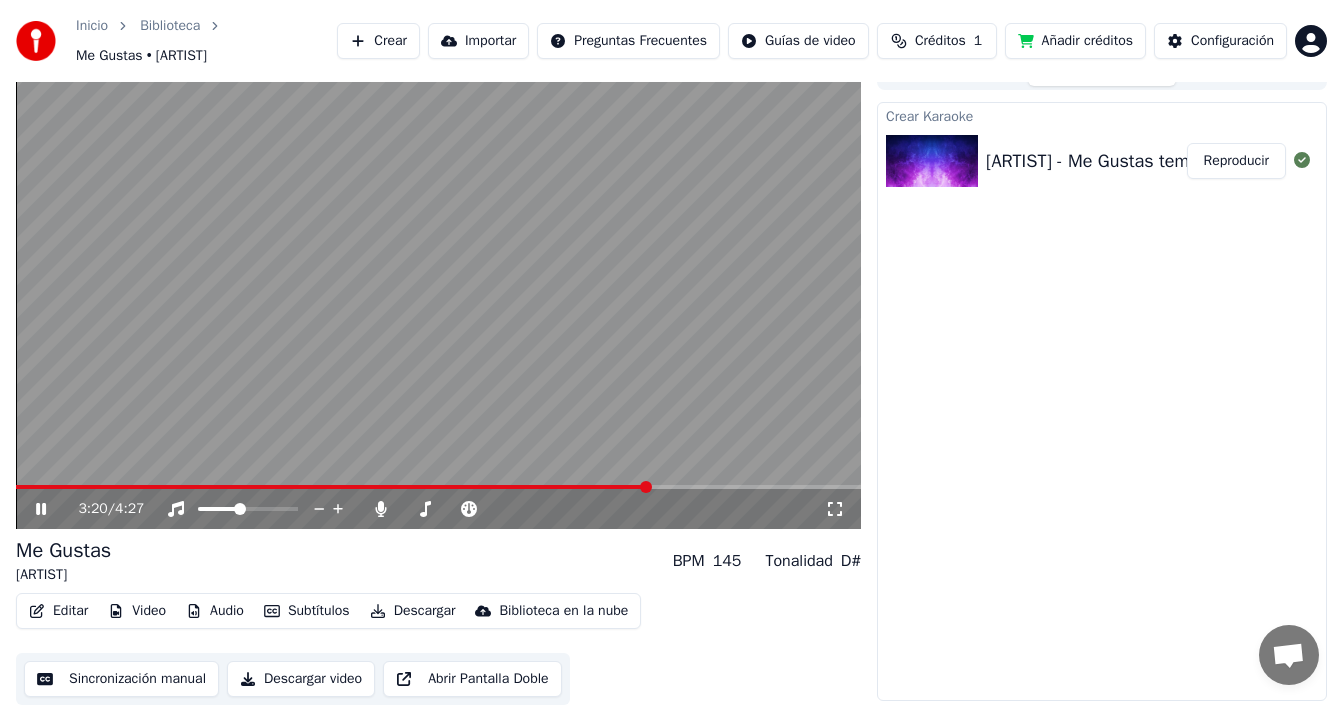 click 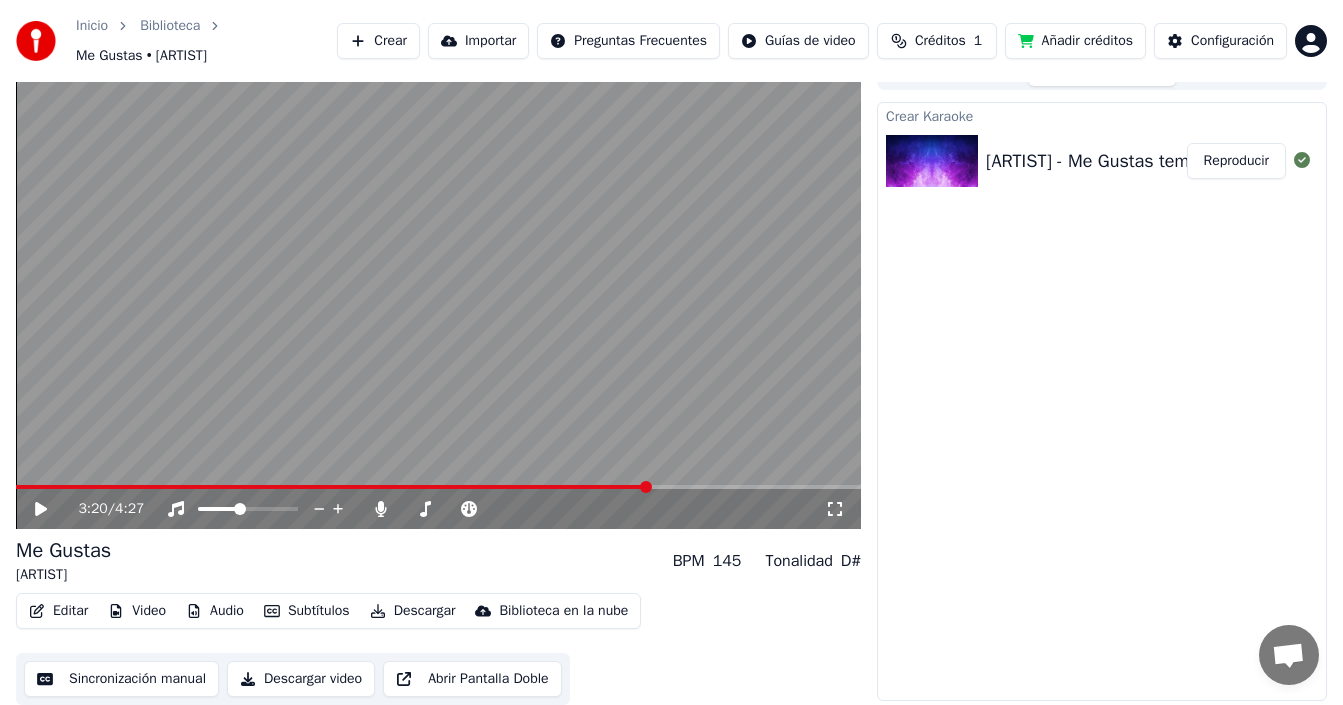 click on "Descargar" at bounding box center [413, 611] 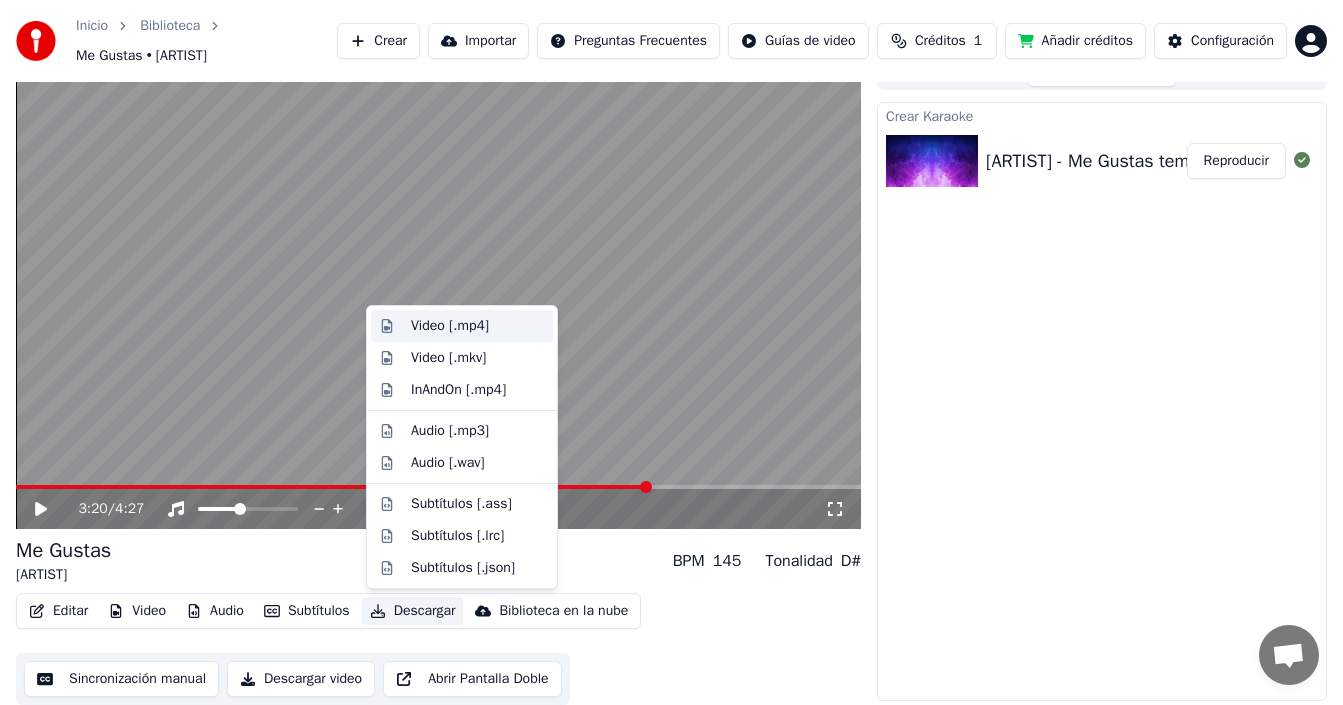 click on "Video [.mp4]" at bounding box center (450, 326) 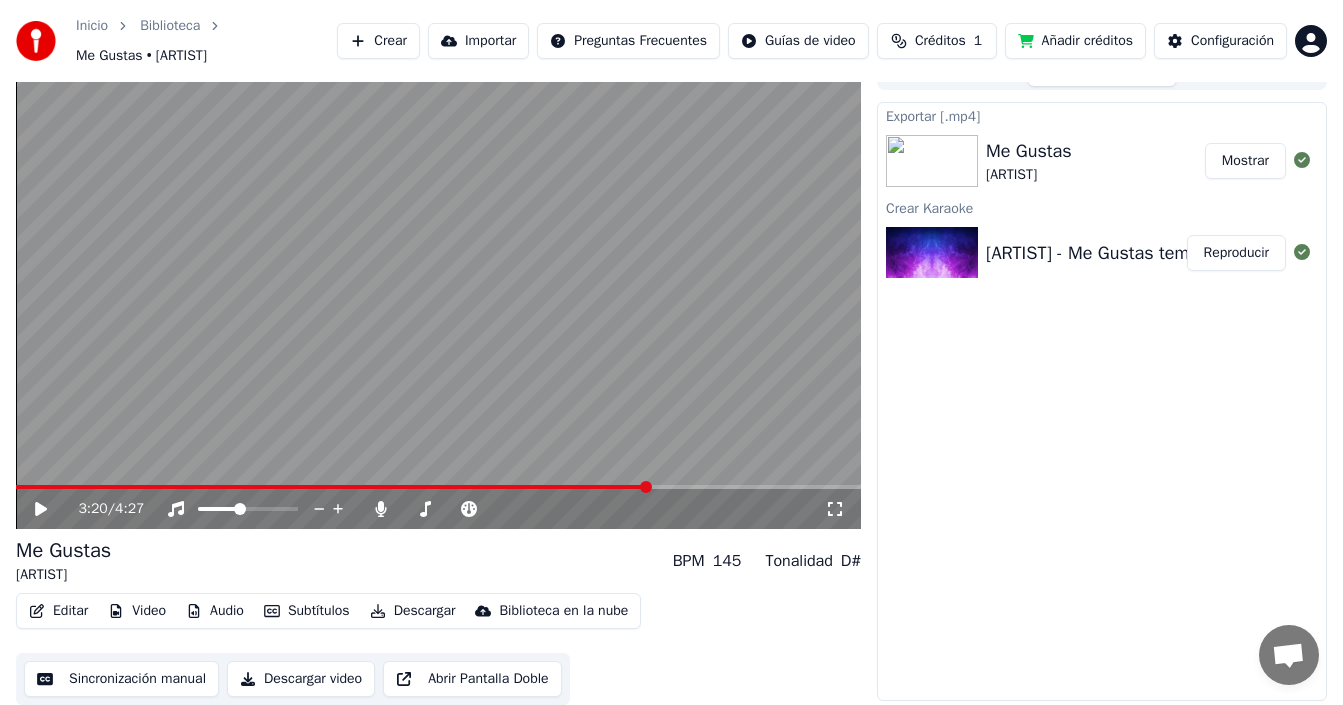 click on "Mostrar" at bounding box center (1245, 161) 